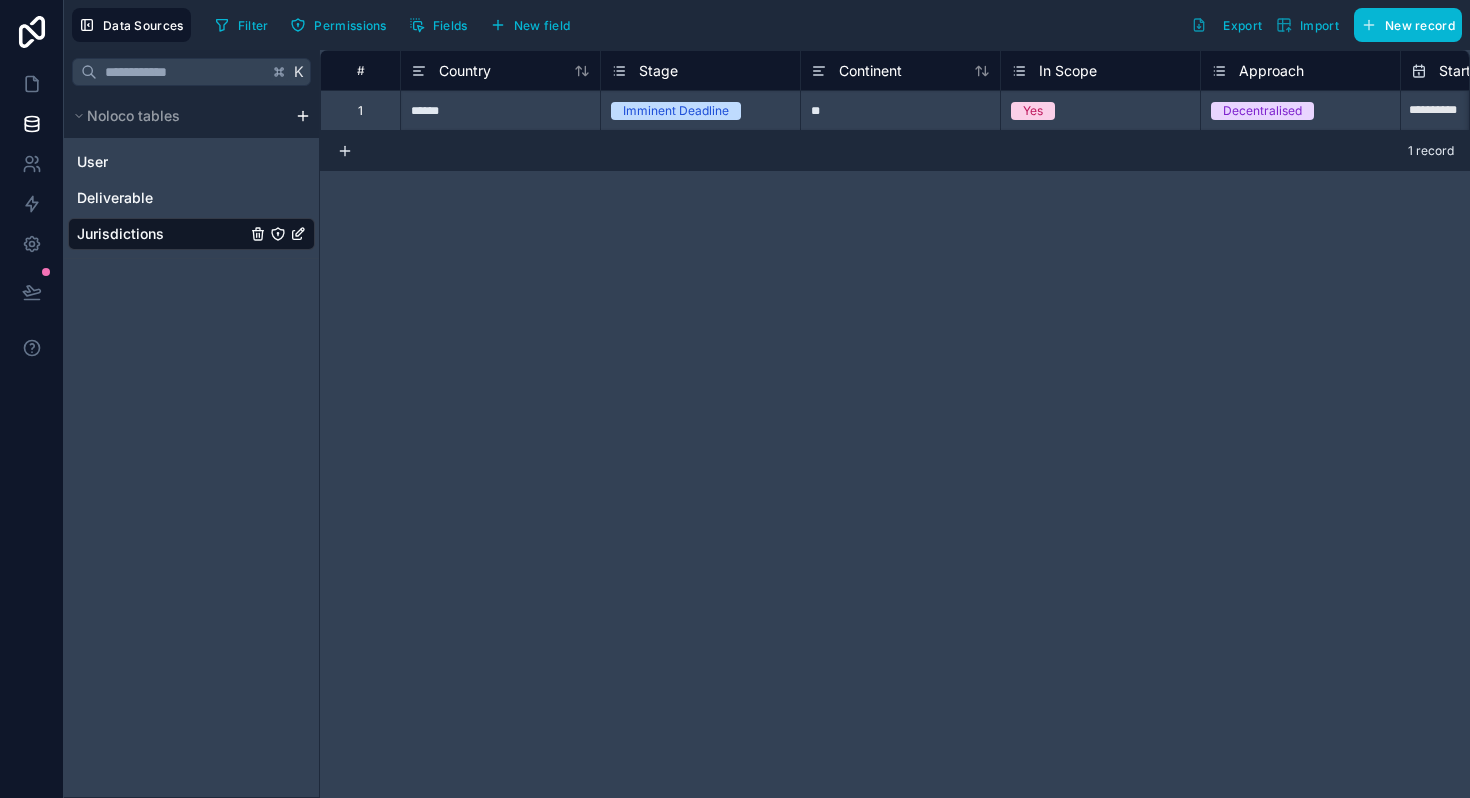 scroll, scrollTop: 0, scrollLeft: 0, axis: both 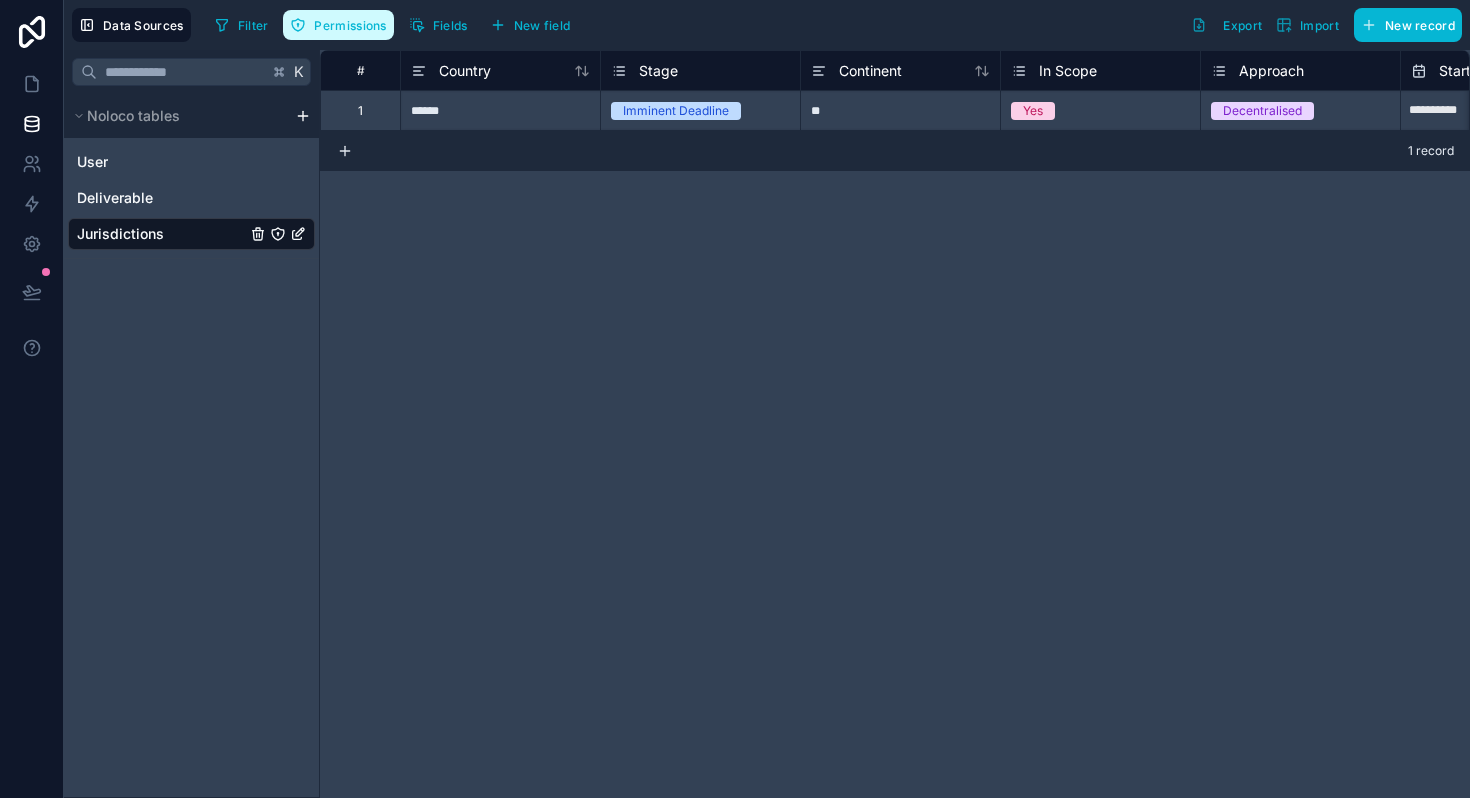 click on "Permissions" at bounding box center [338, 25] 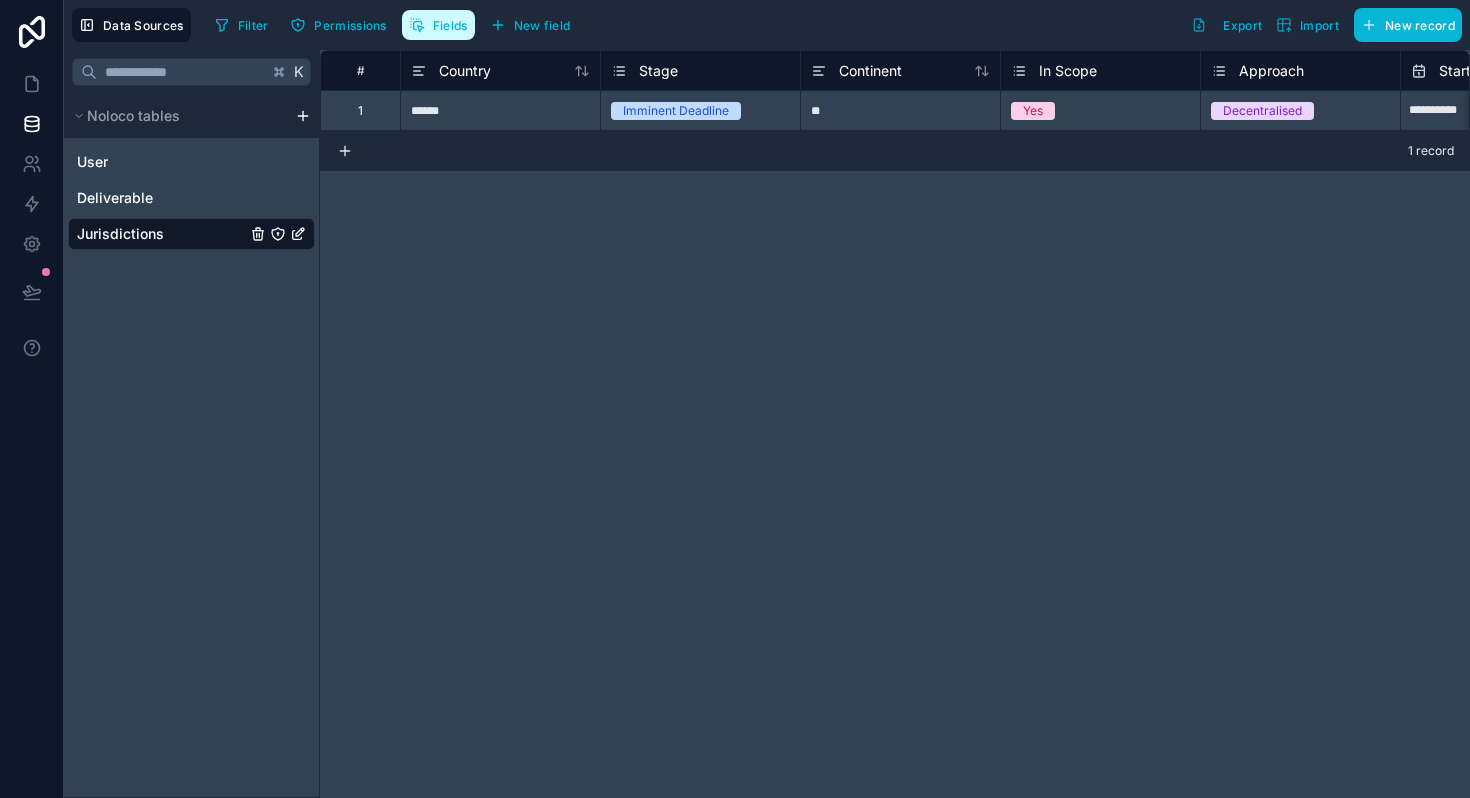 click 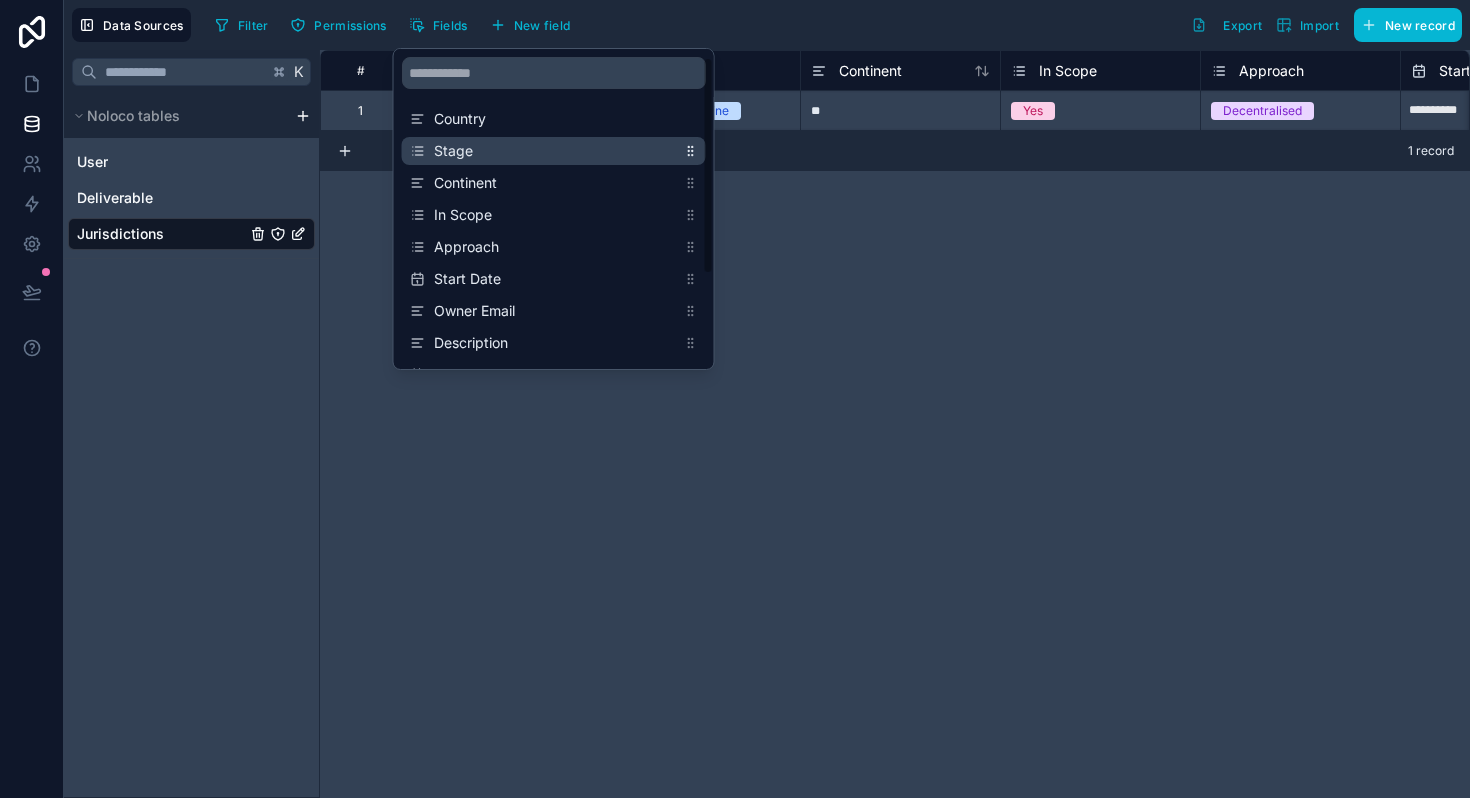 click on "Stage" at bounding box center (555, 151) 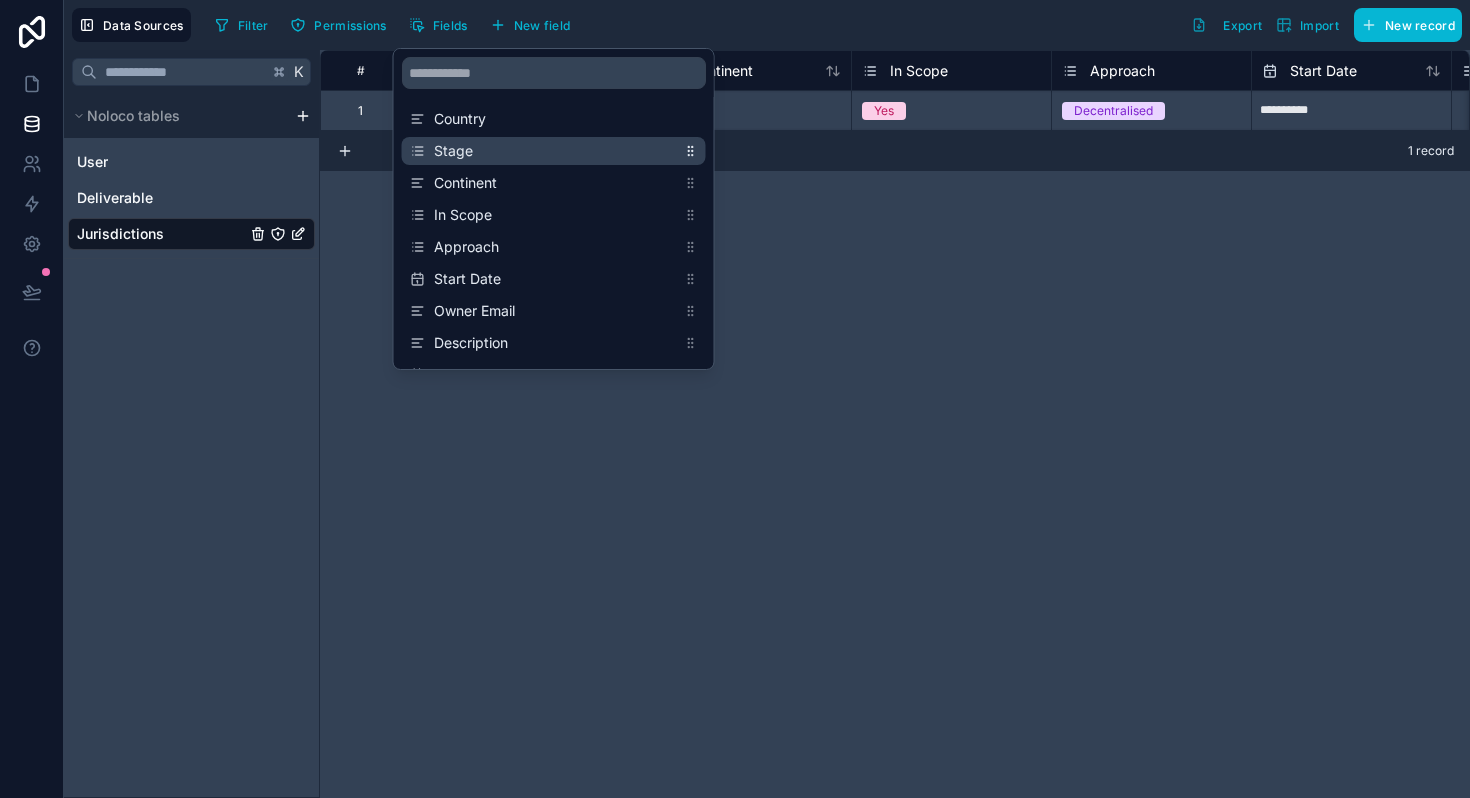 scroll, scrollTop: 0, scrollLeft: 200, axis: horizontal 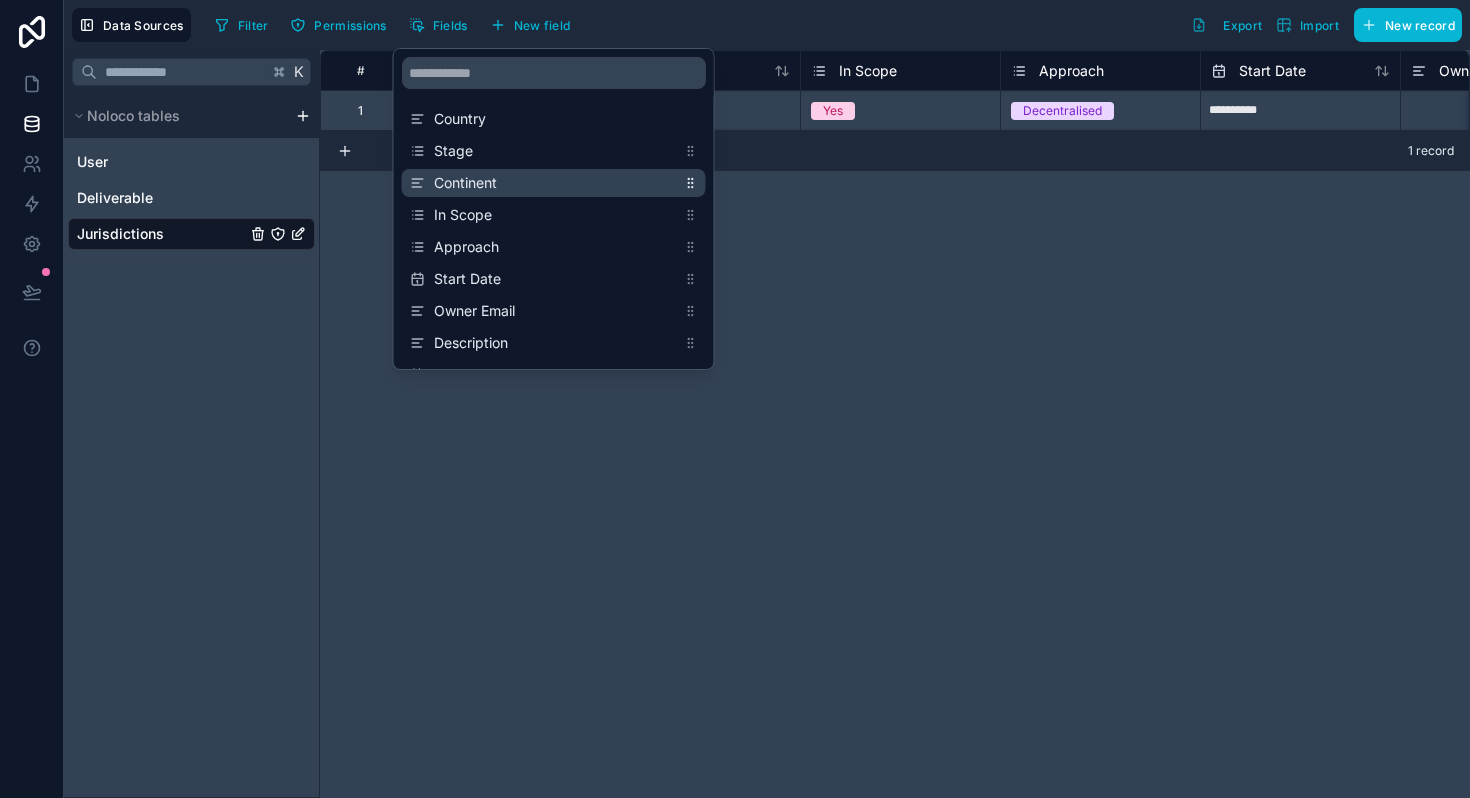 click on "Continent" at bounding box center [555, 183] 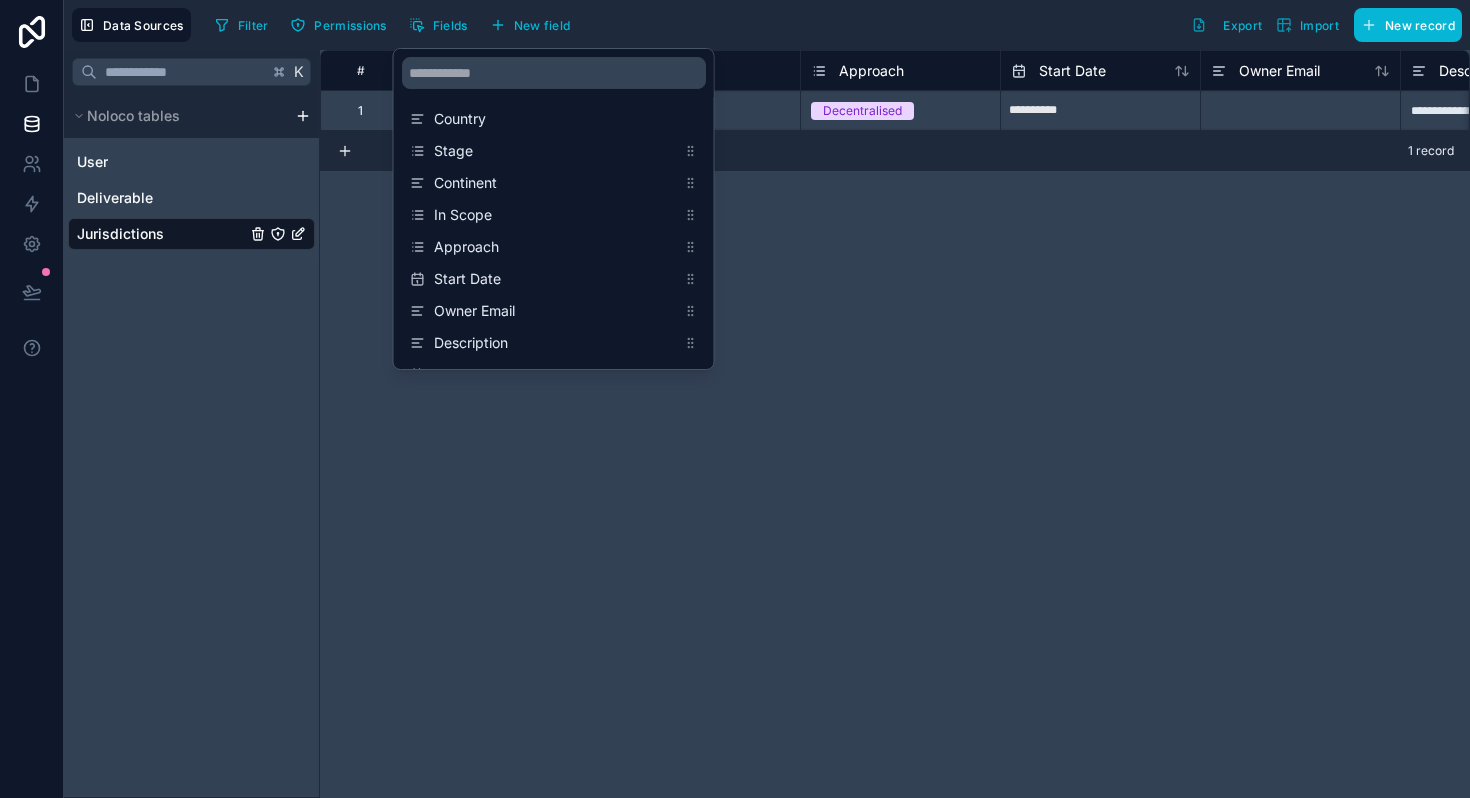 click on "Country Stage Continent In Scope Approach Start Date Owner Email Description created at updated at project (from project) collection uuid" at bounding box center (554, 297) 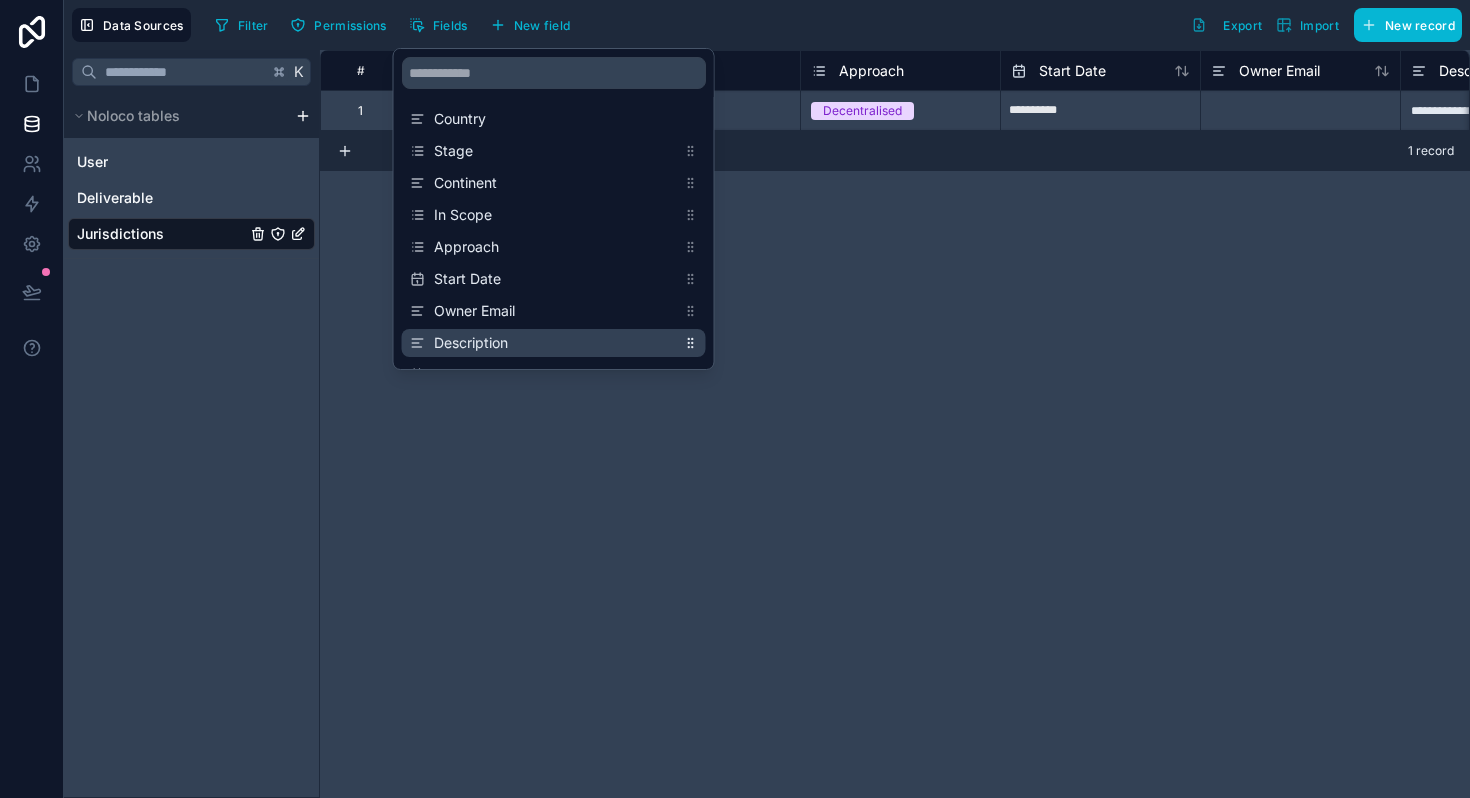 click on "Description" at bounding box center [554, 343] 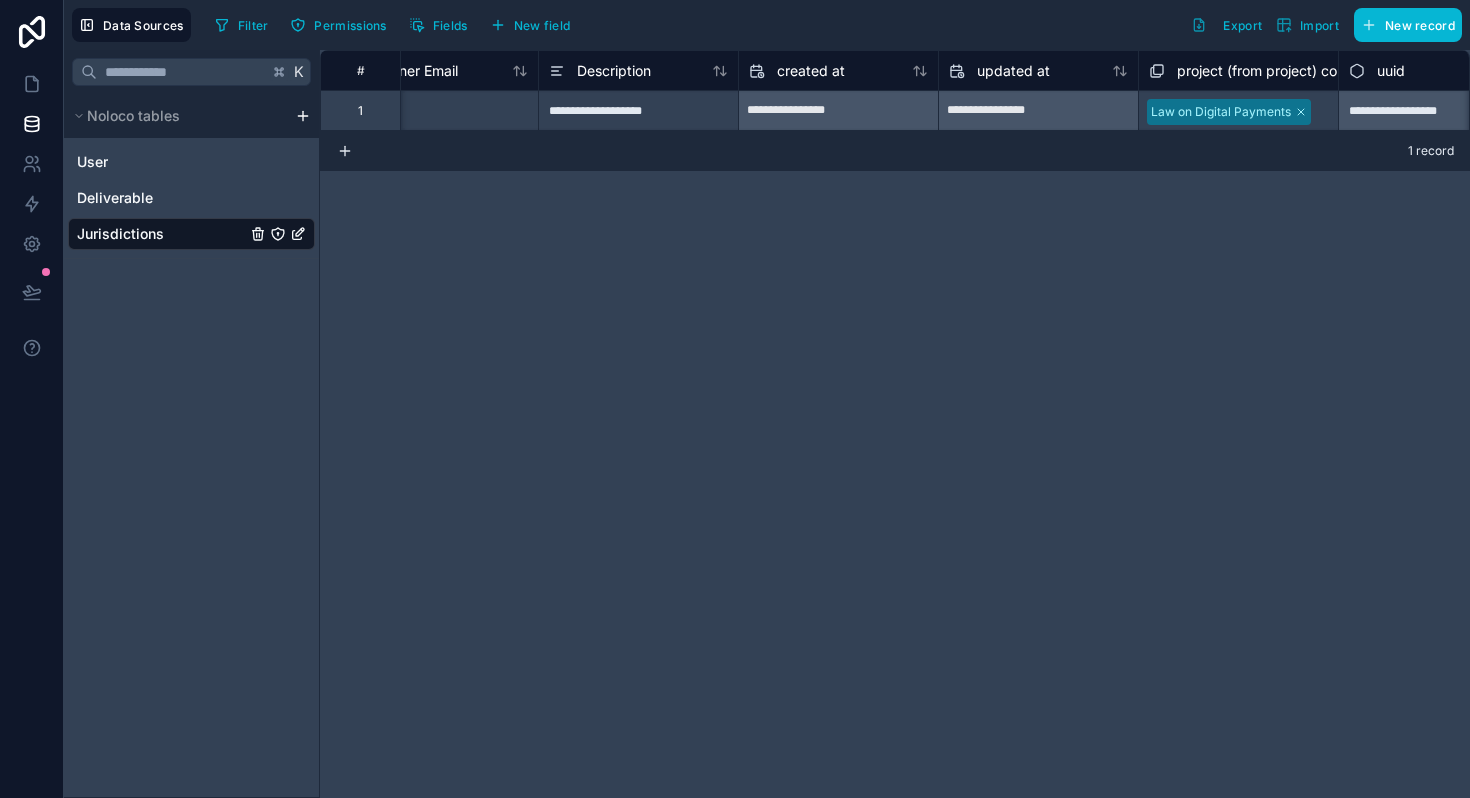 click on "**********" at bounding box center (895, 424) 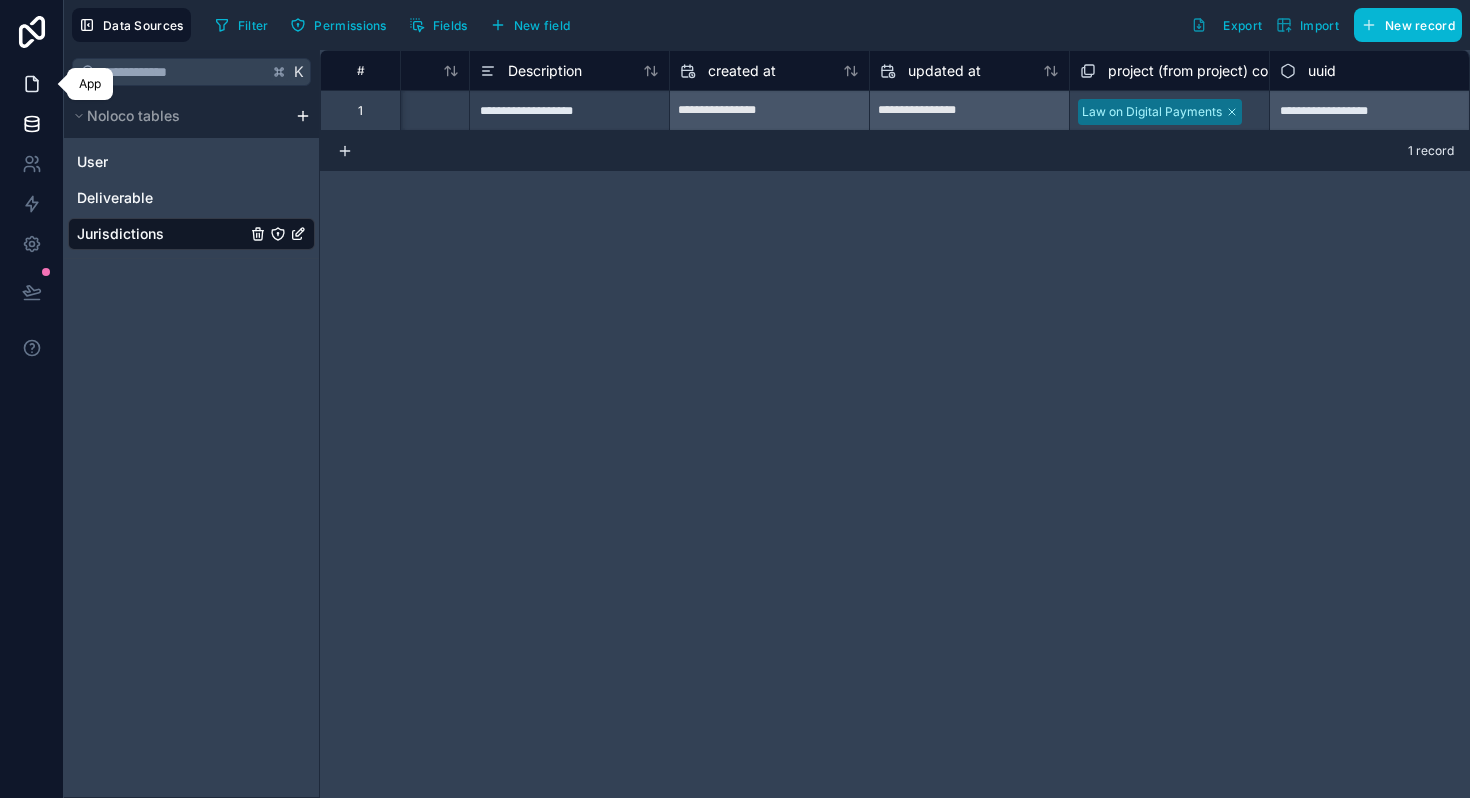 click 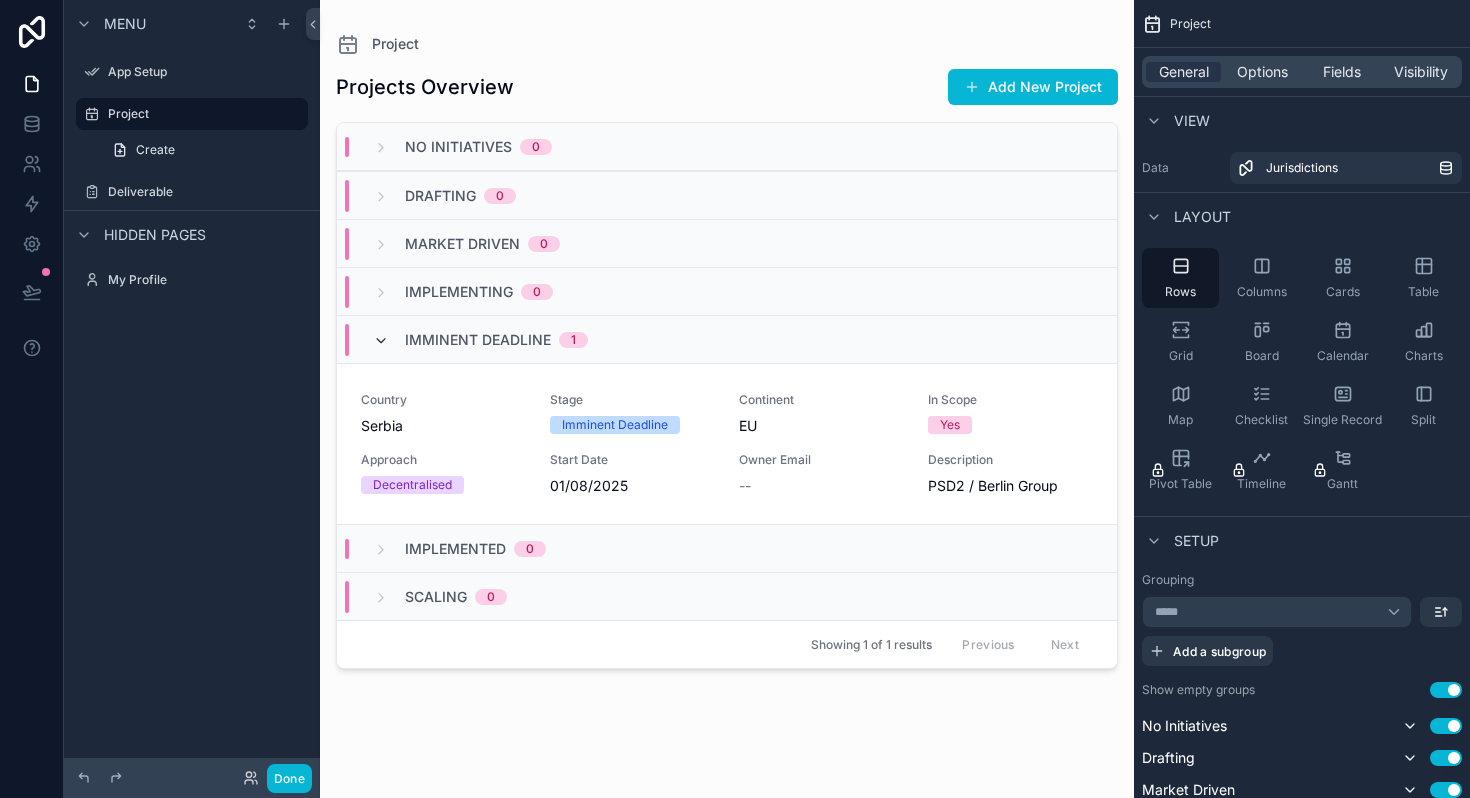 click at bounding box center (381, 341) 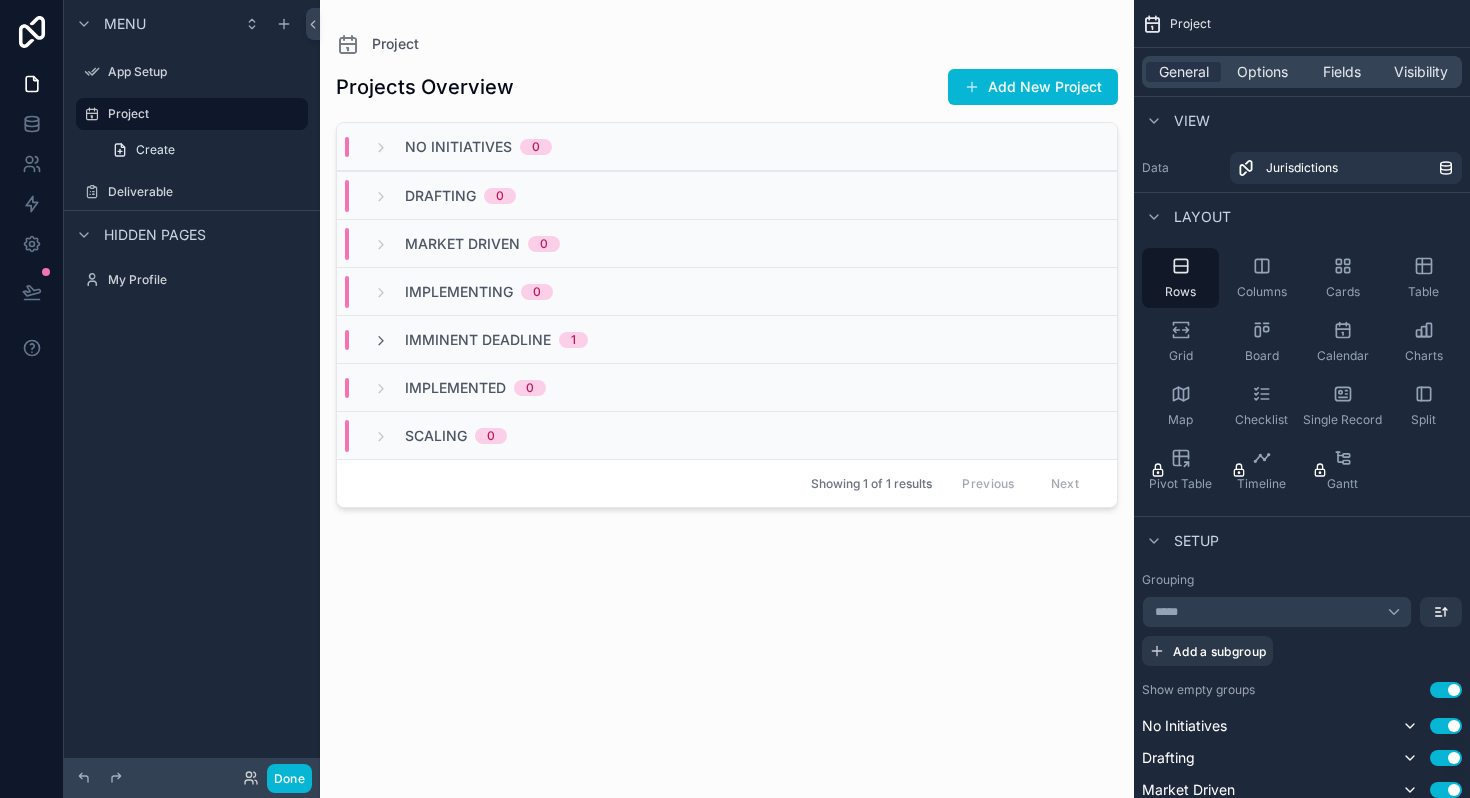 click on "Imminent Deadline 1" at bounding box center [480, 340] 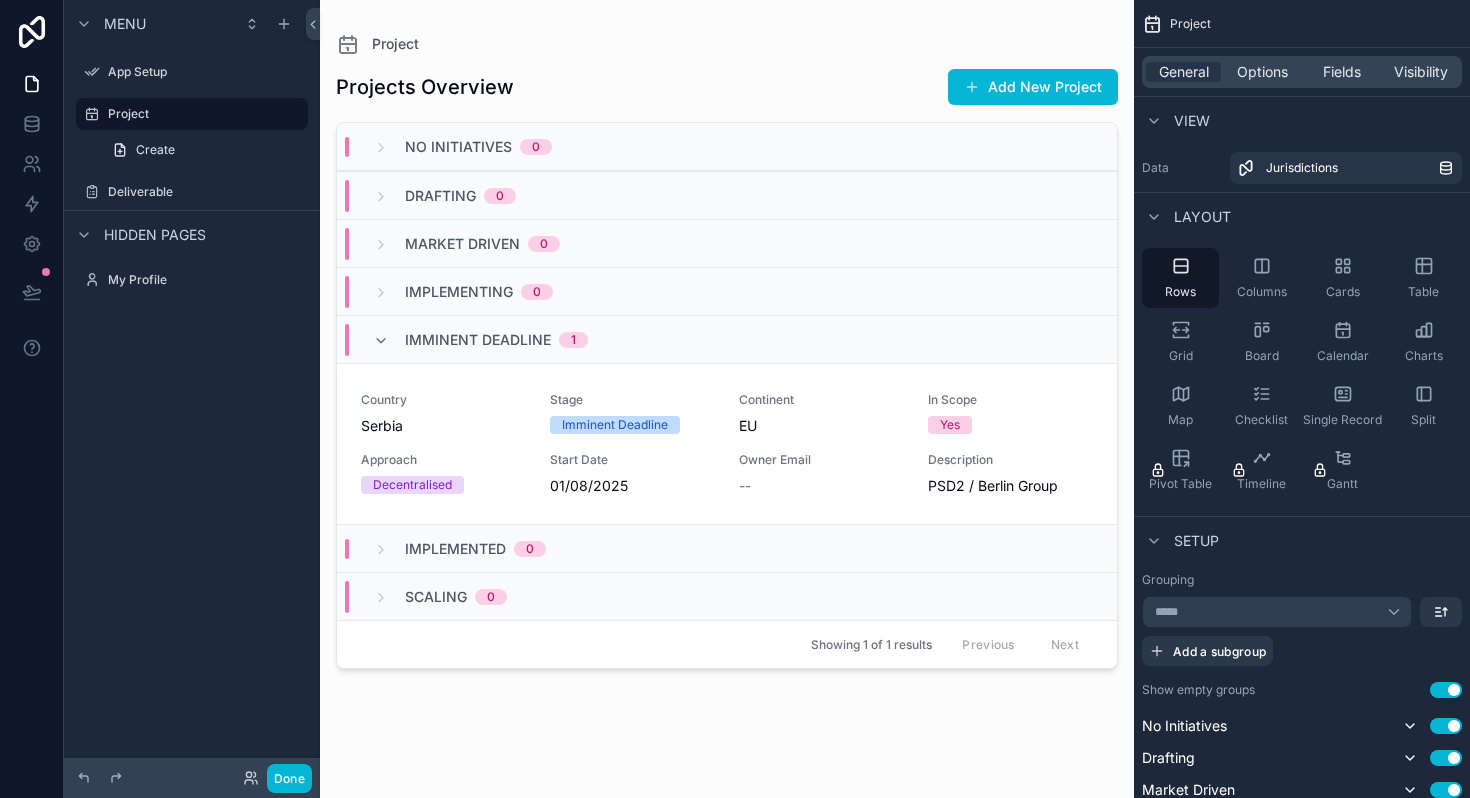 click on "Imminent Deadline 1" at bounding box center [480, 340] 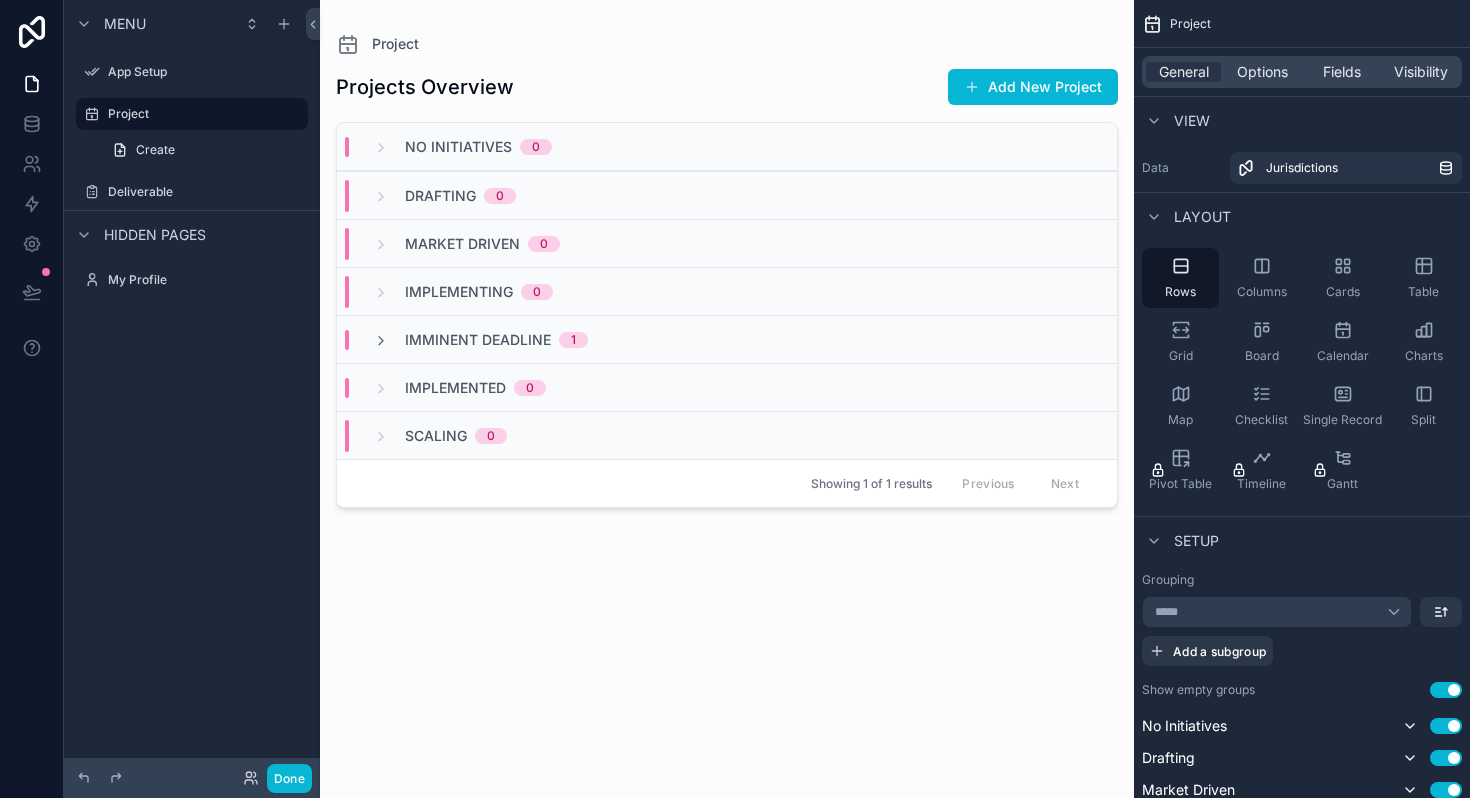 click on "Imminent Deadline 1" at bounding box center (480, 340) 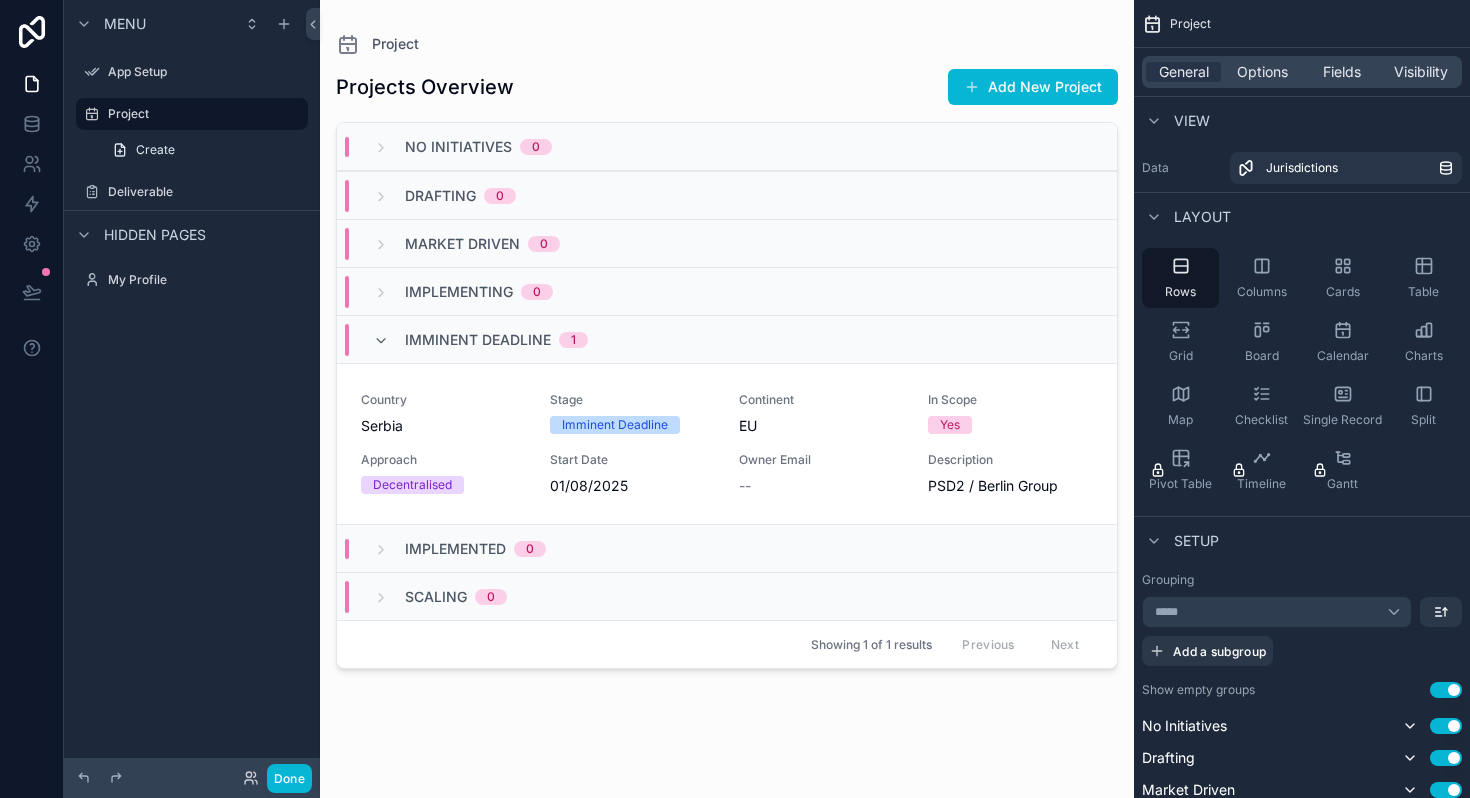 click on "Imminent Deadline 1" at bounding box center (480, 340) 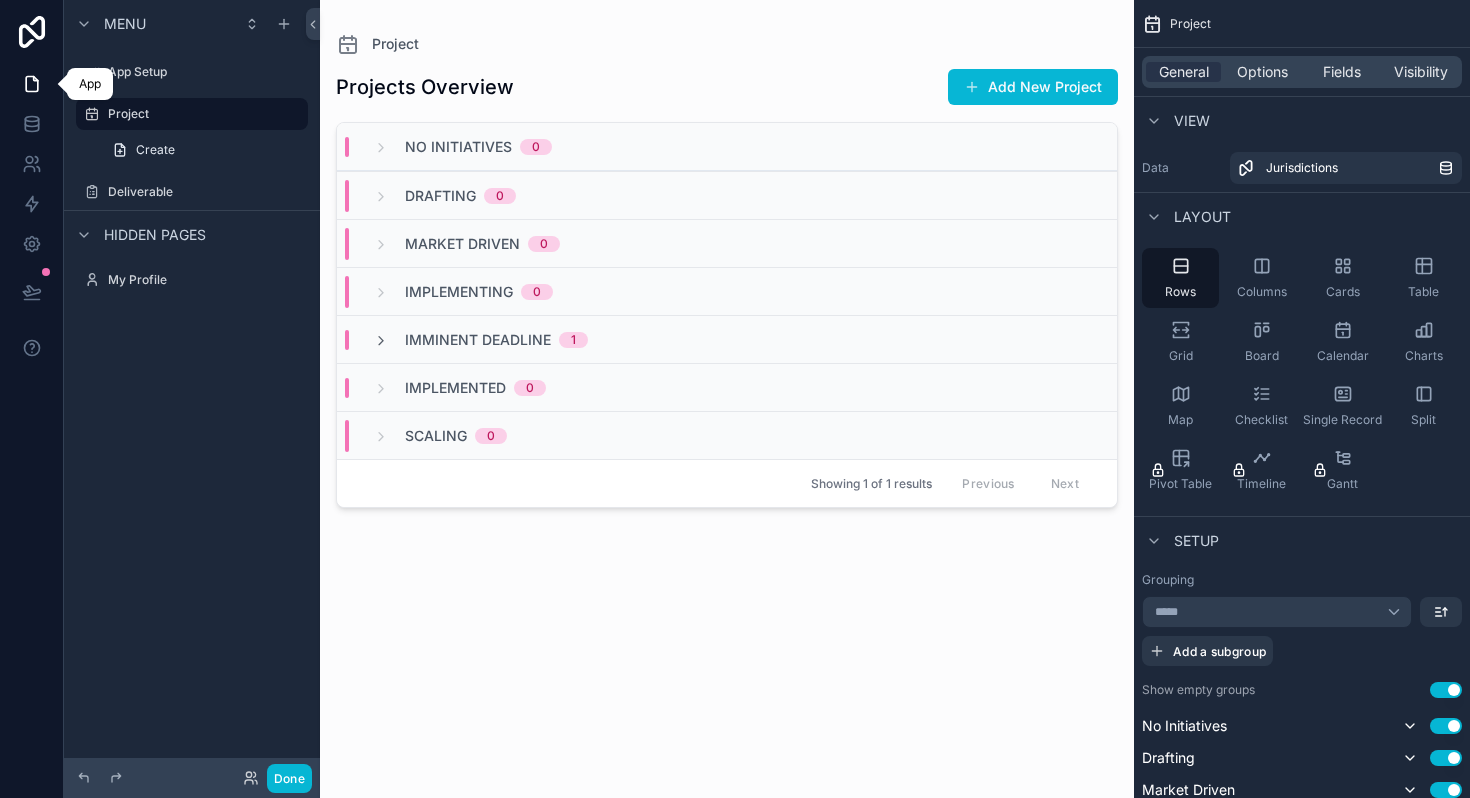 click 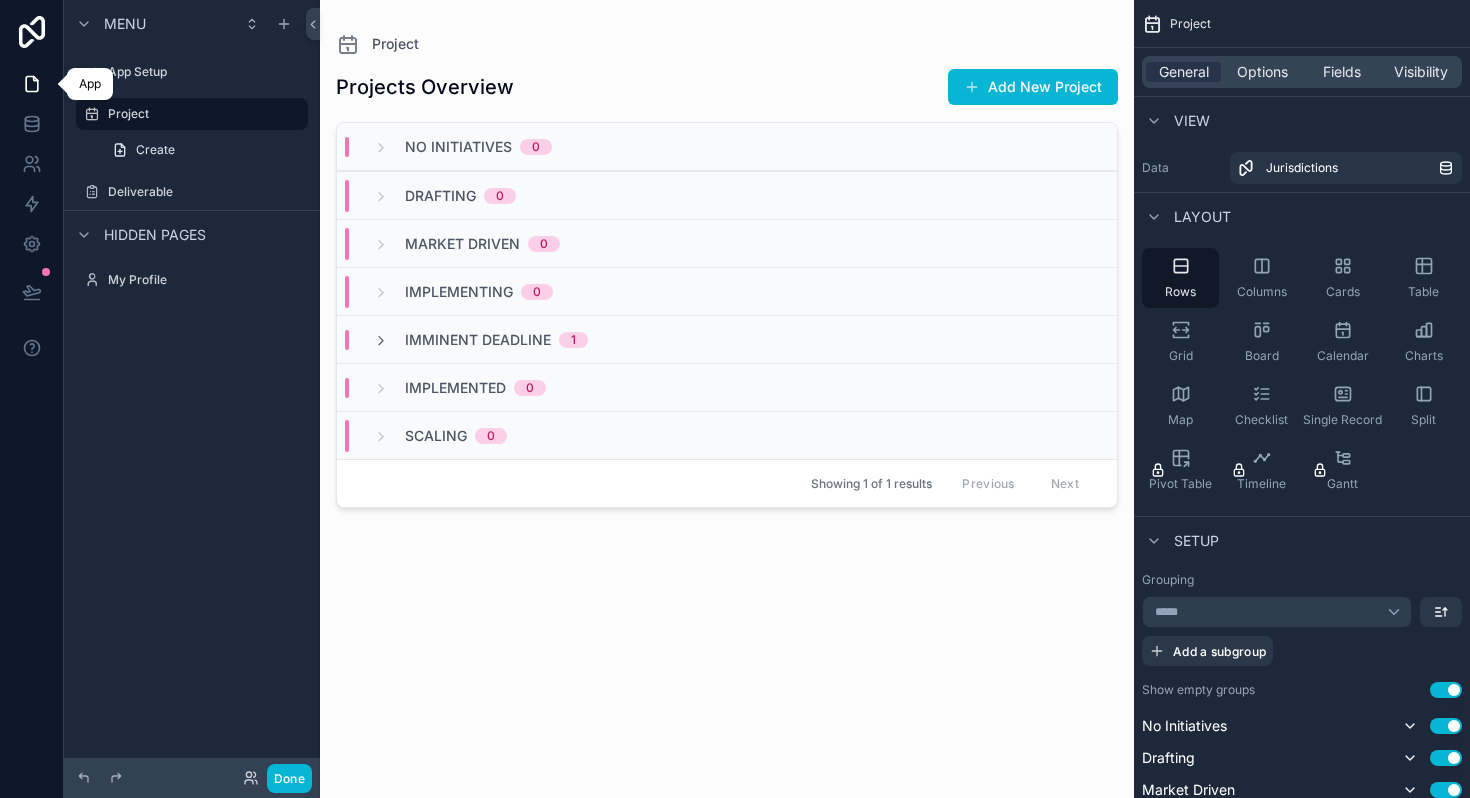 click 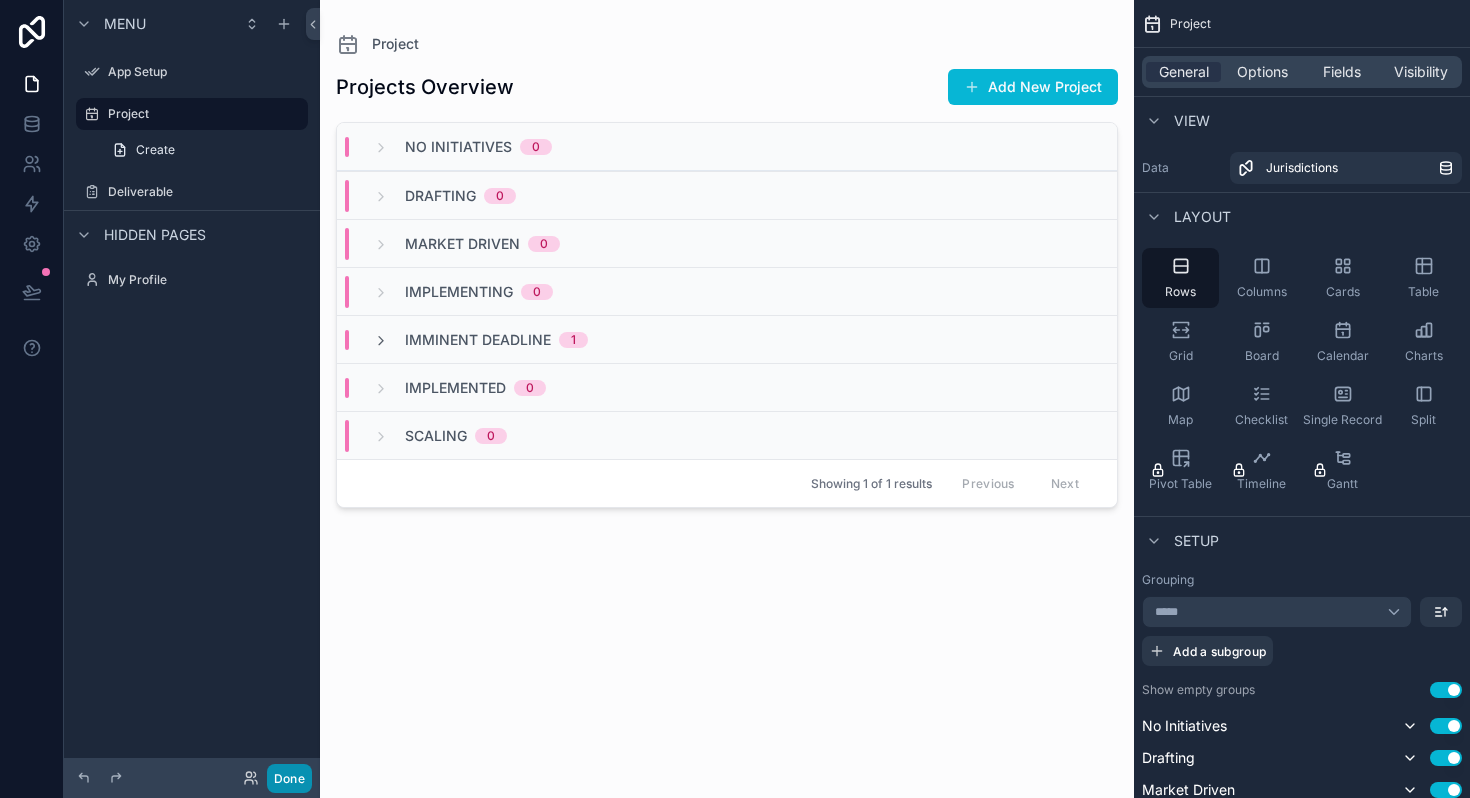 click on "Done" at bounding box center (289, 778) 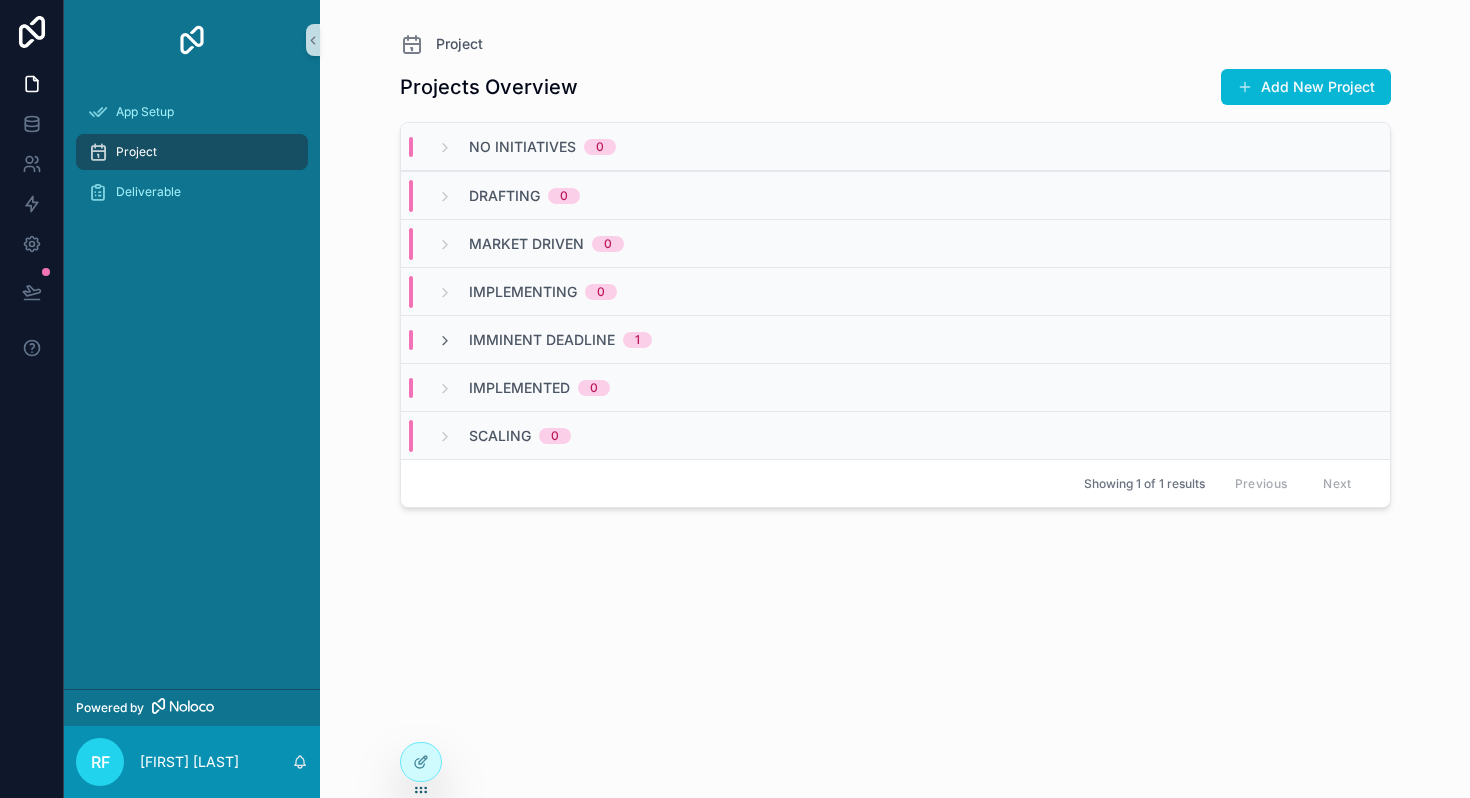 click on "Imminent Deadline 1" at bounding box center [560, 340] 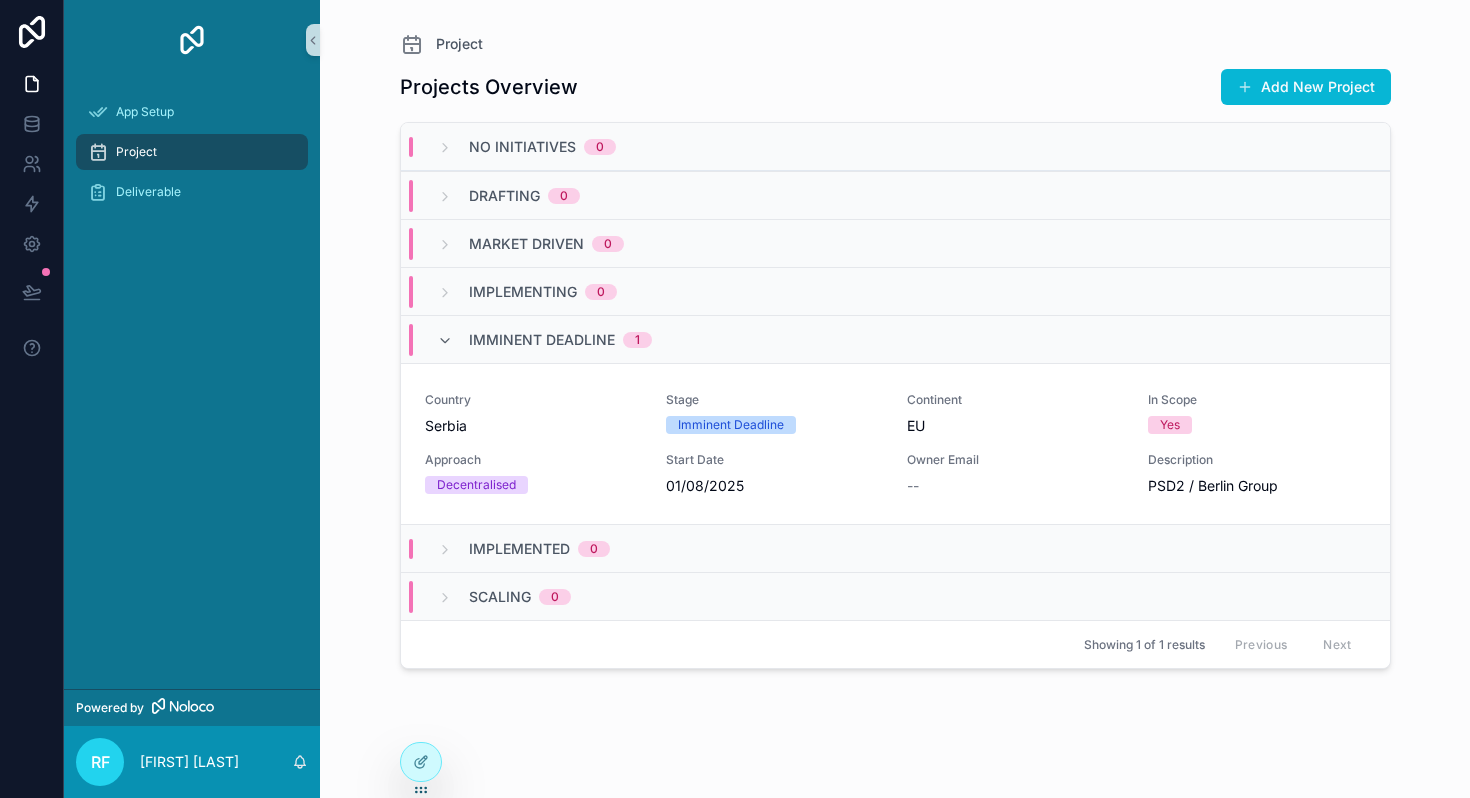 click on "Imminent Deadline 1" at bounding box center (544, 340) 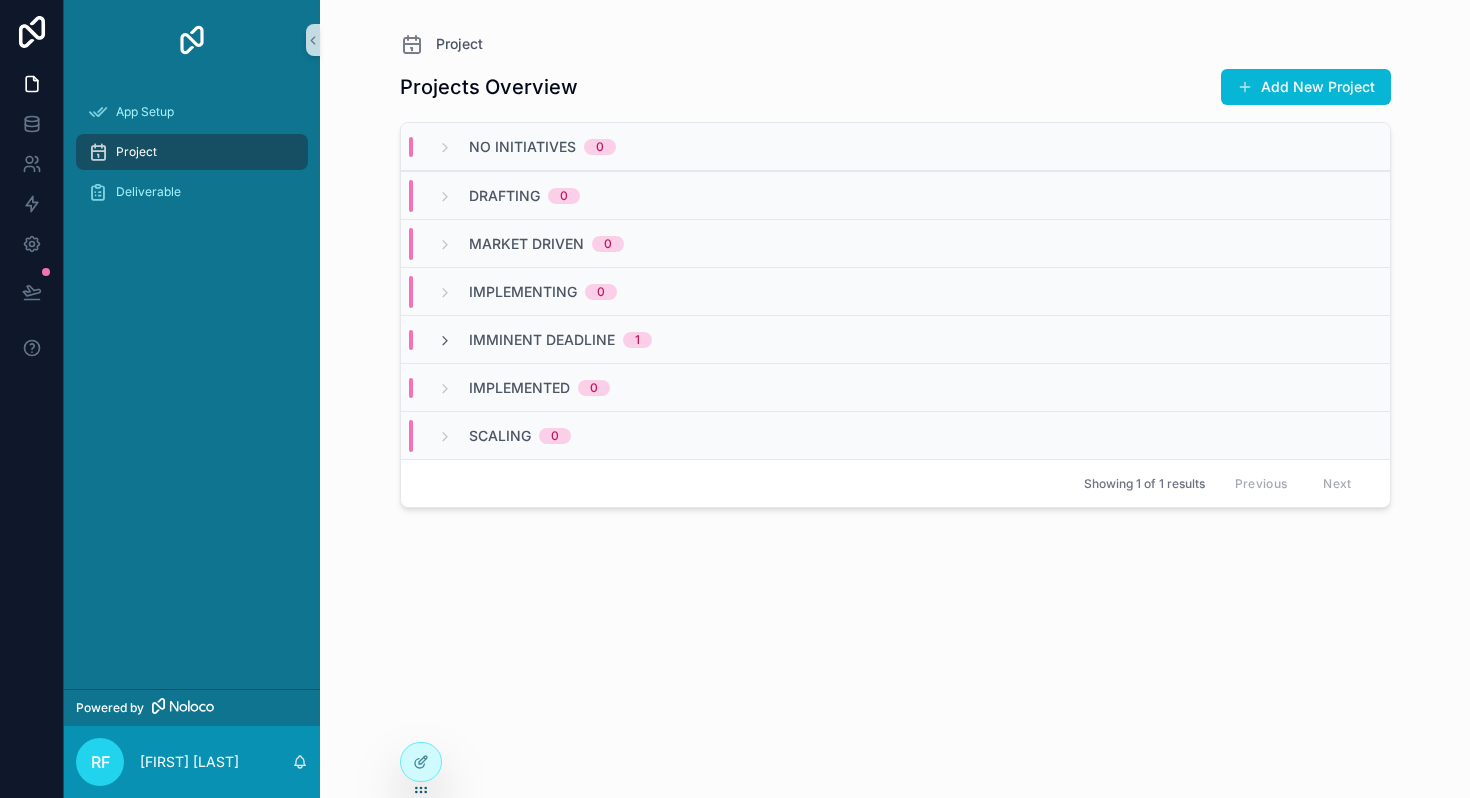 click on "Imminent Deadline 1" at bounding box center (895, 339) 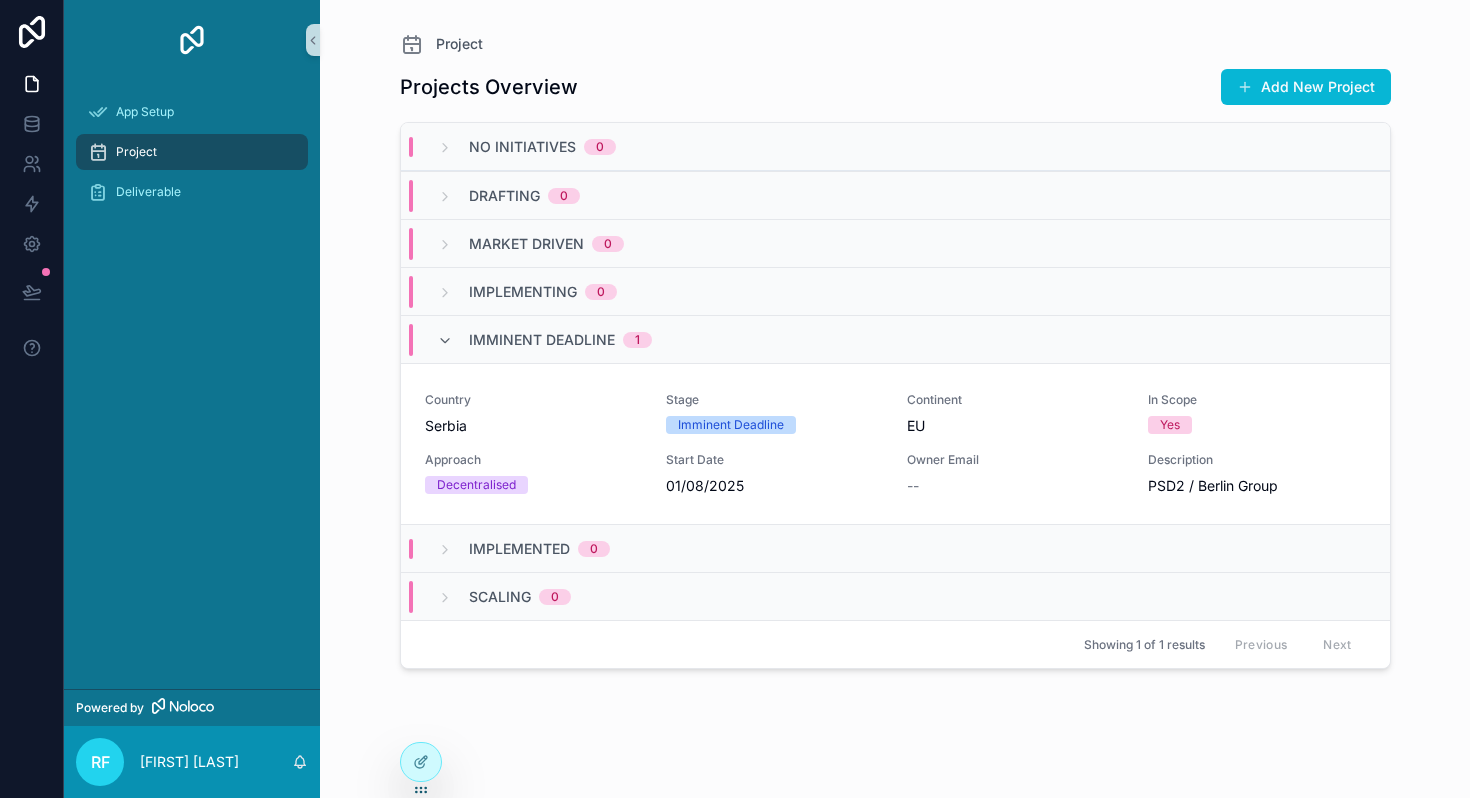 click on "Imminent Deadline 1" at bounding box center [544, 340] 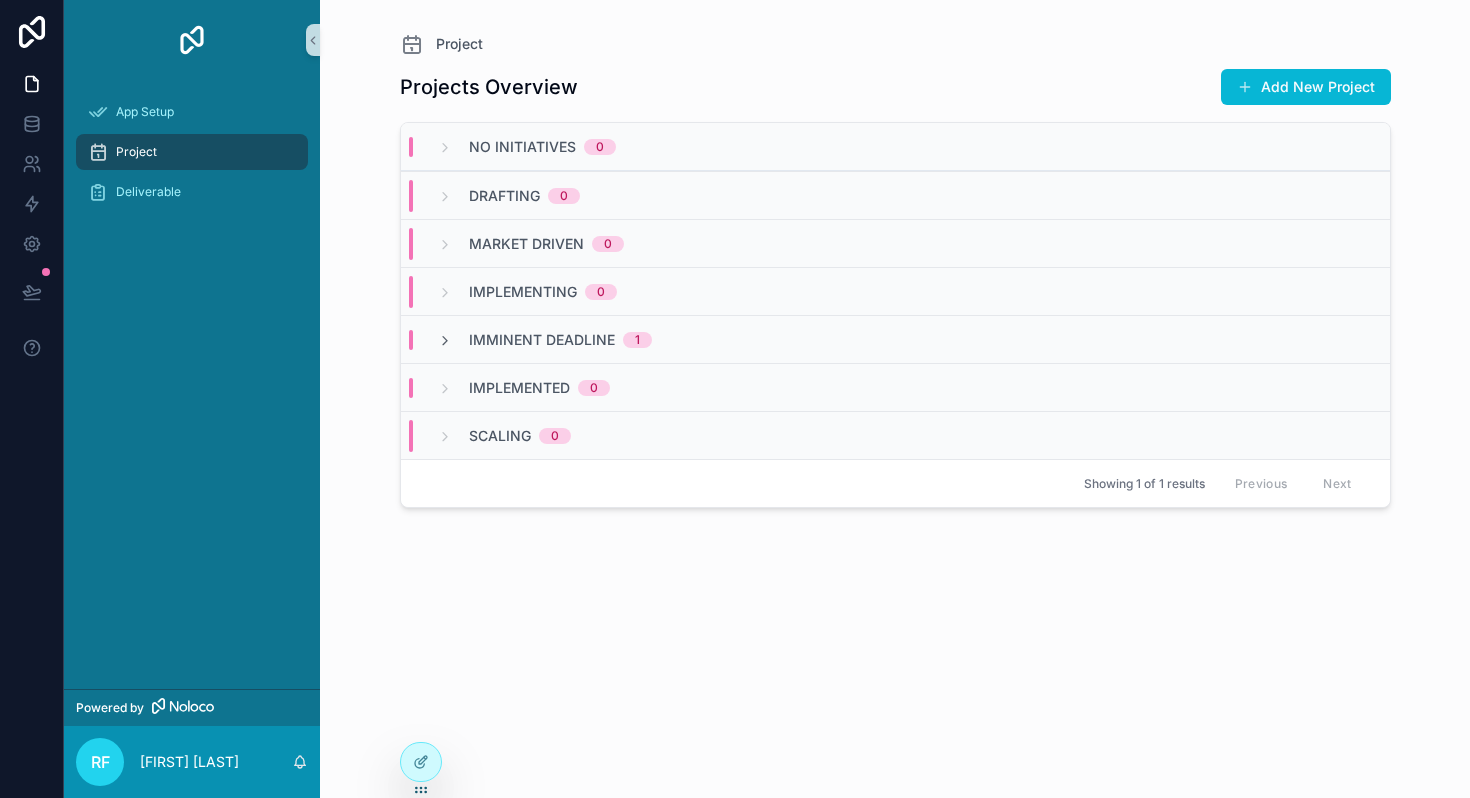 click on "Imminent Deadline 1" at bounding box center (895, 339) 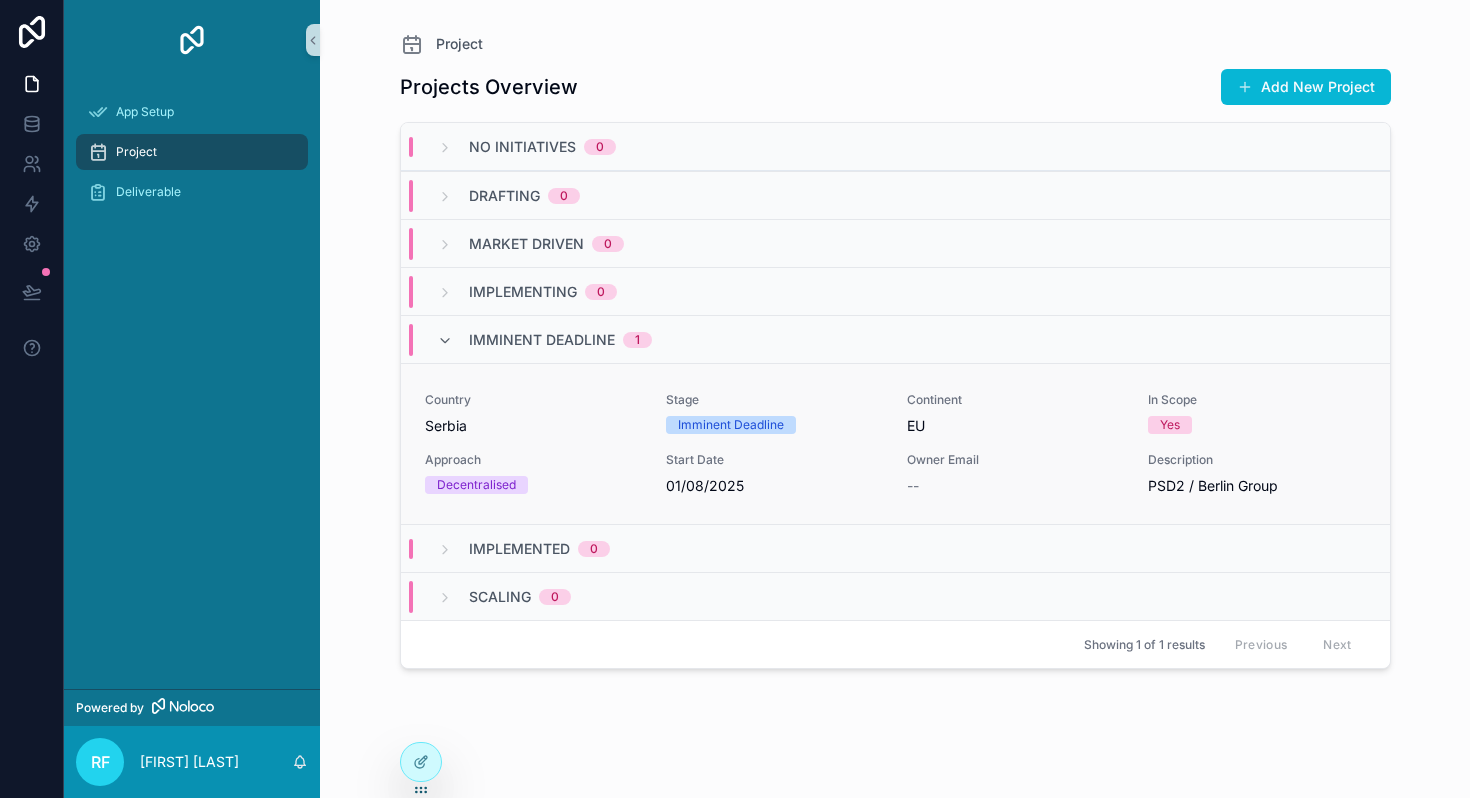 click on "Country [COUNTRY]" at bounding box center [533, 414] 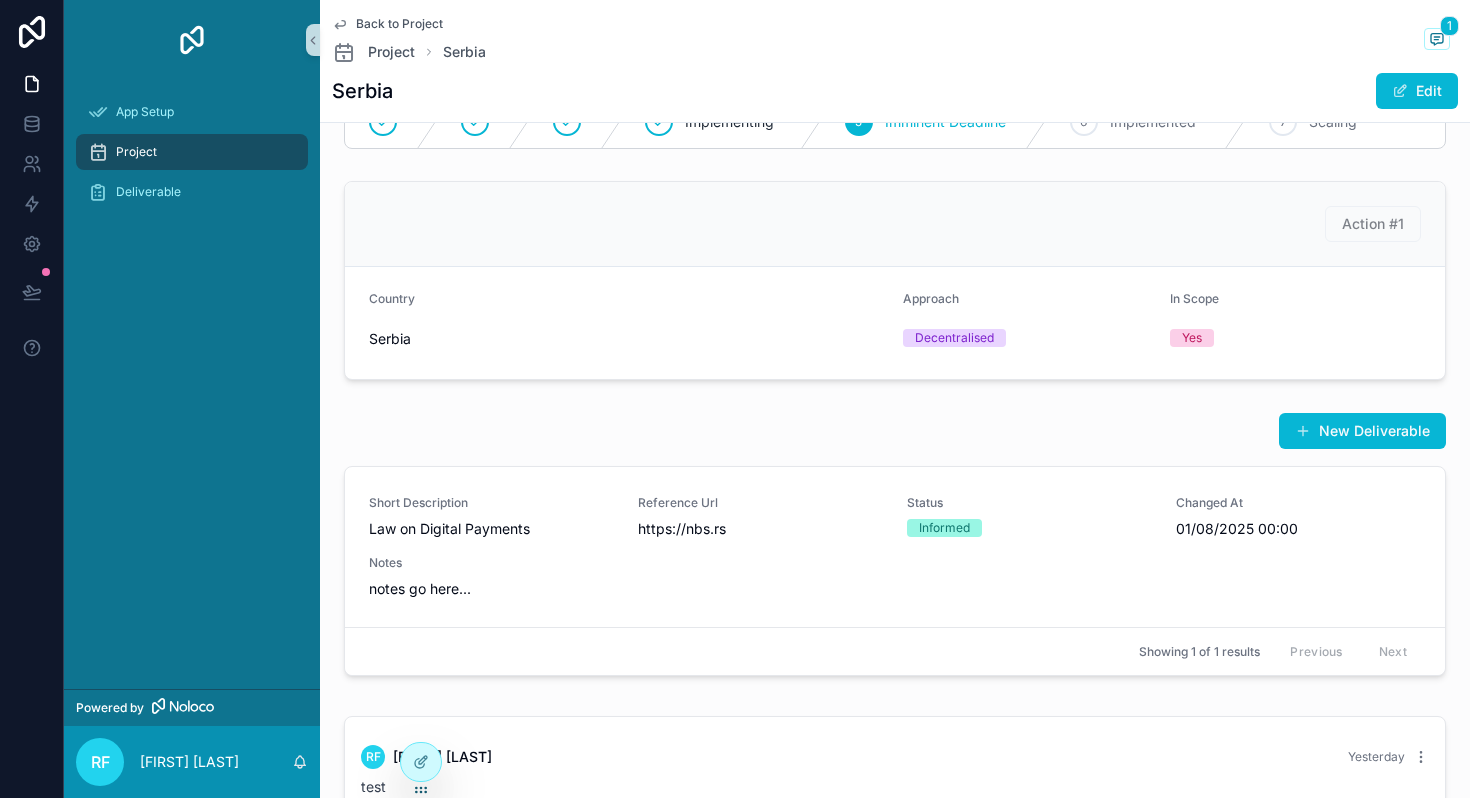 scroll, scrollTop: 0, scrollLeft: 0, axis: both 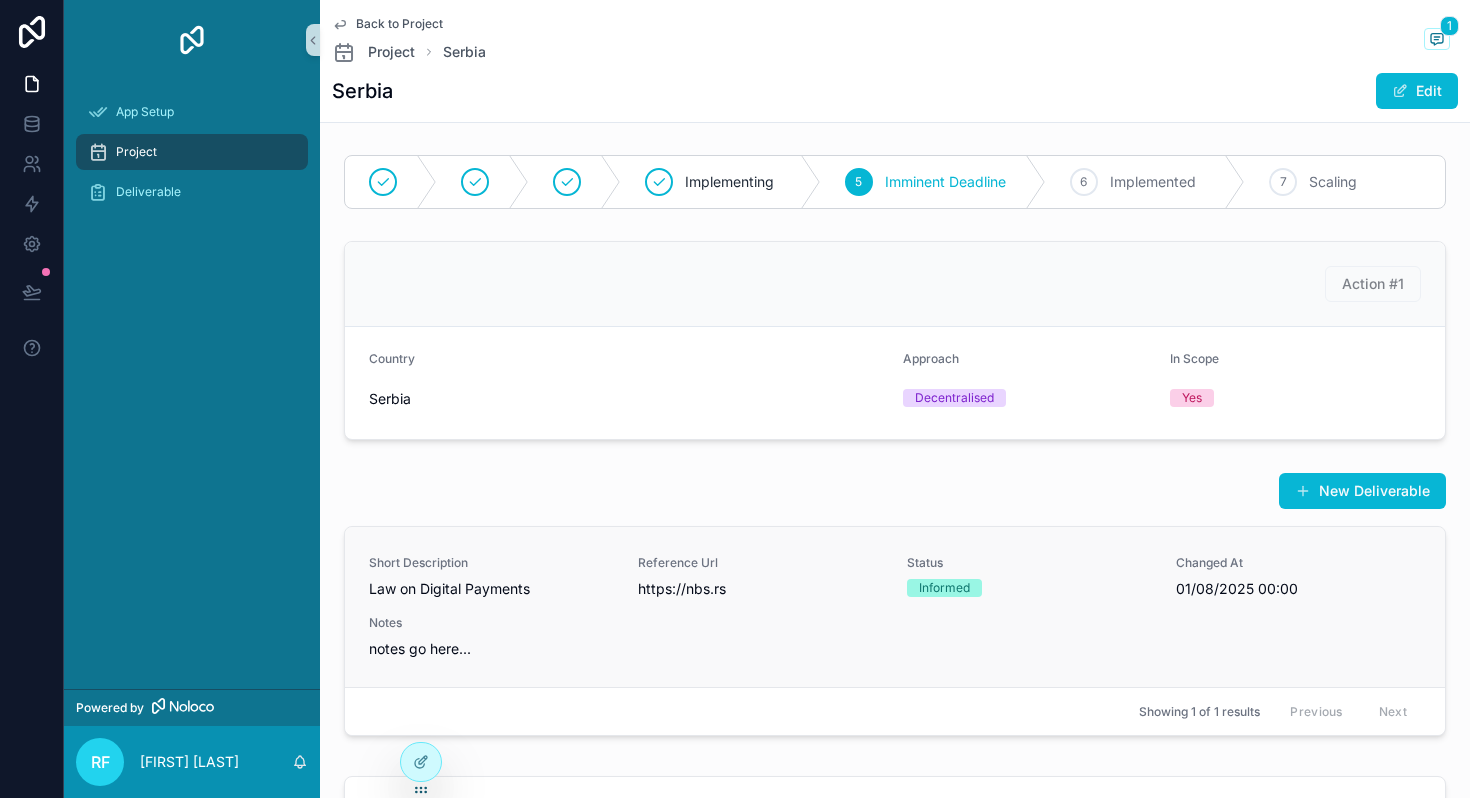 click on "Short Description Law on Digital Payments Reference Url https://nbs.rs Status Informed Changed At 01/08/2025 00:00 Notes notes go here..." at bounding box center [895, 607] 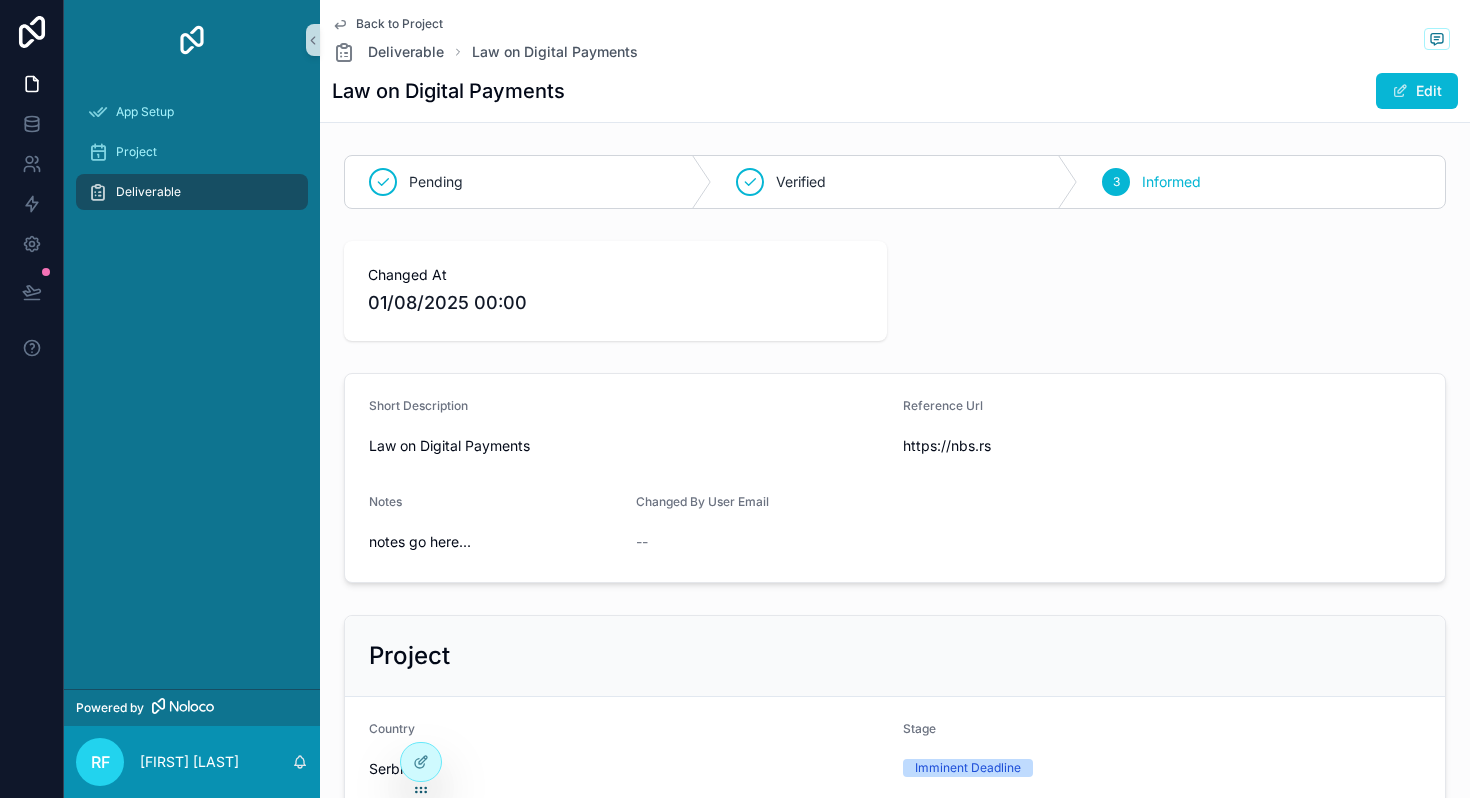 click 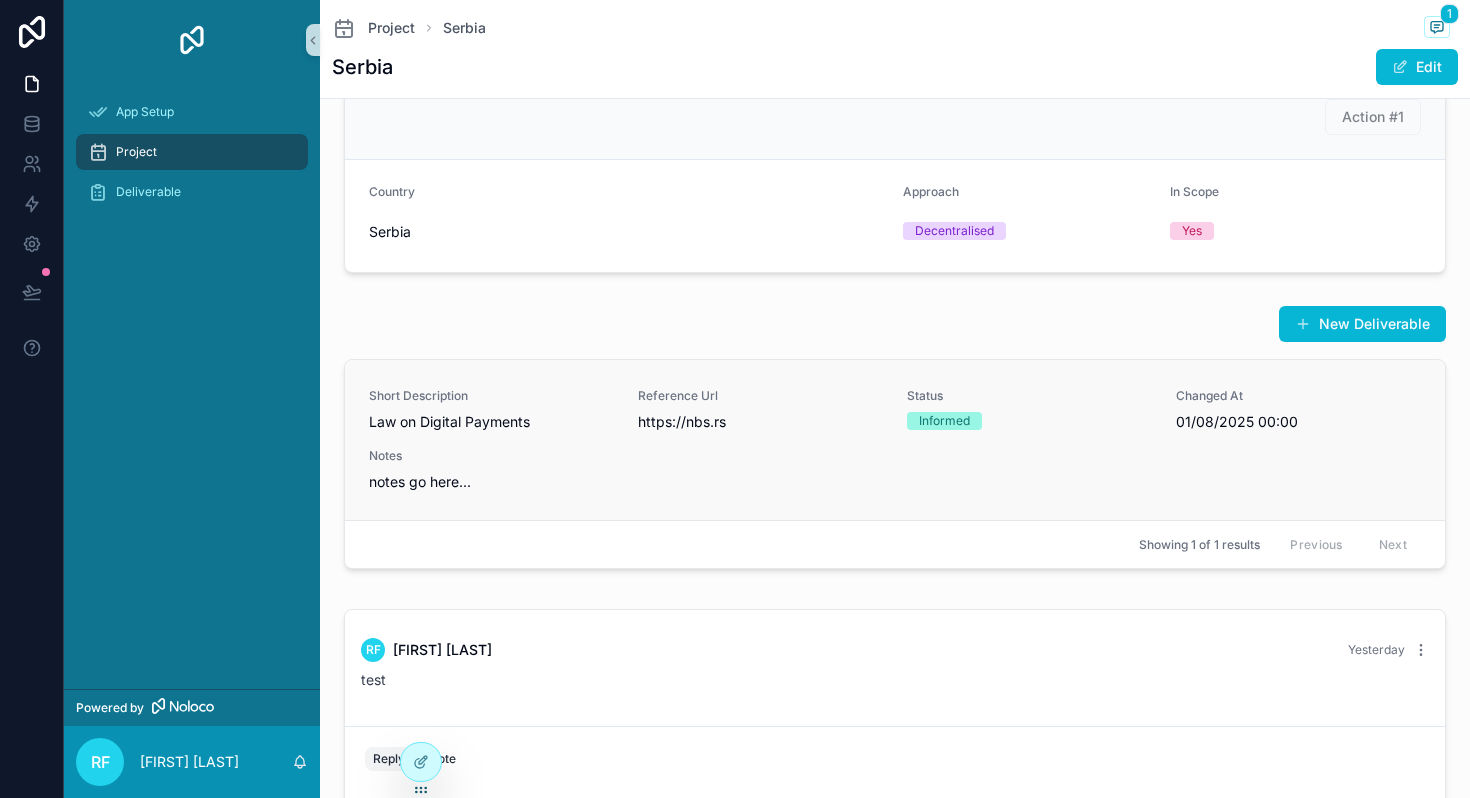 scroll, scrollTop: 0, scrollLeft: 0, axis: both 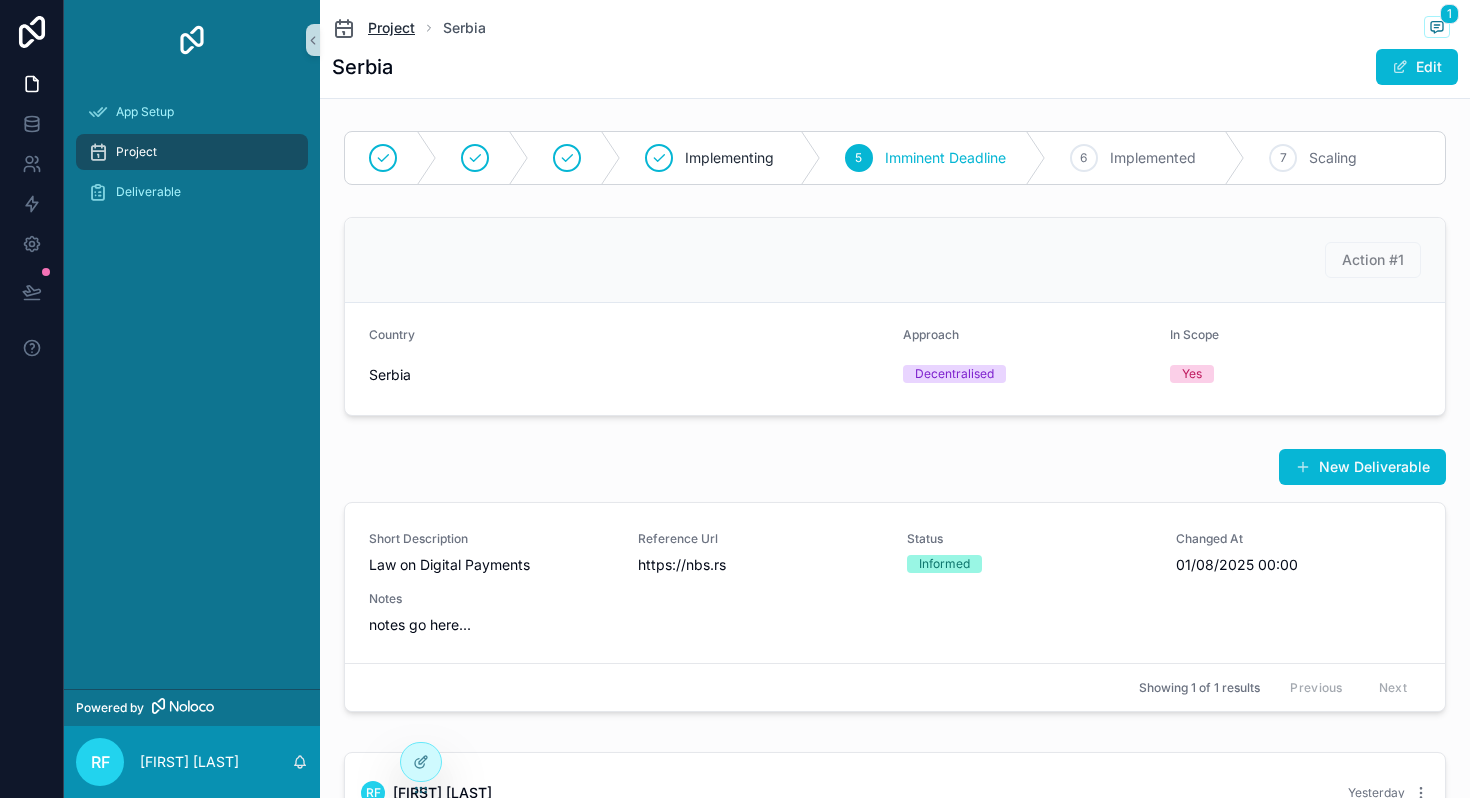 click on "Project" at bounding box center [391, 28] 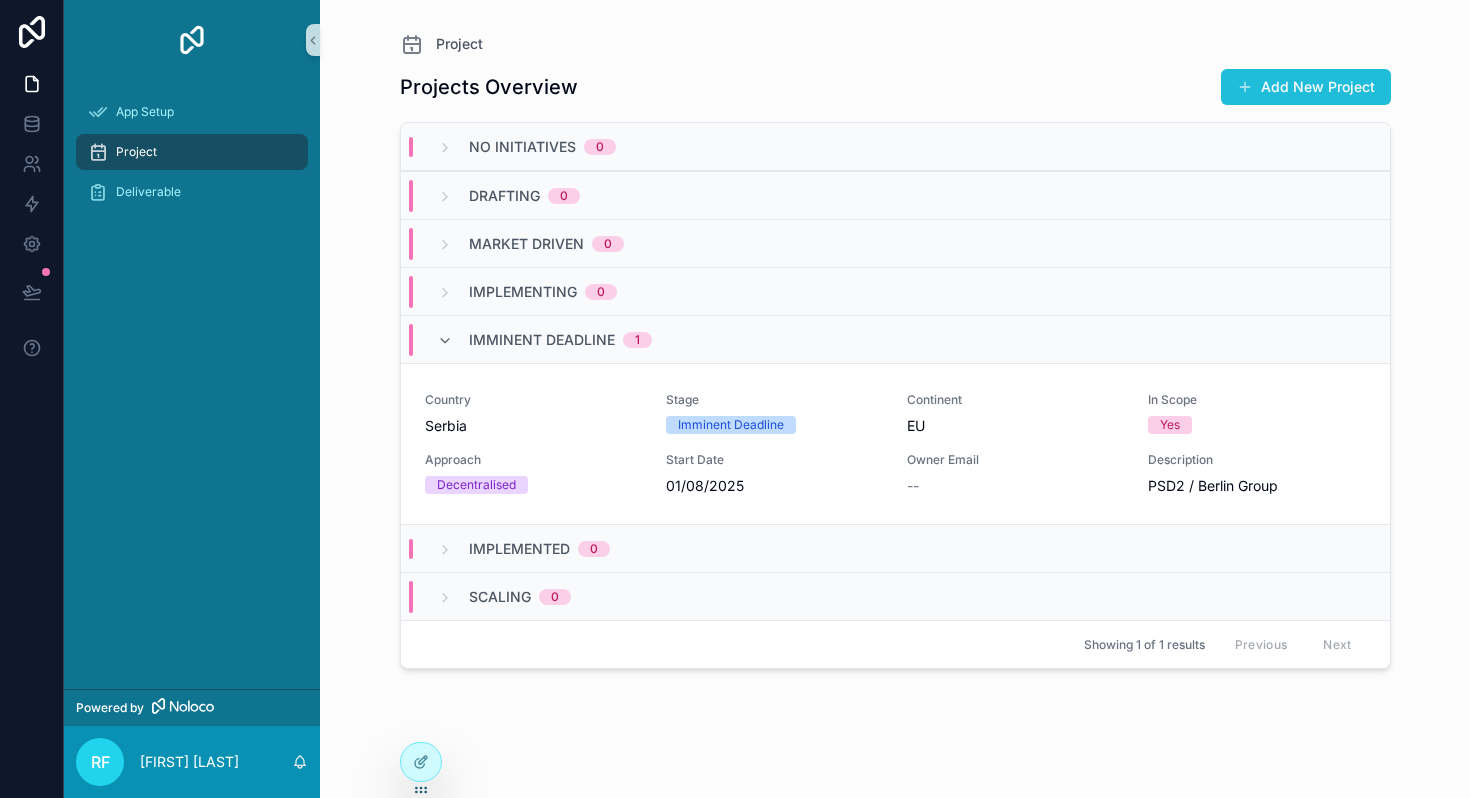click at bounding box center (1245, 87) 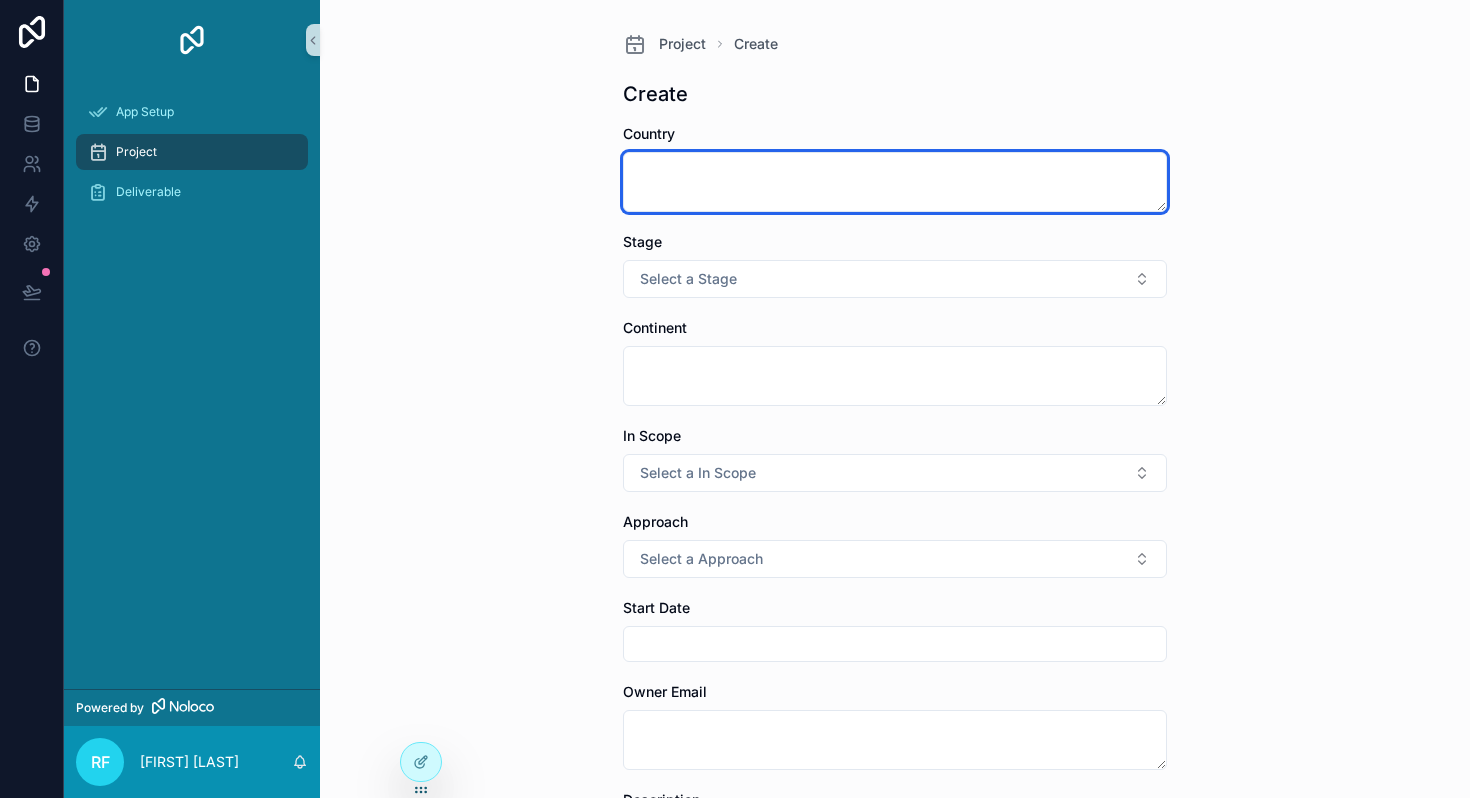 click at bounding box center [895, 182] 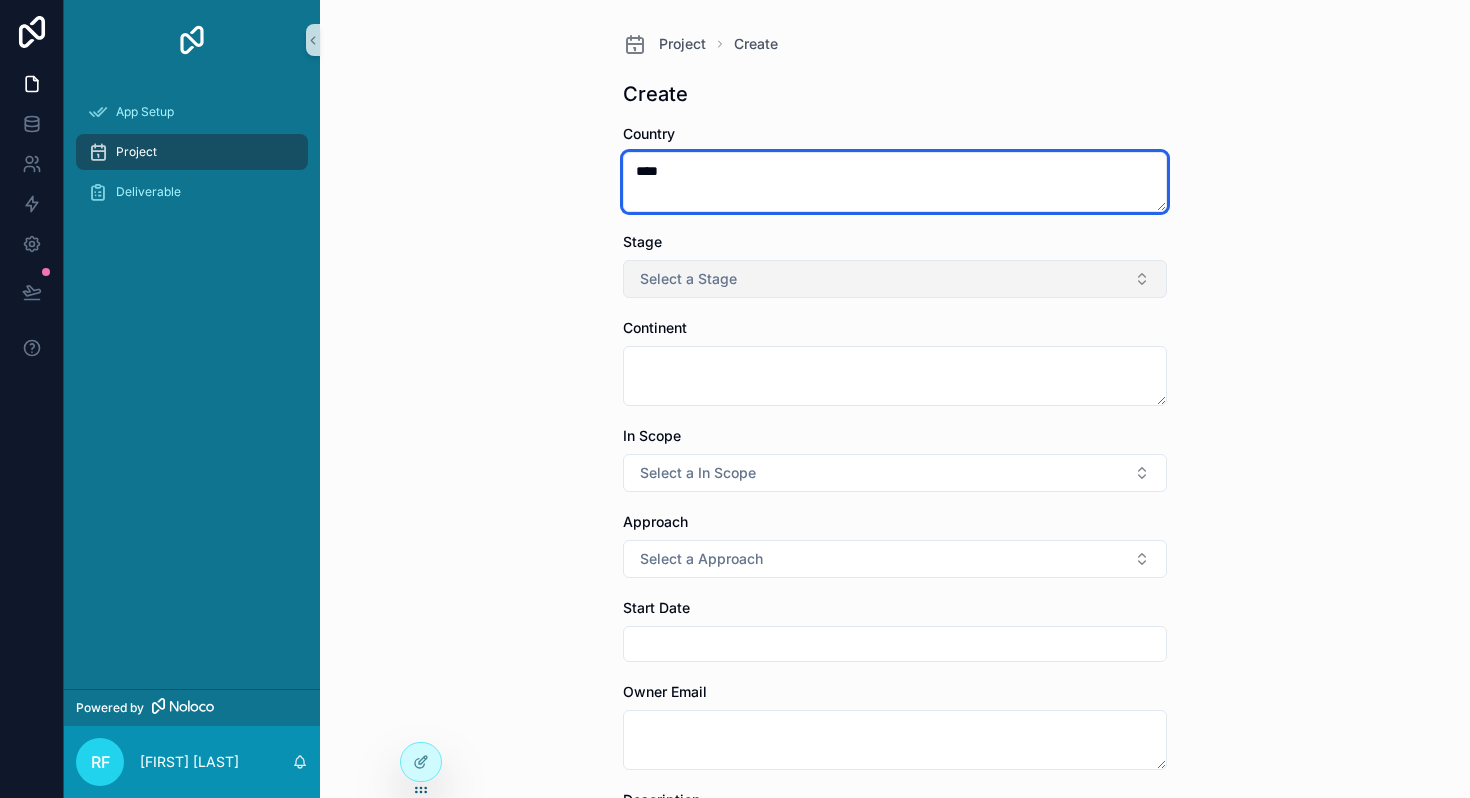 type on "****" 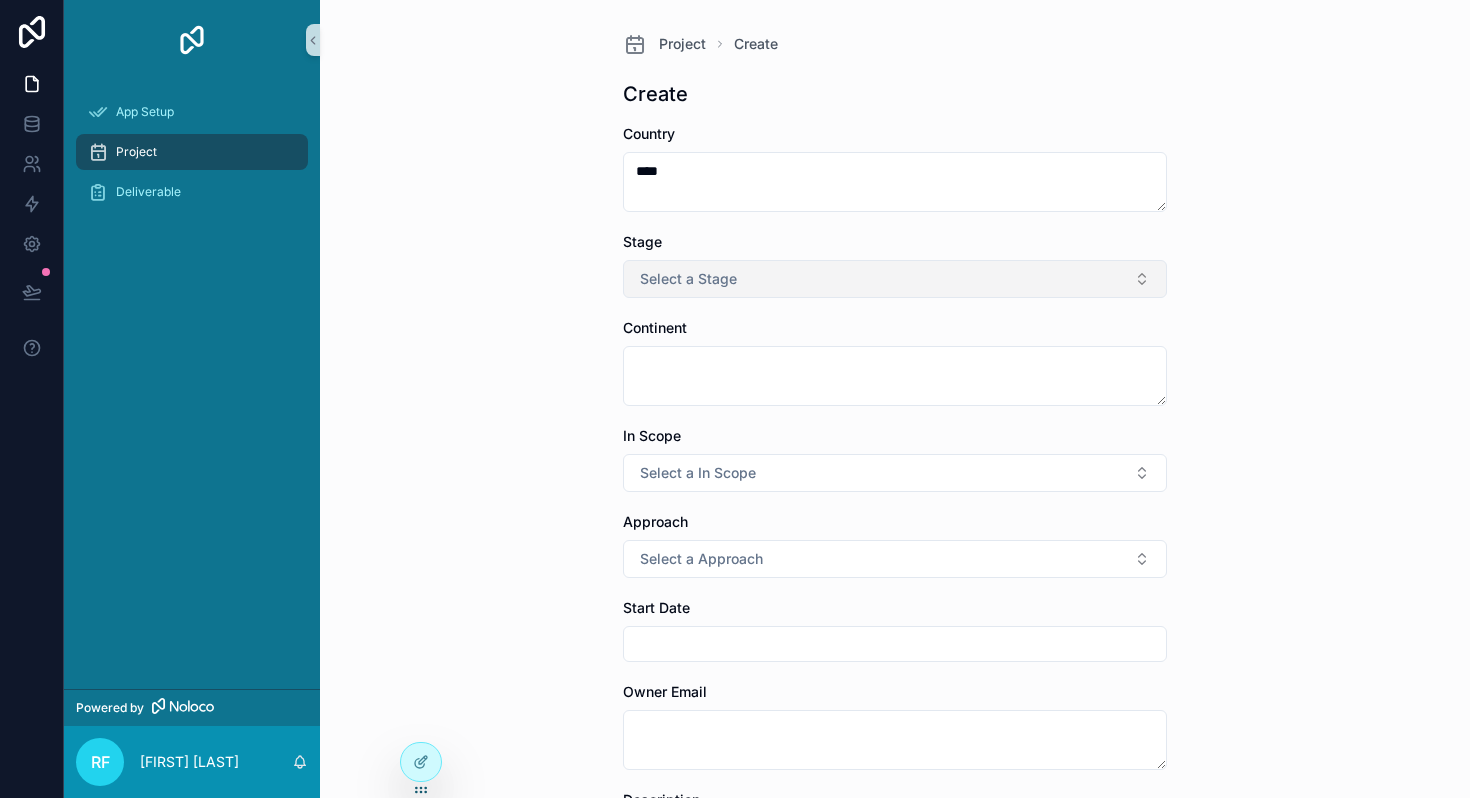 click on "Select a Stage" at bounding box center (688, 279) 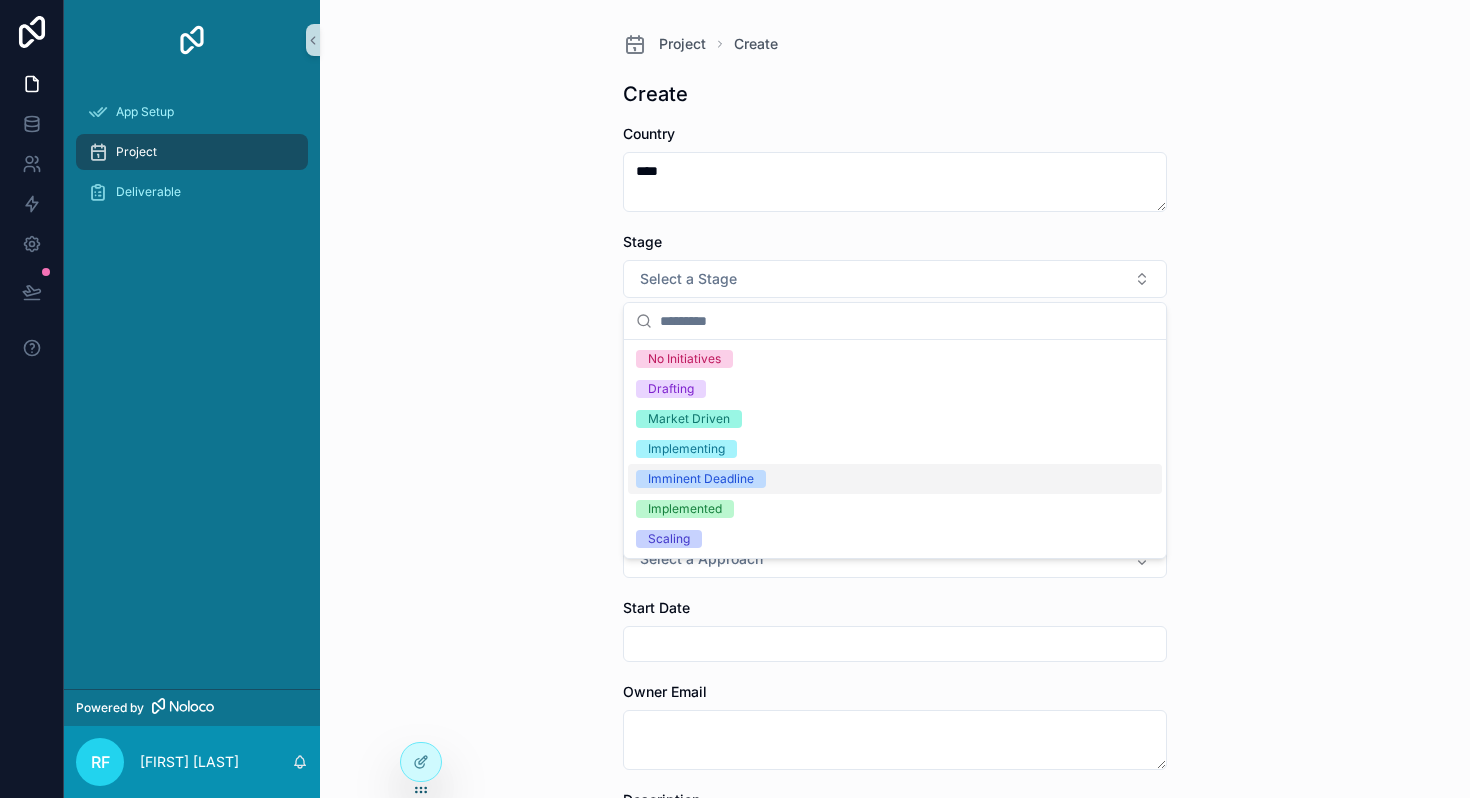 click on "Imminent Deadline" at bounding box center [701, 479] 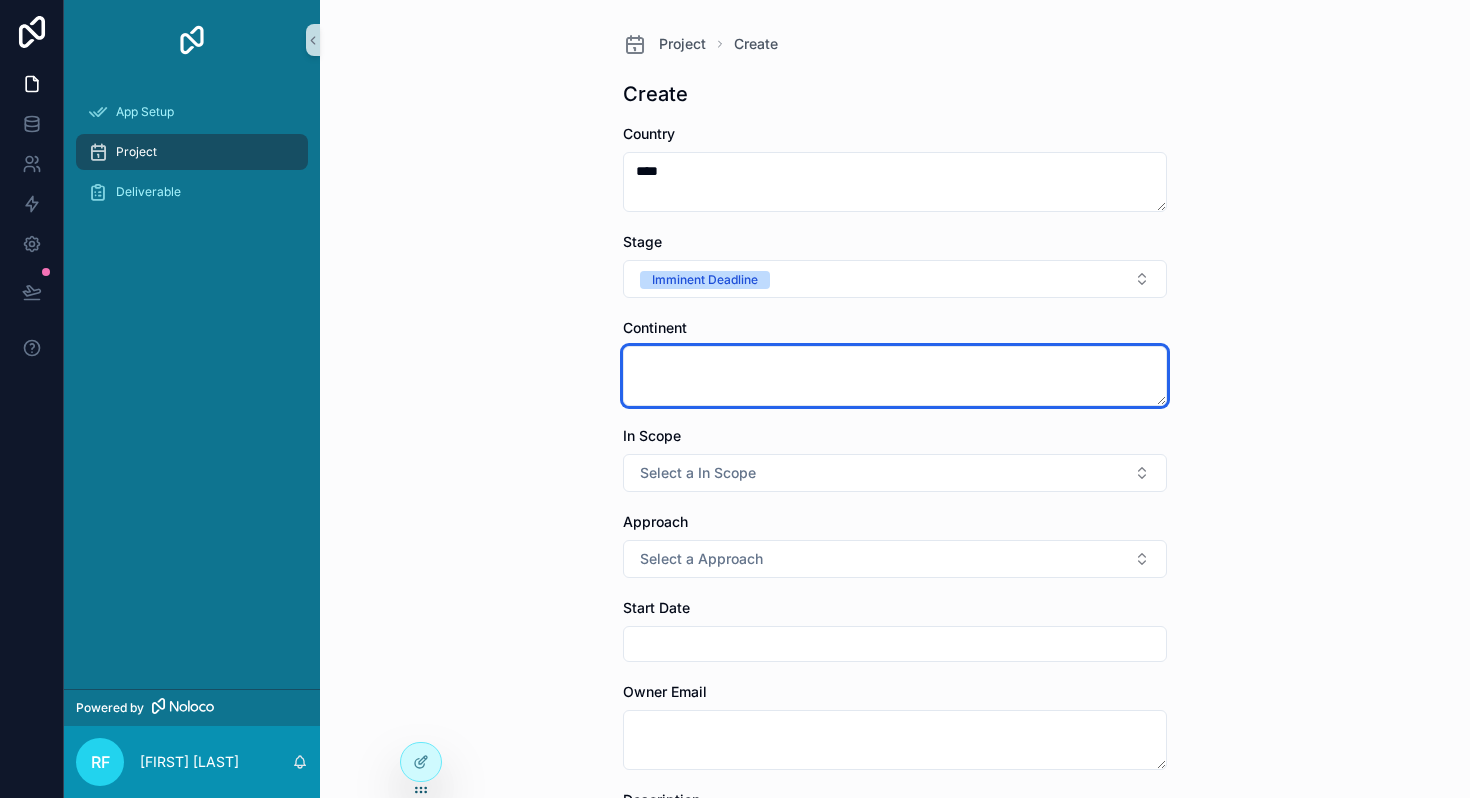click at bounding box center (895, 376) 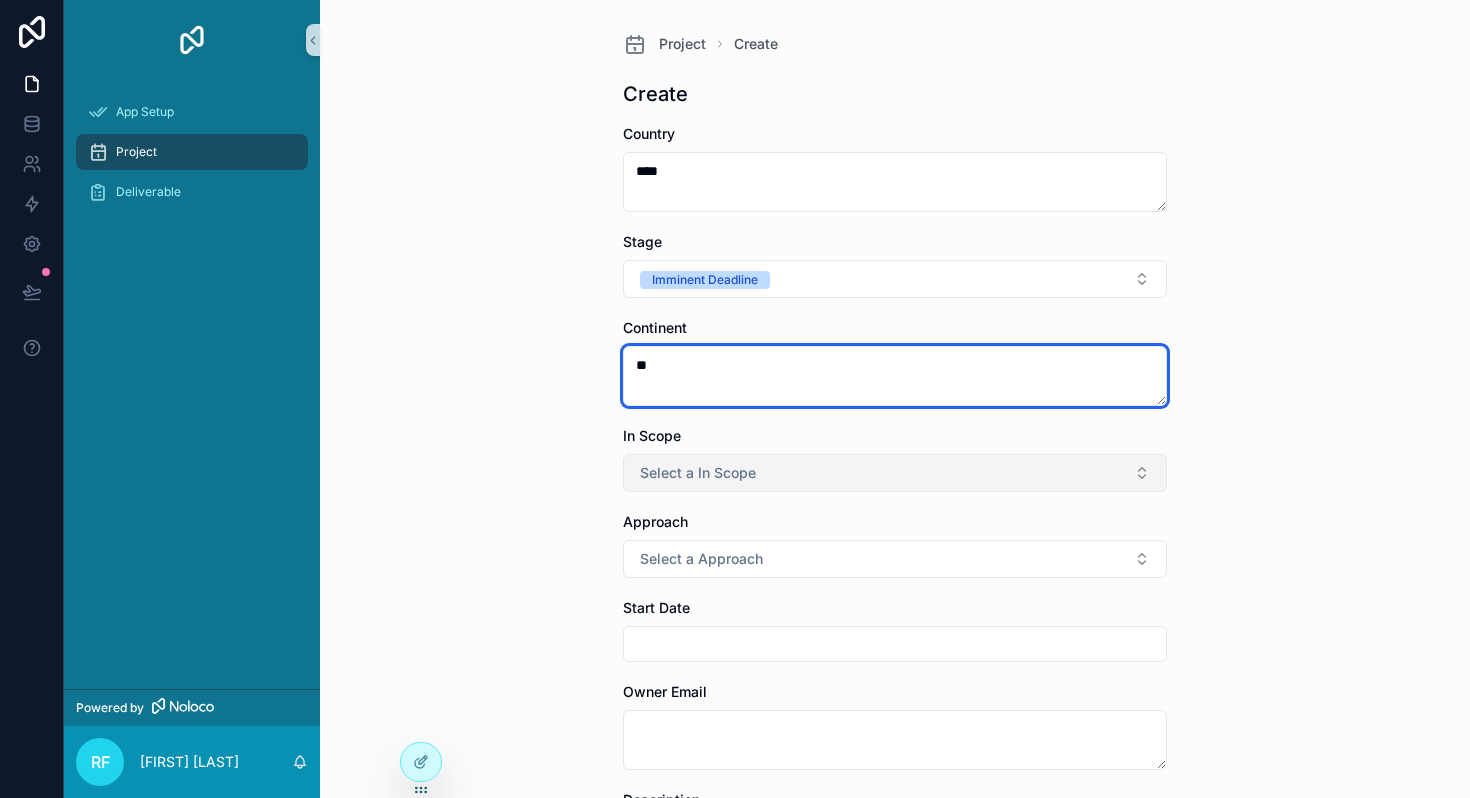 type on "**" 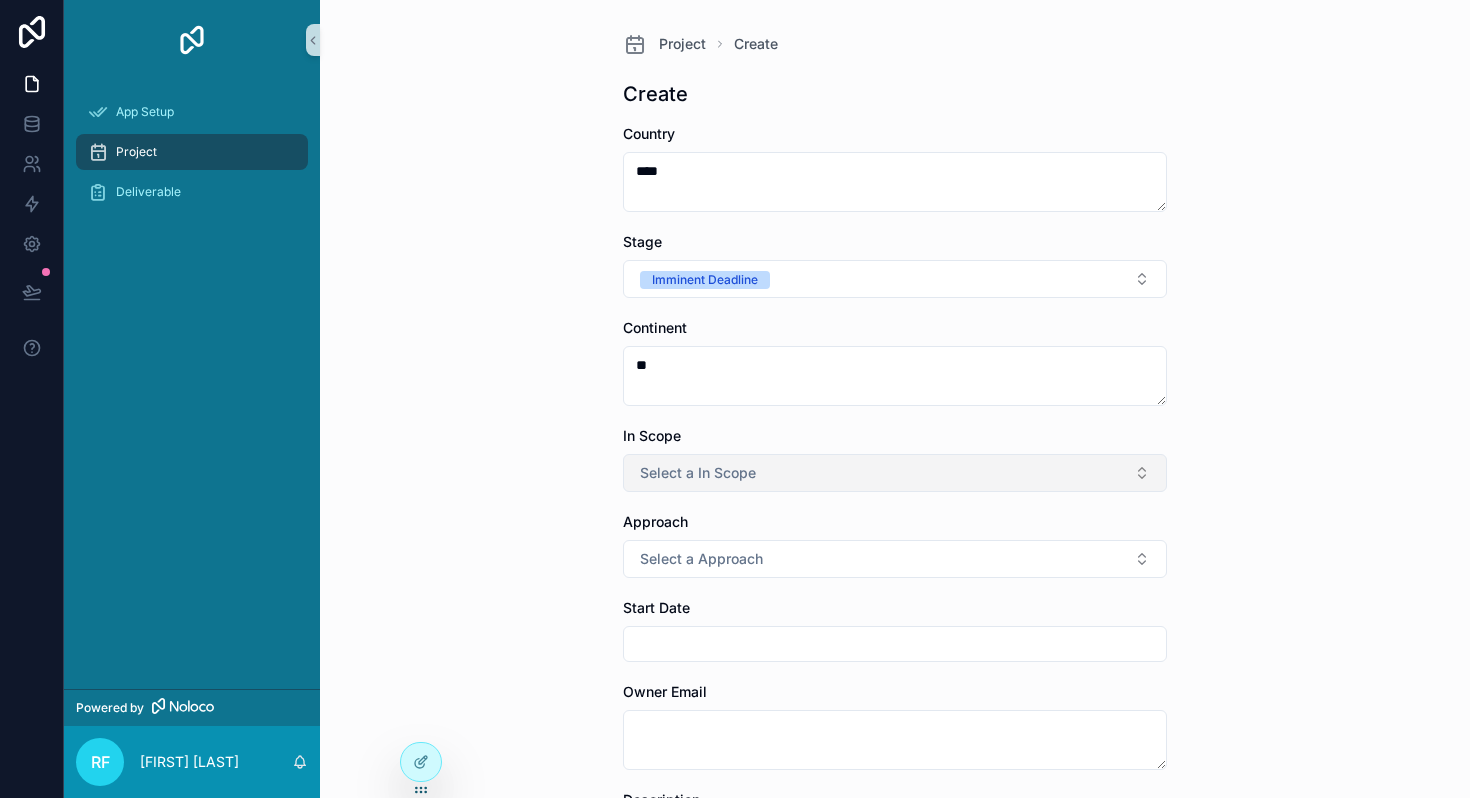 click on "Select a In Scope" at bounding box center (698, 473) 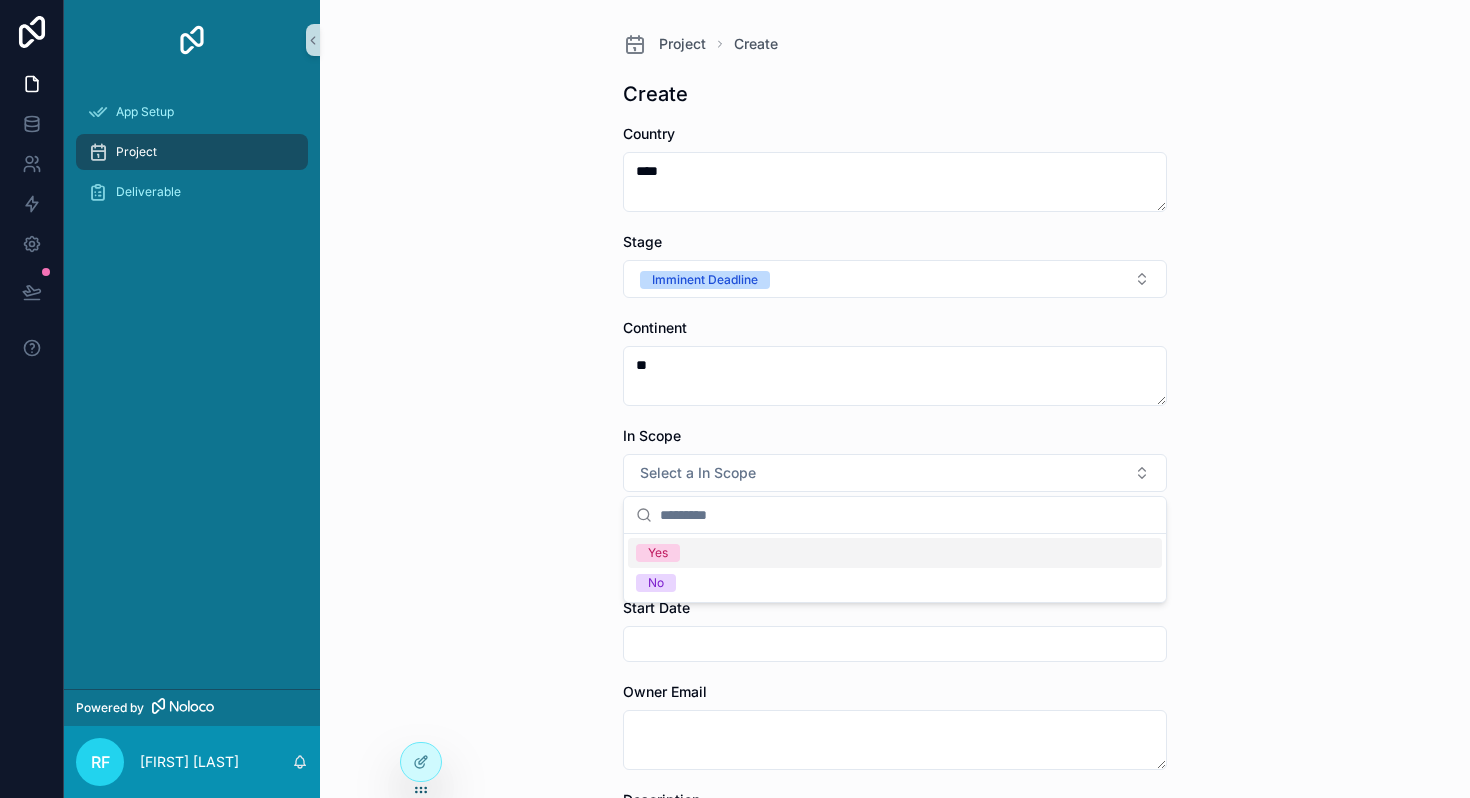 click on "Yes" at bounding box center [895, 553] 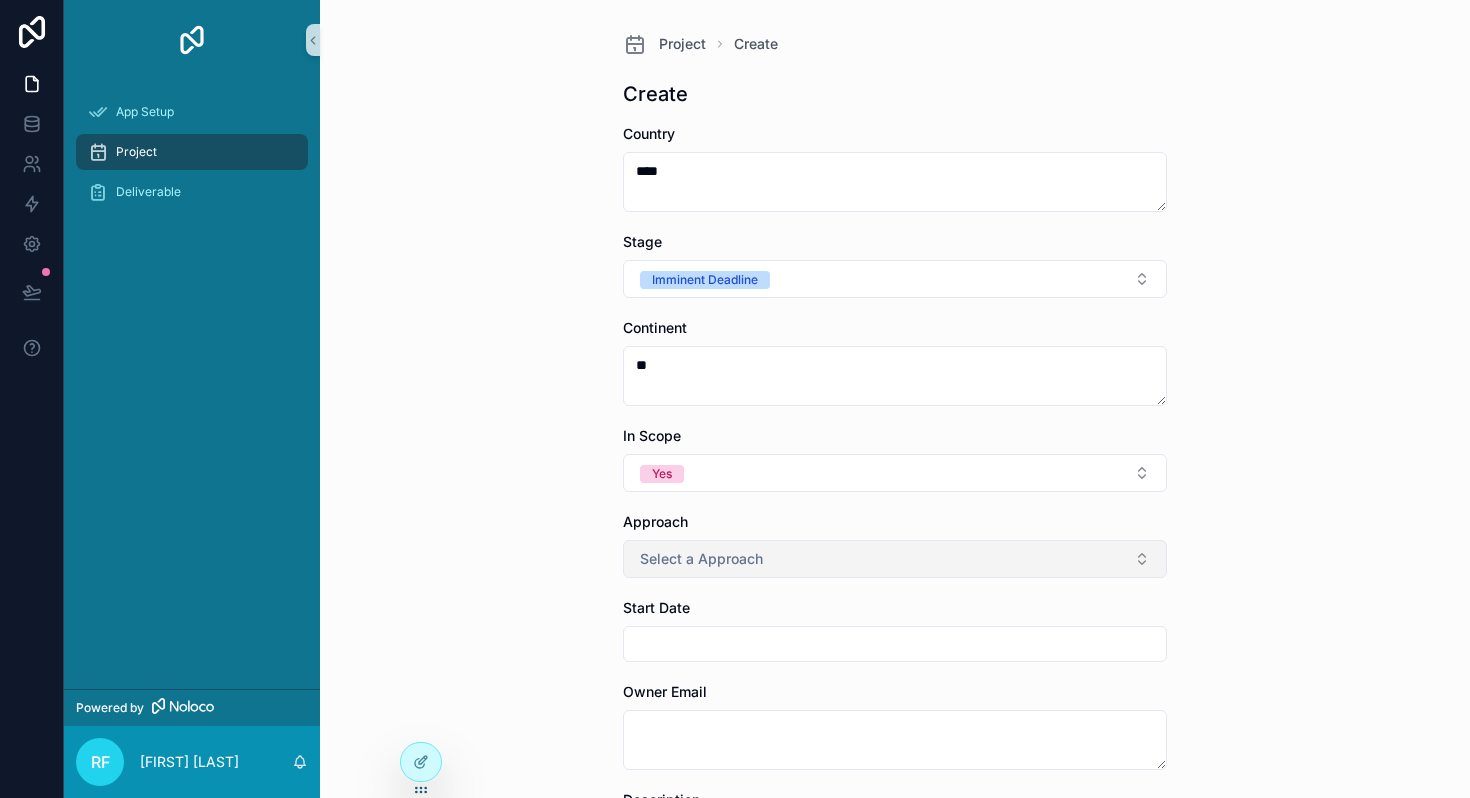 click on "Select a Approach" at bounding box center [701, 559] 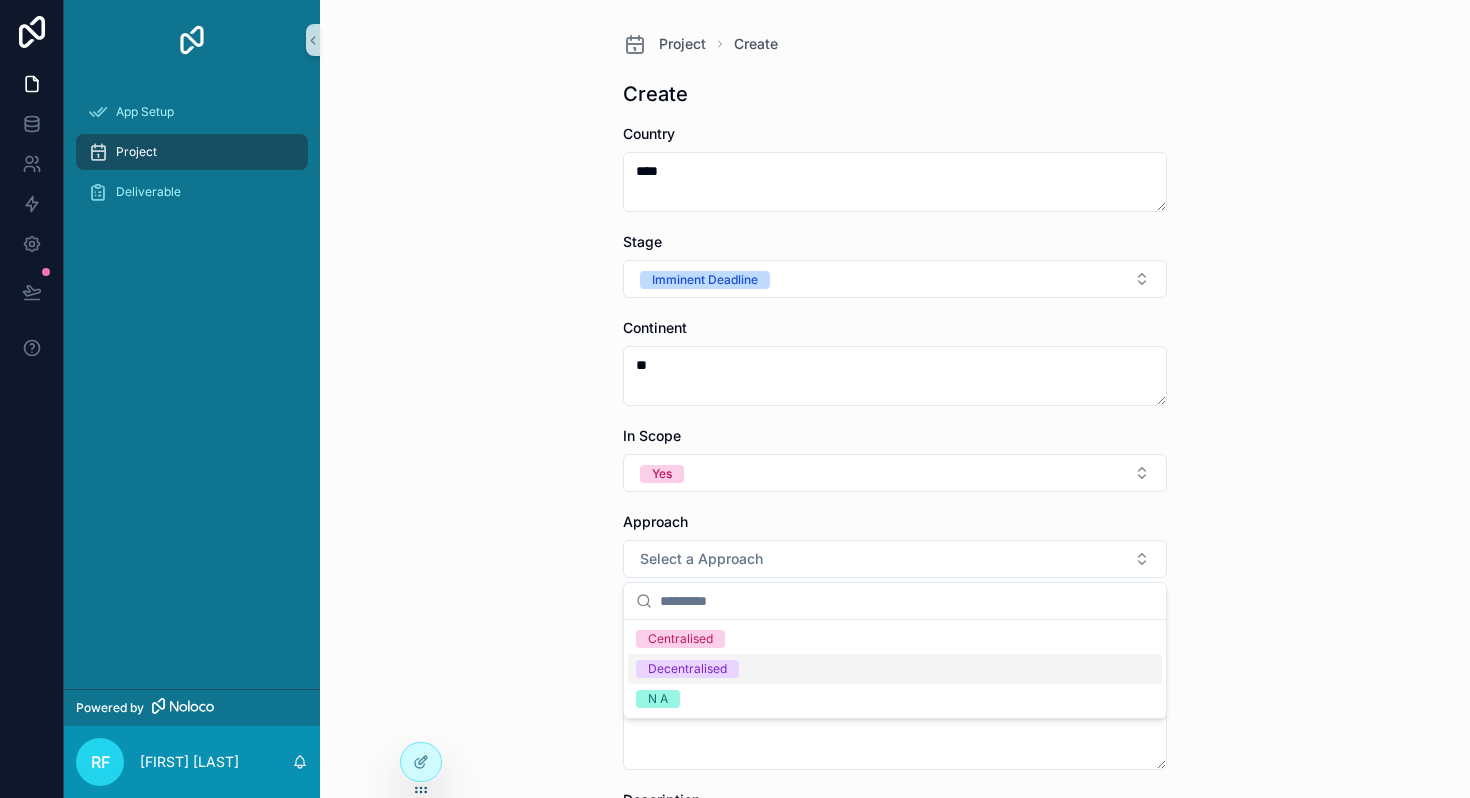 click on "Decentralised" at bounding box center (687, 669) 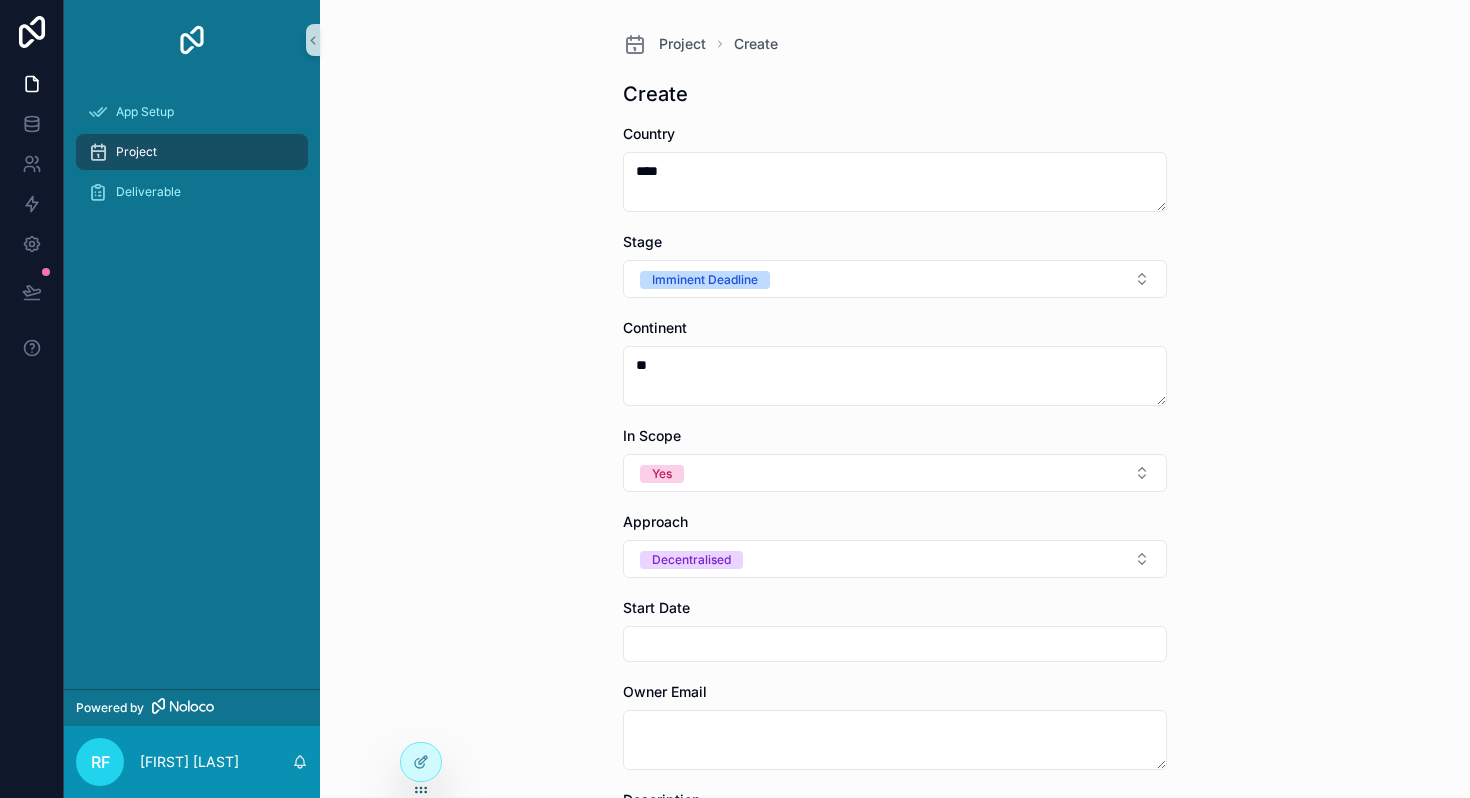 click at bounding box center [895, 644] 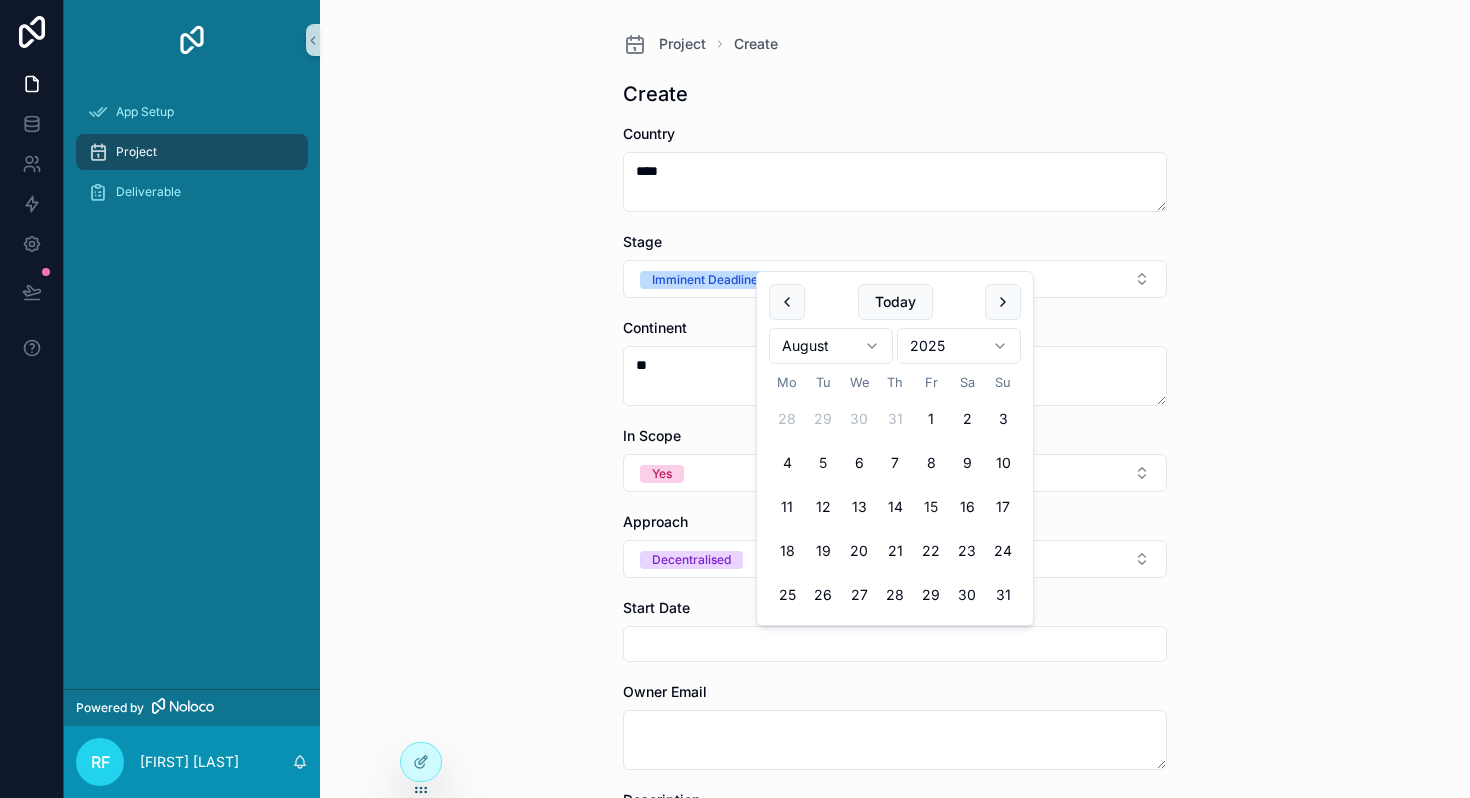 click on "15" at bounding box center [931, 507] 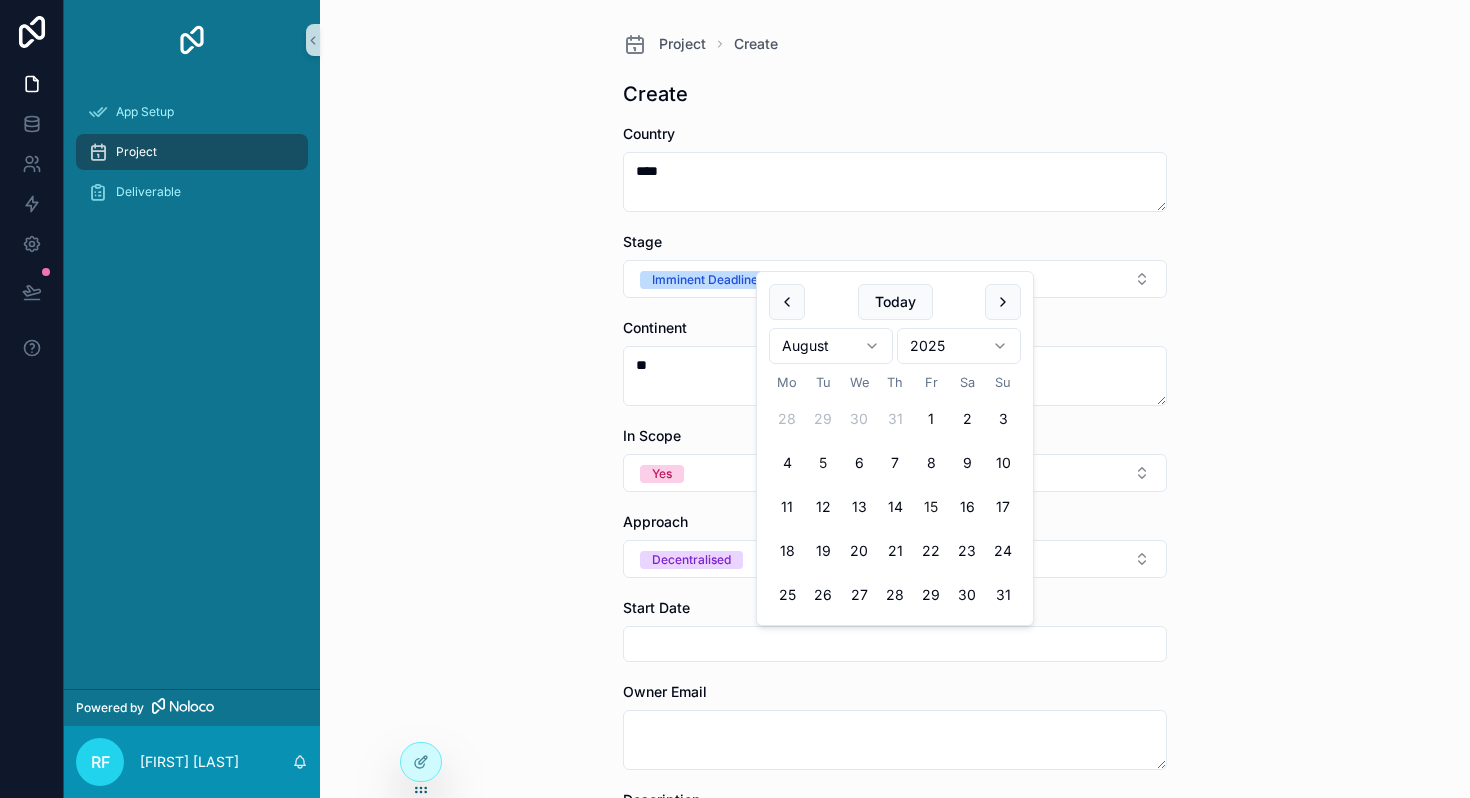 type on "**********" 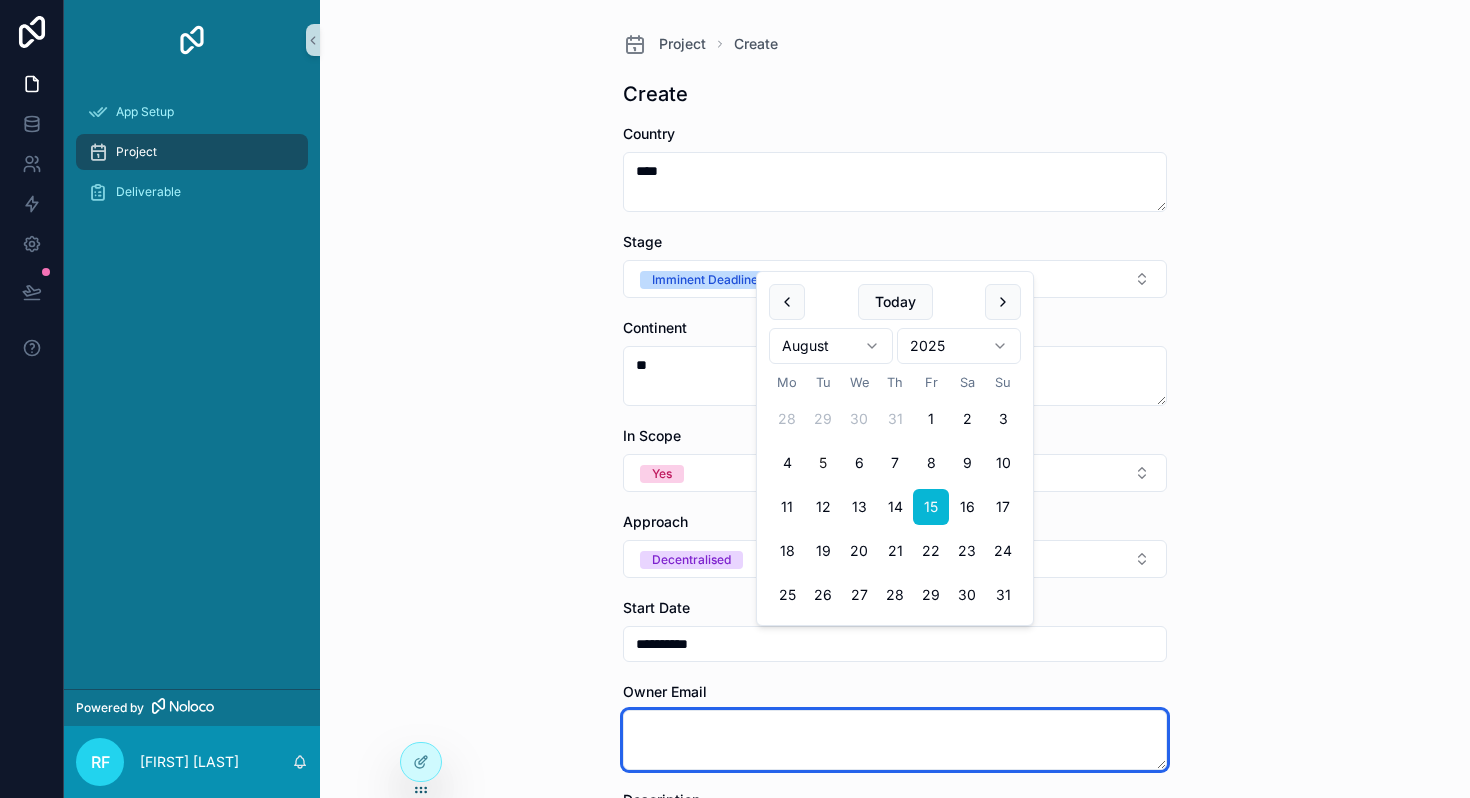 click at bounding box center (895, 740) 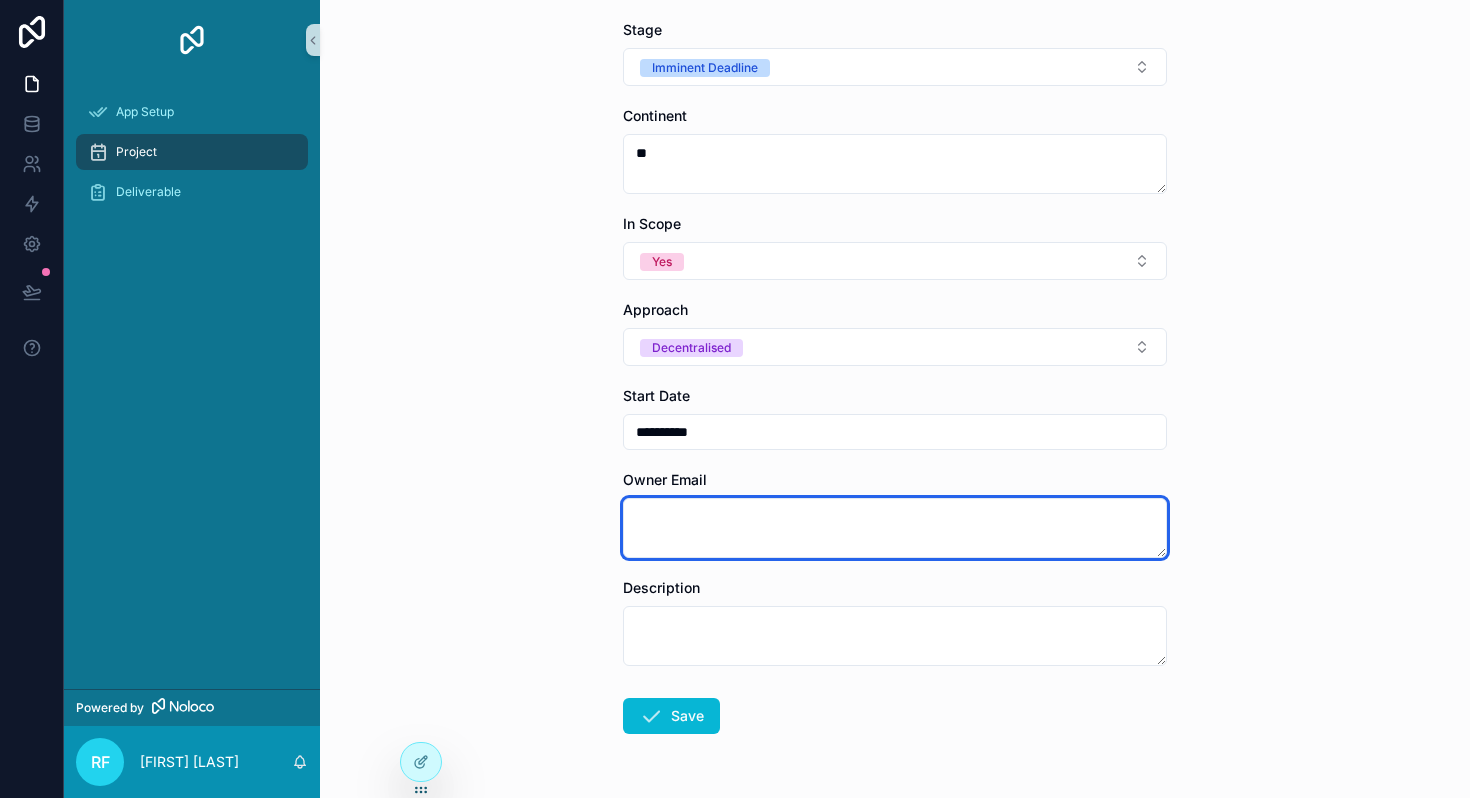 scroll, scrollTop: 276, scrollLeft: 0, axis: vertical 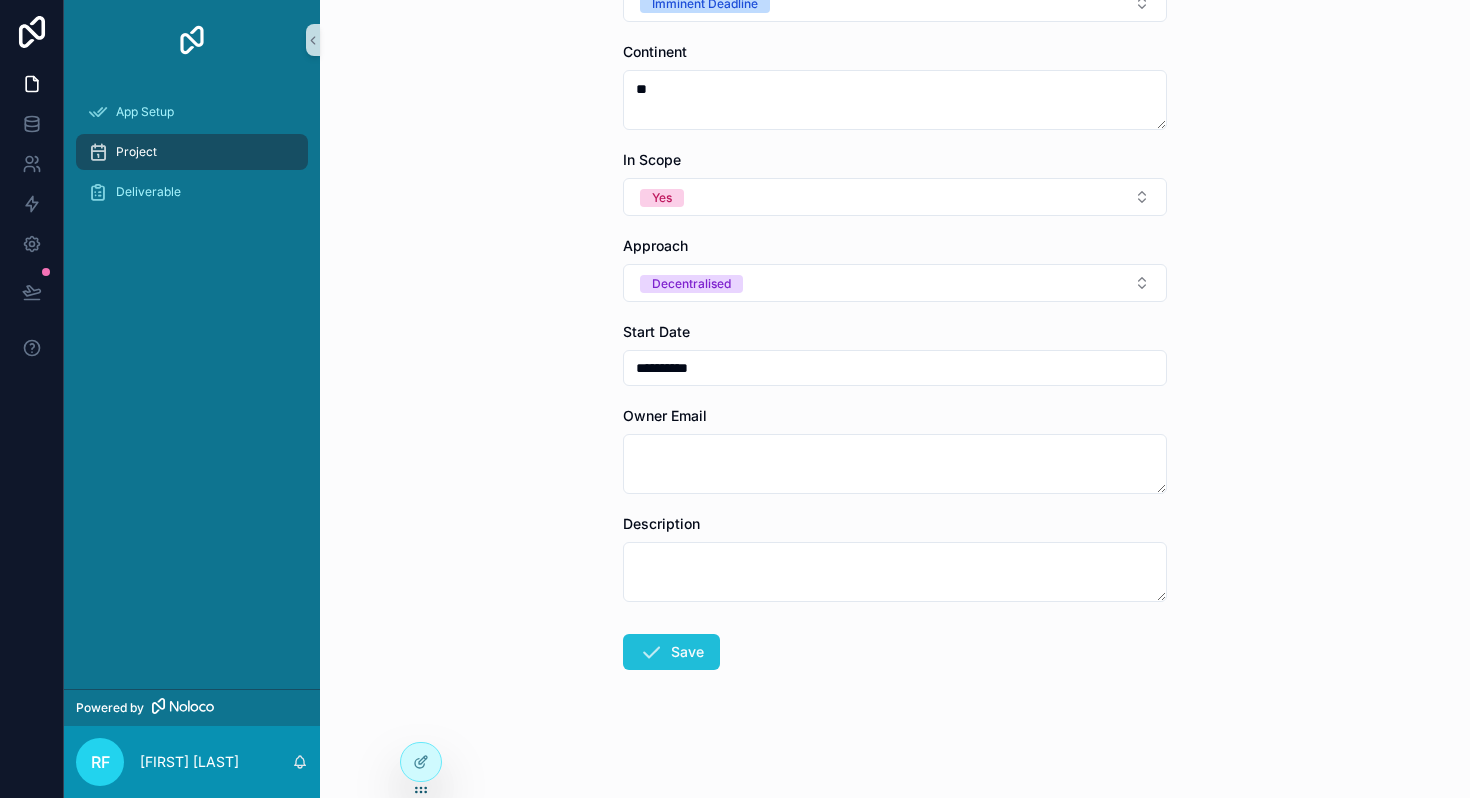 click at bounding box center [651, 652] 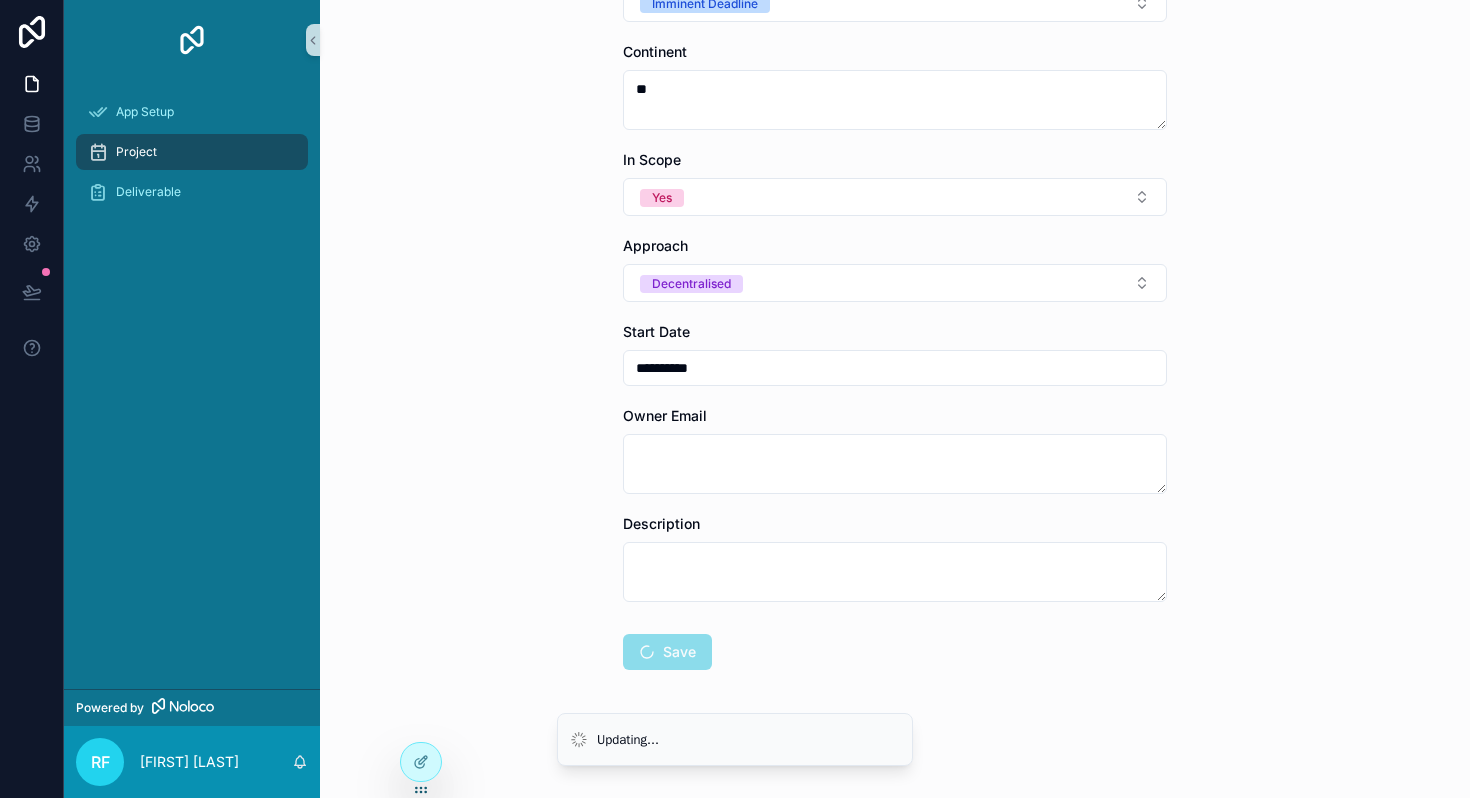 scroll, scrollTop: 0, scrollLeft: 0, axis: both 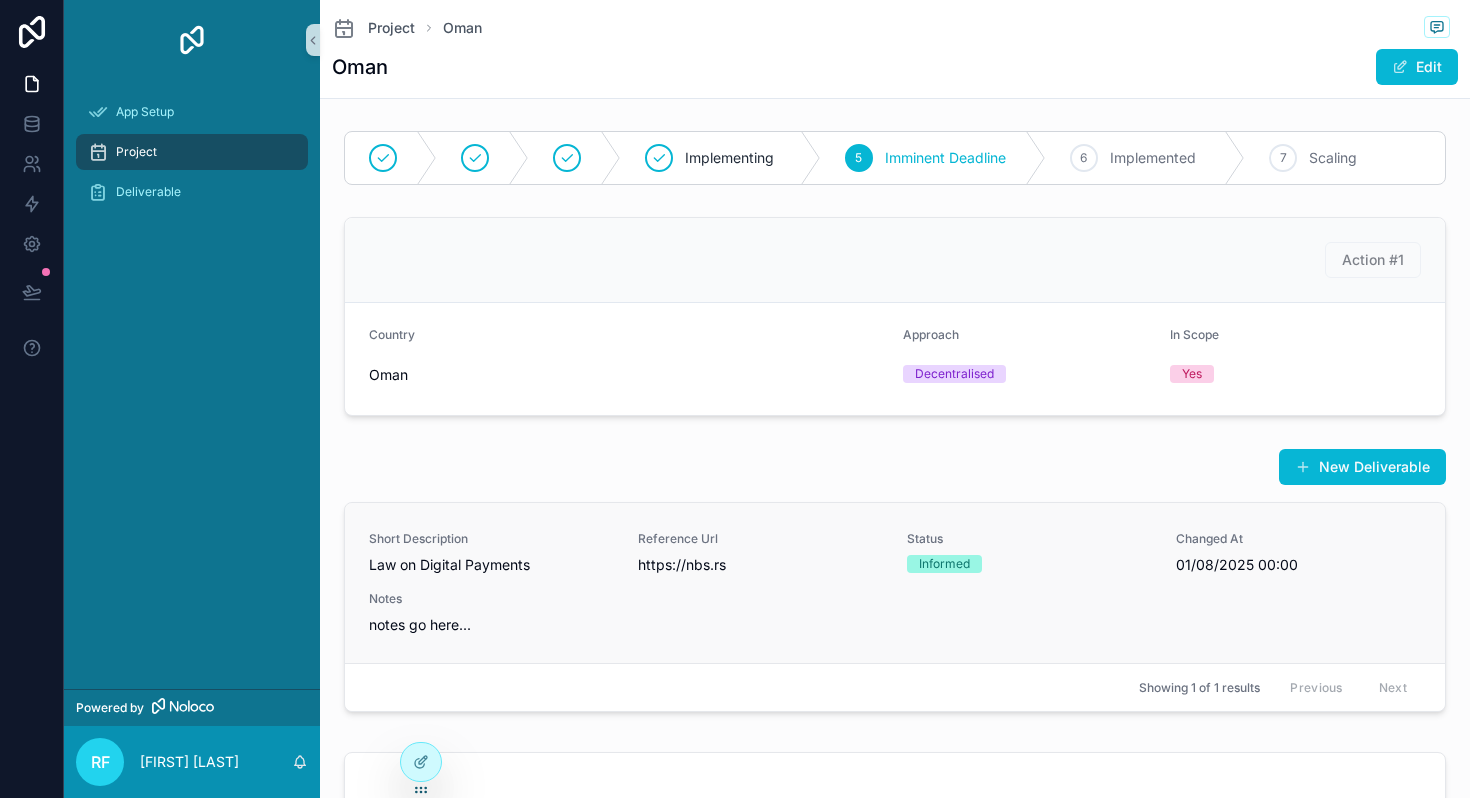 click on "Notes" at bounding box center [491, 599] 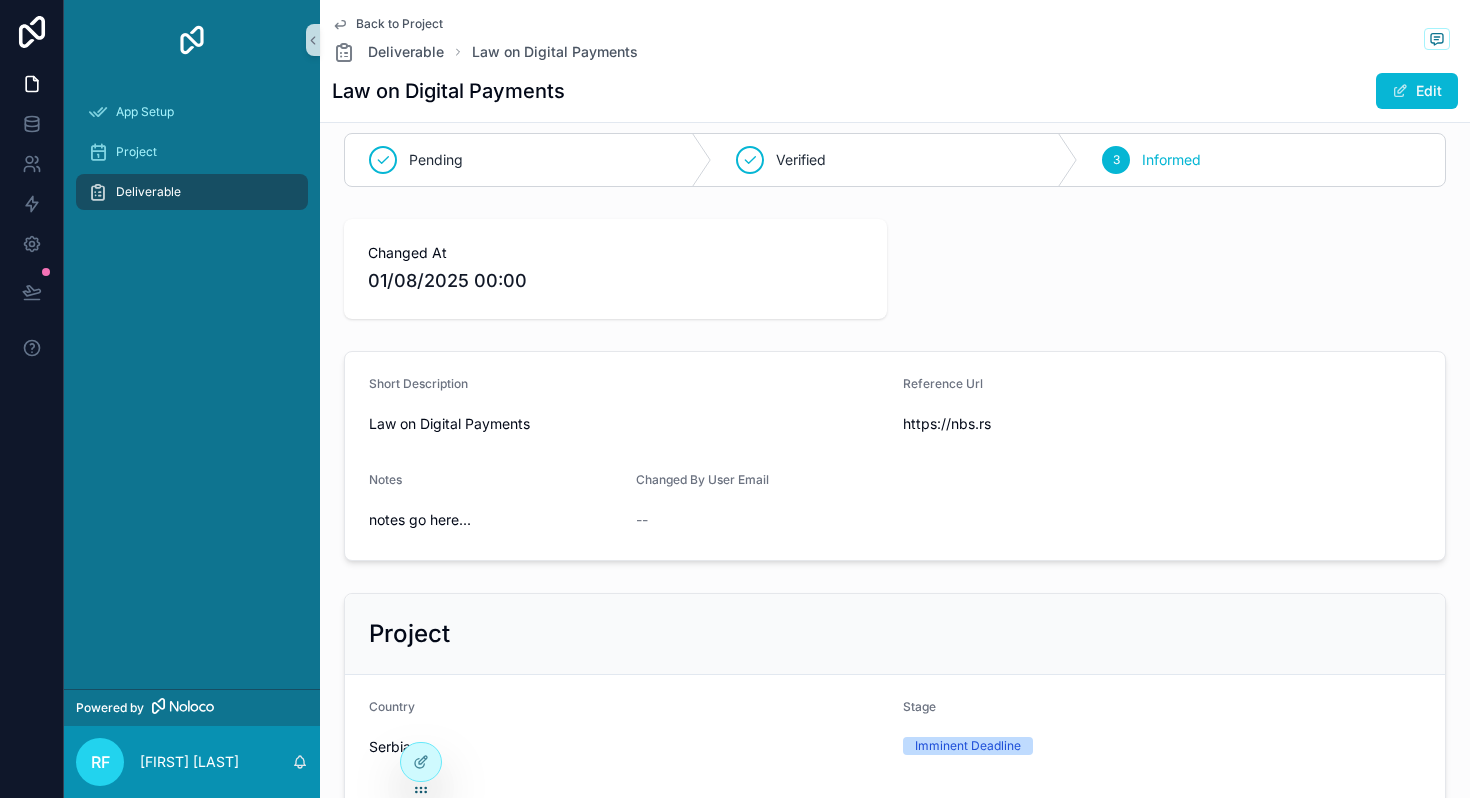 scroll, scrollTop: 0, scrollLeft: 0, axis: both 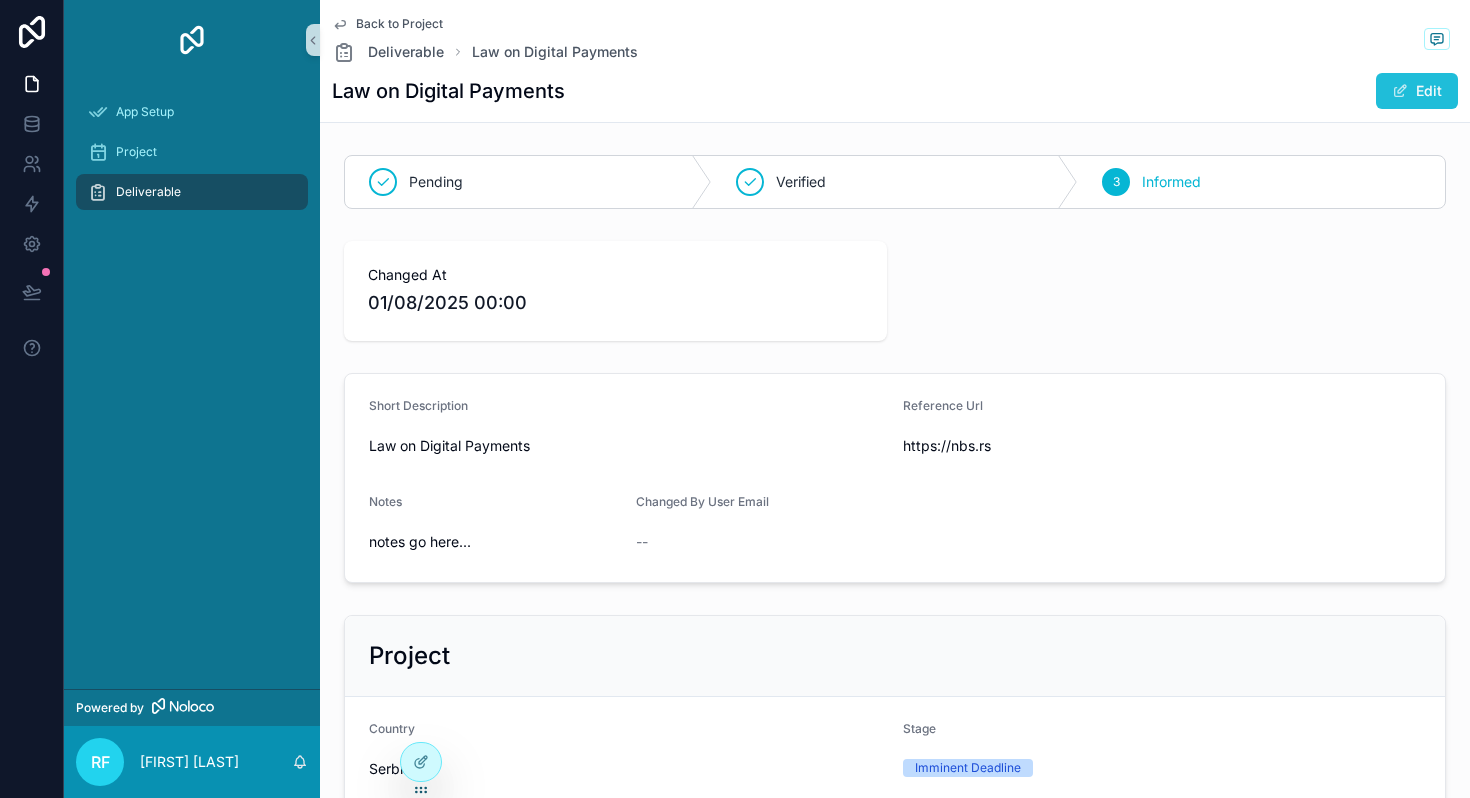click on "Edit" at bounding box center [1417, 91] 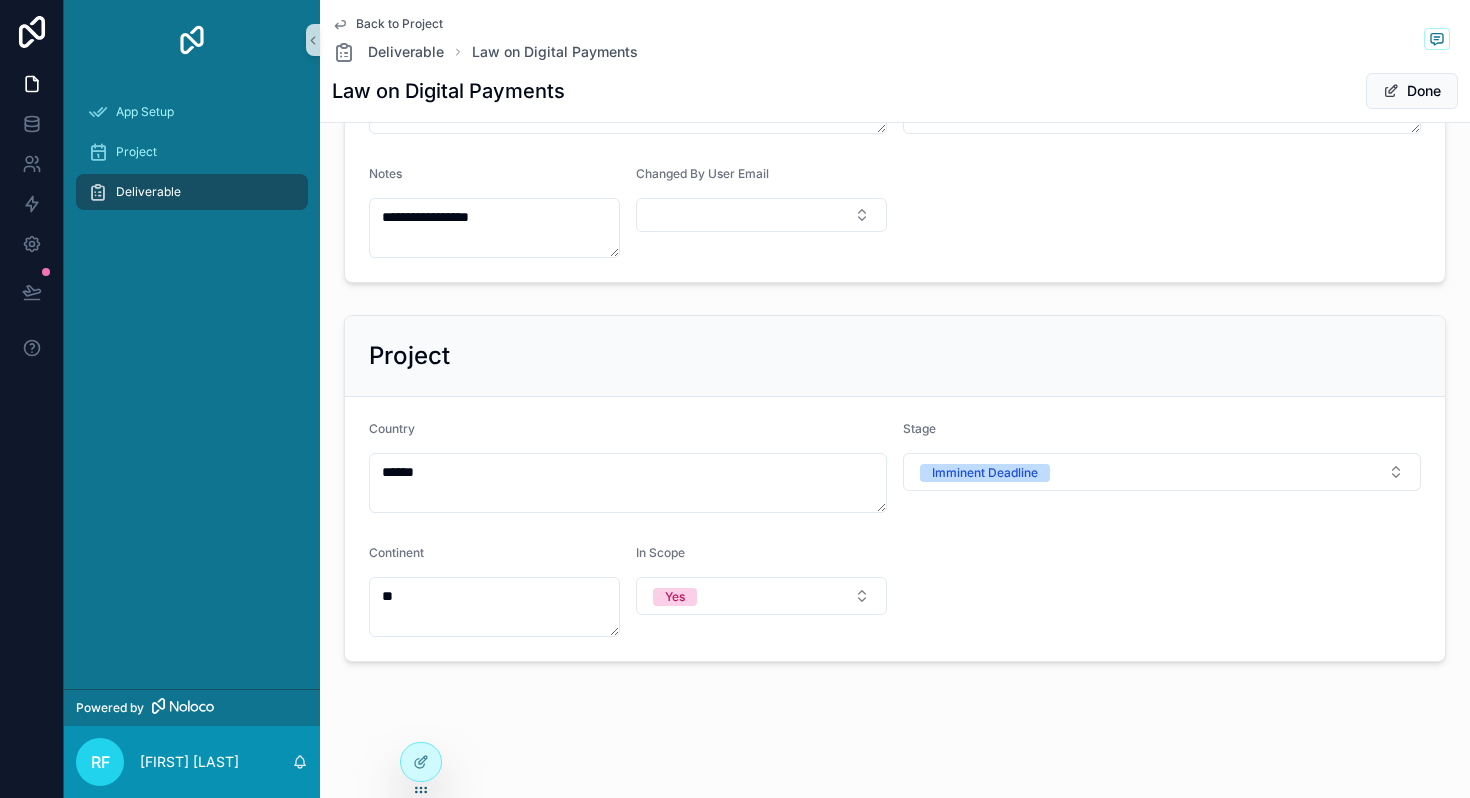 scroll, scrollTop: 0, scrollLeft: 0, axis: both 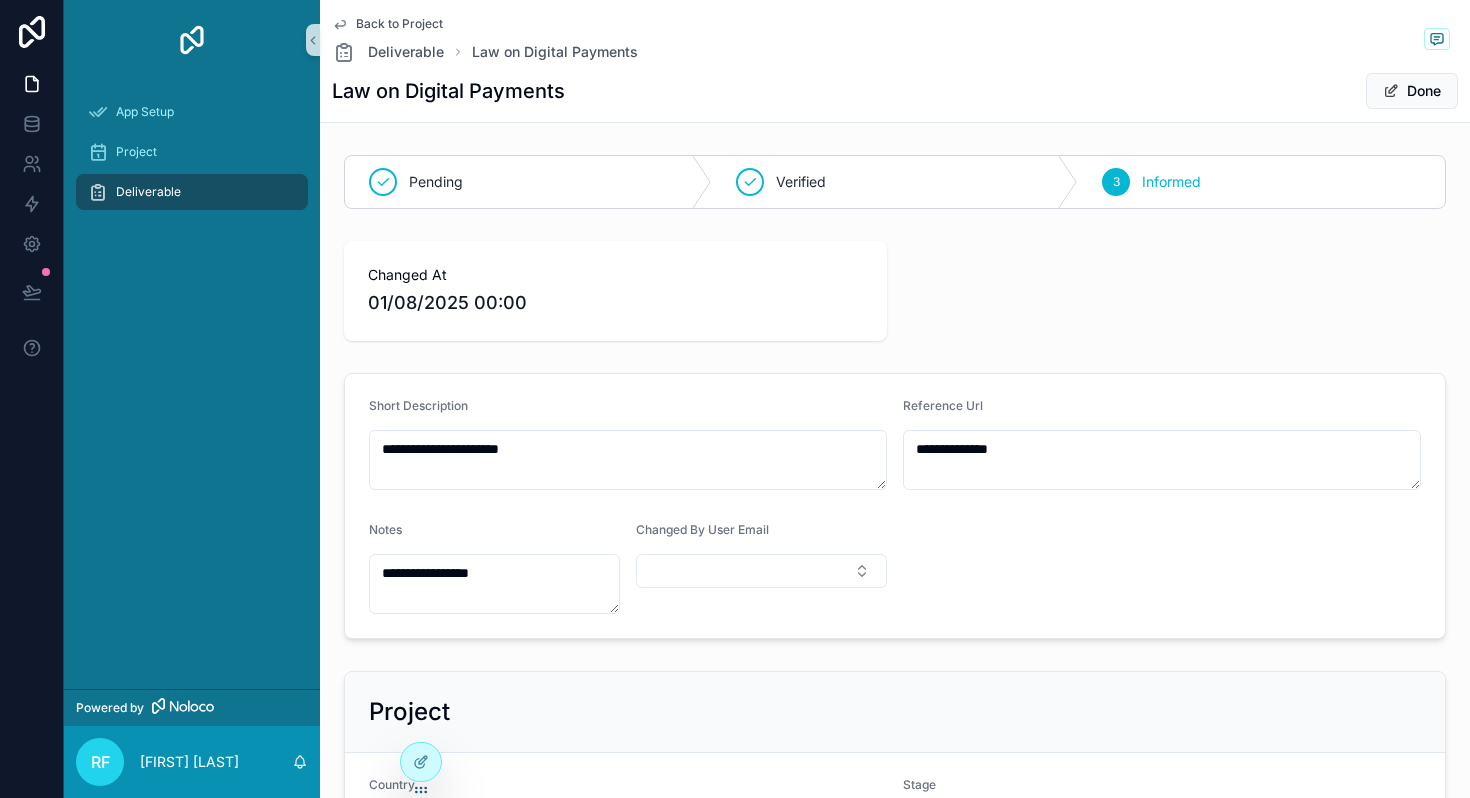 click on "Back to Project" at bounding box center [399, 24] 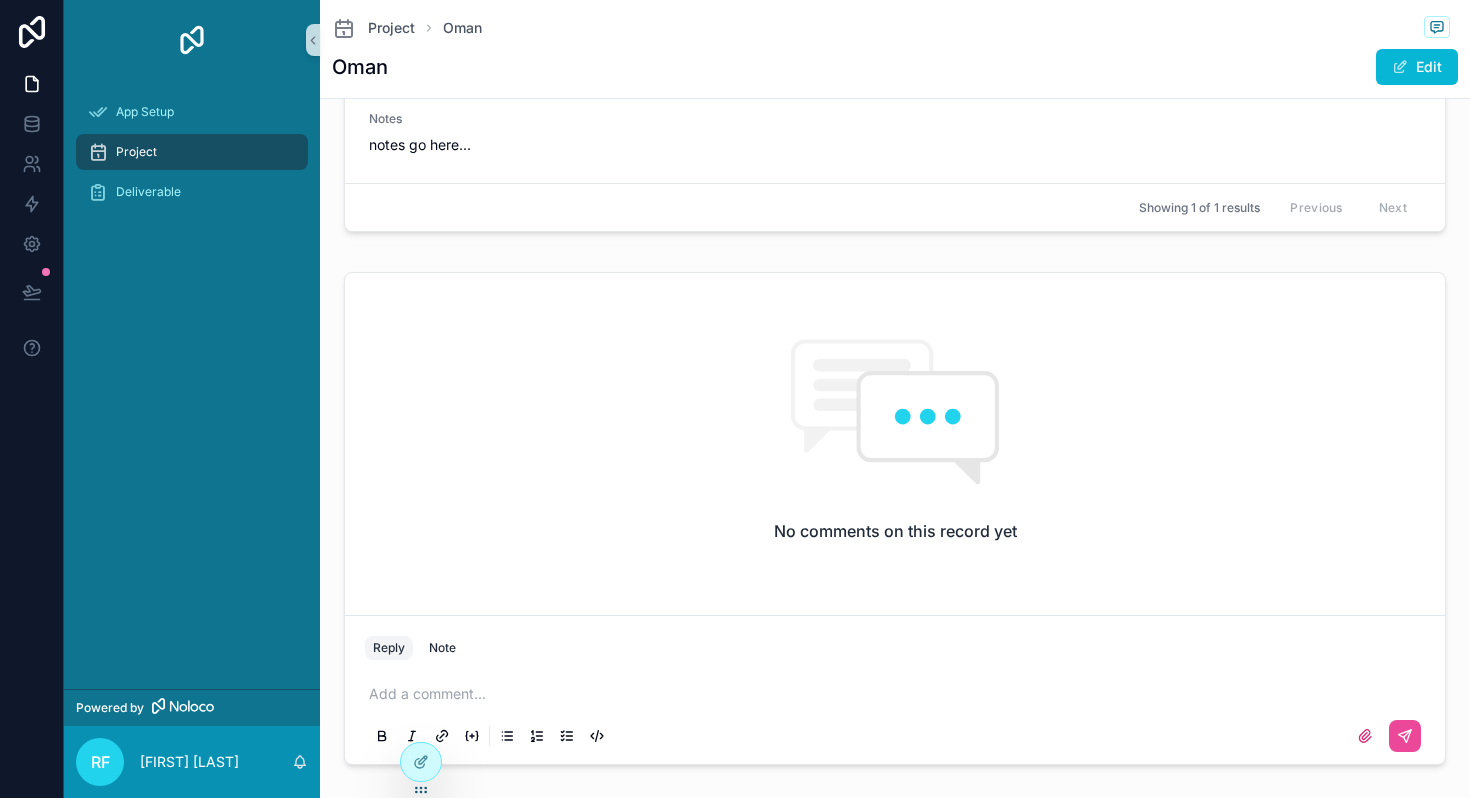 scroll, scrollTop: 0, scrollLeft: 0, axis: both 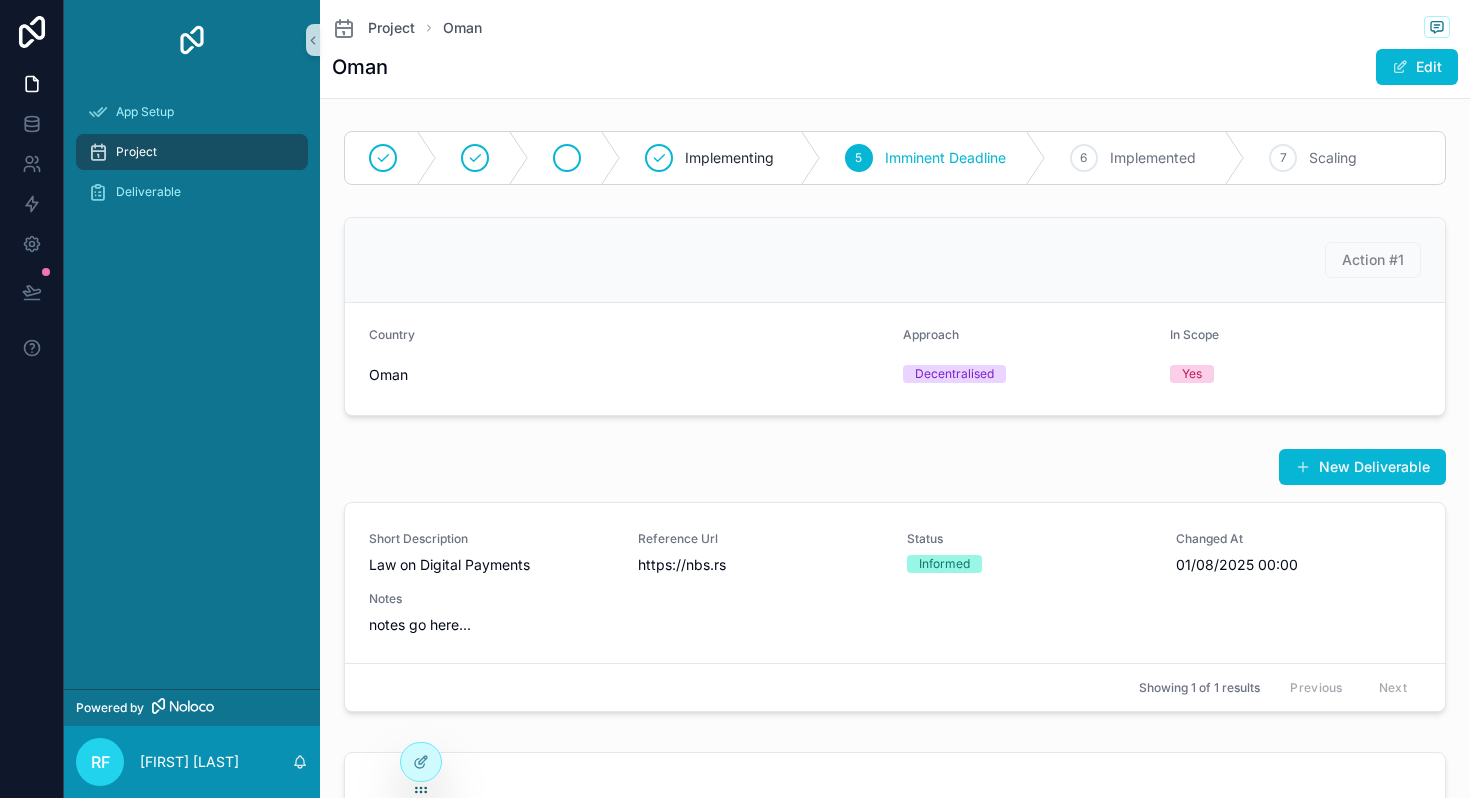 click at bounding box center (575, 158) 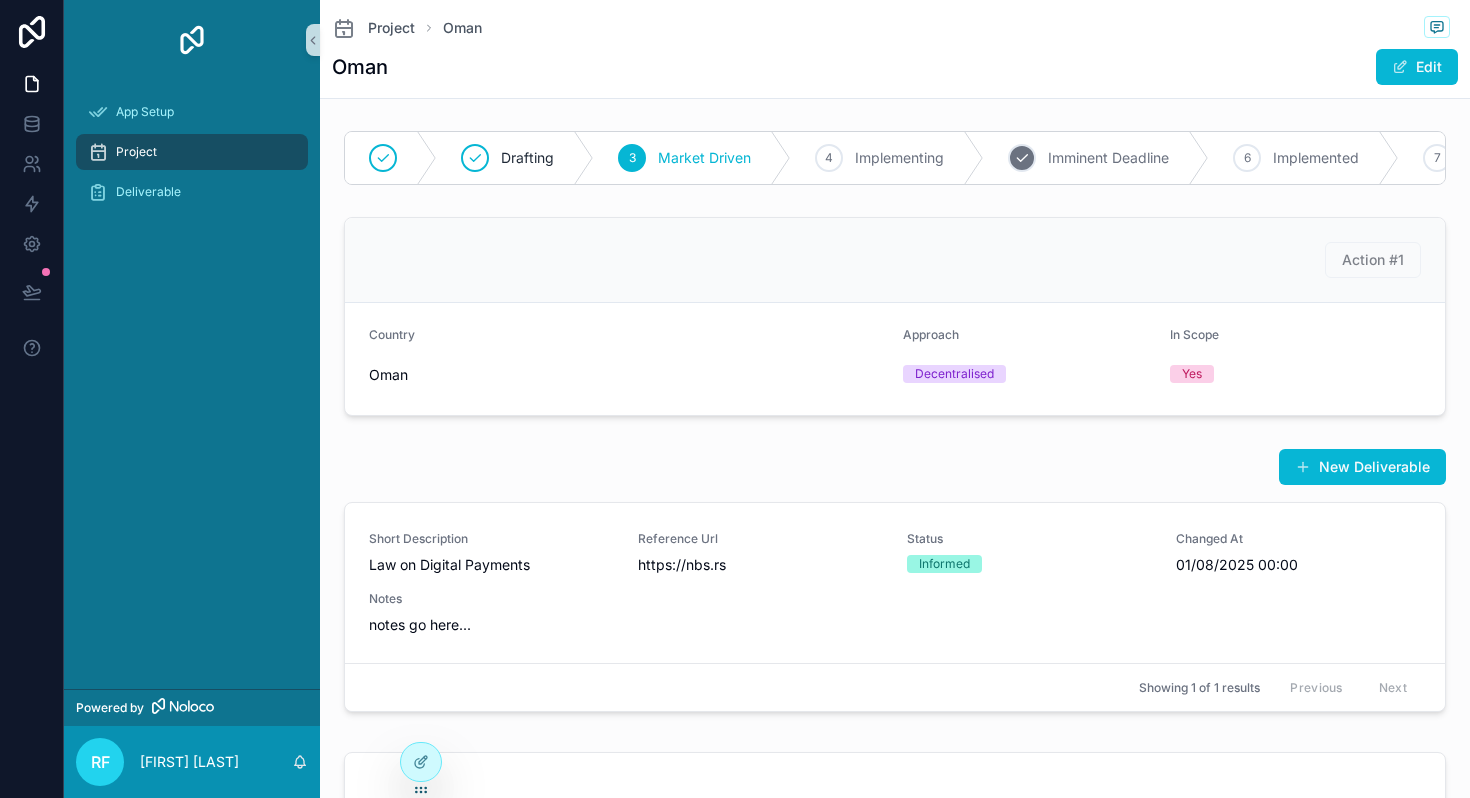 click on "5 Imminent Deadline" at bounding box center (1096, 158) 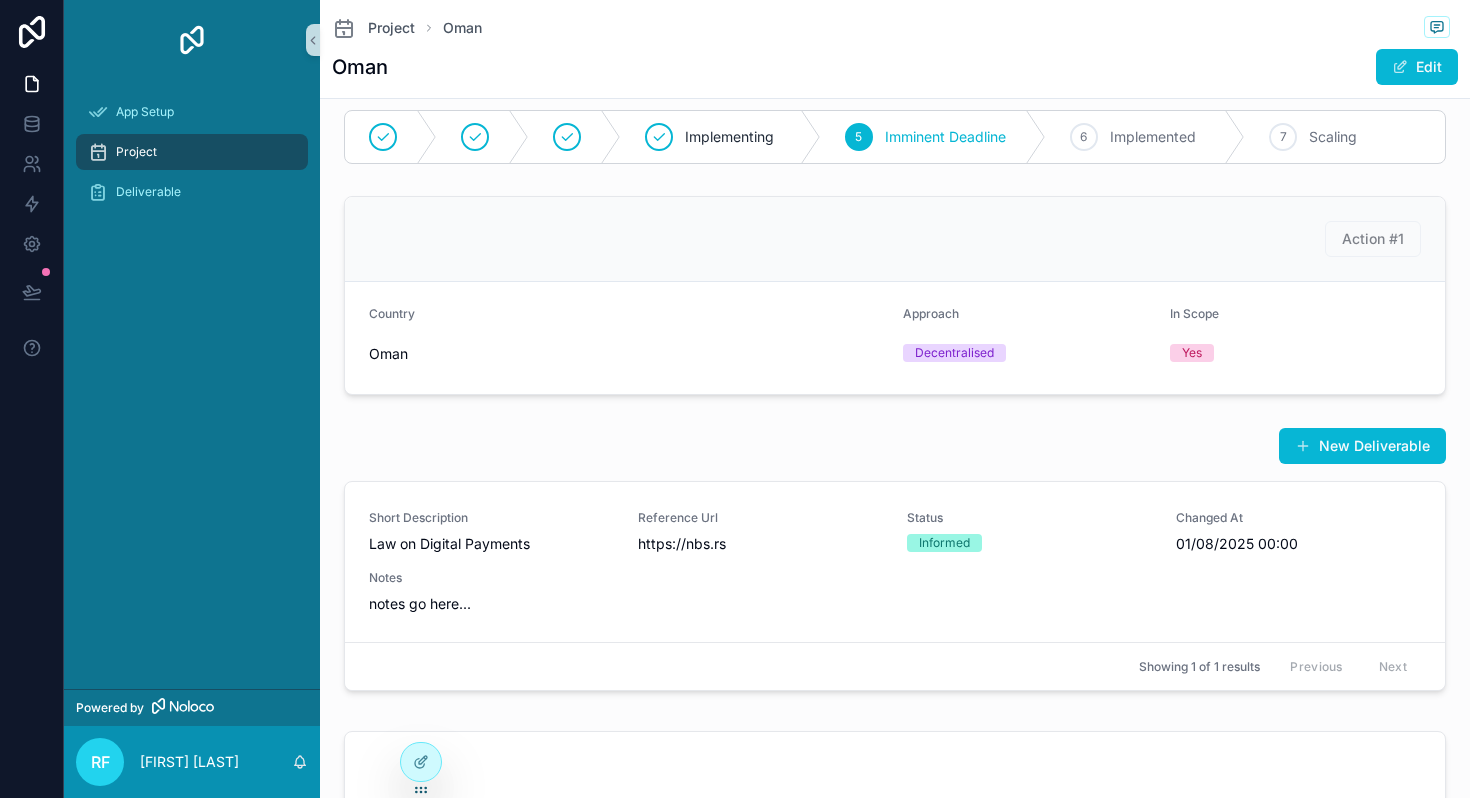 scroll, scrollTop: 0, scrollLeft: 0, axis: both 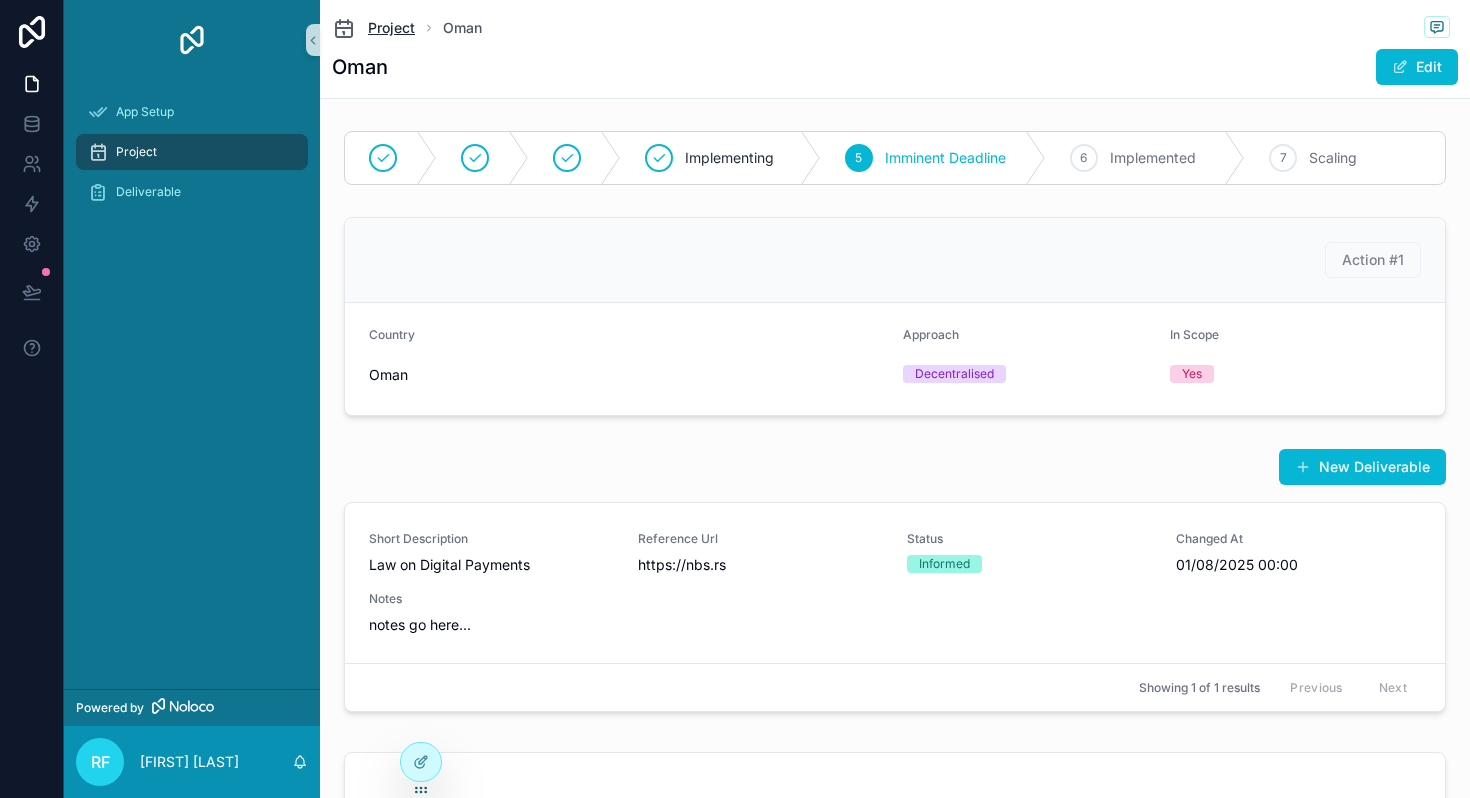 click on "Project" at bounding box center [373, 28] 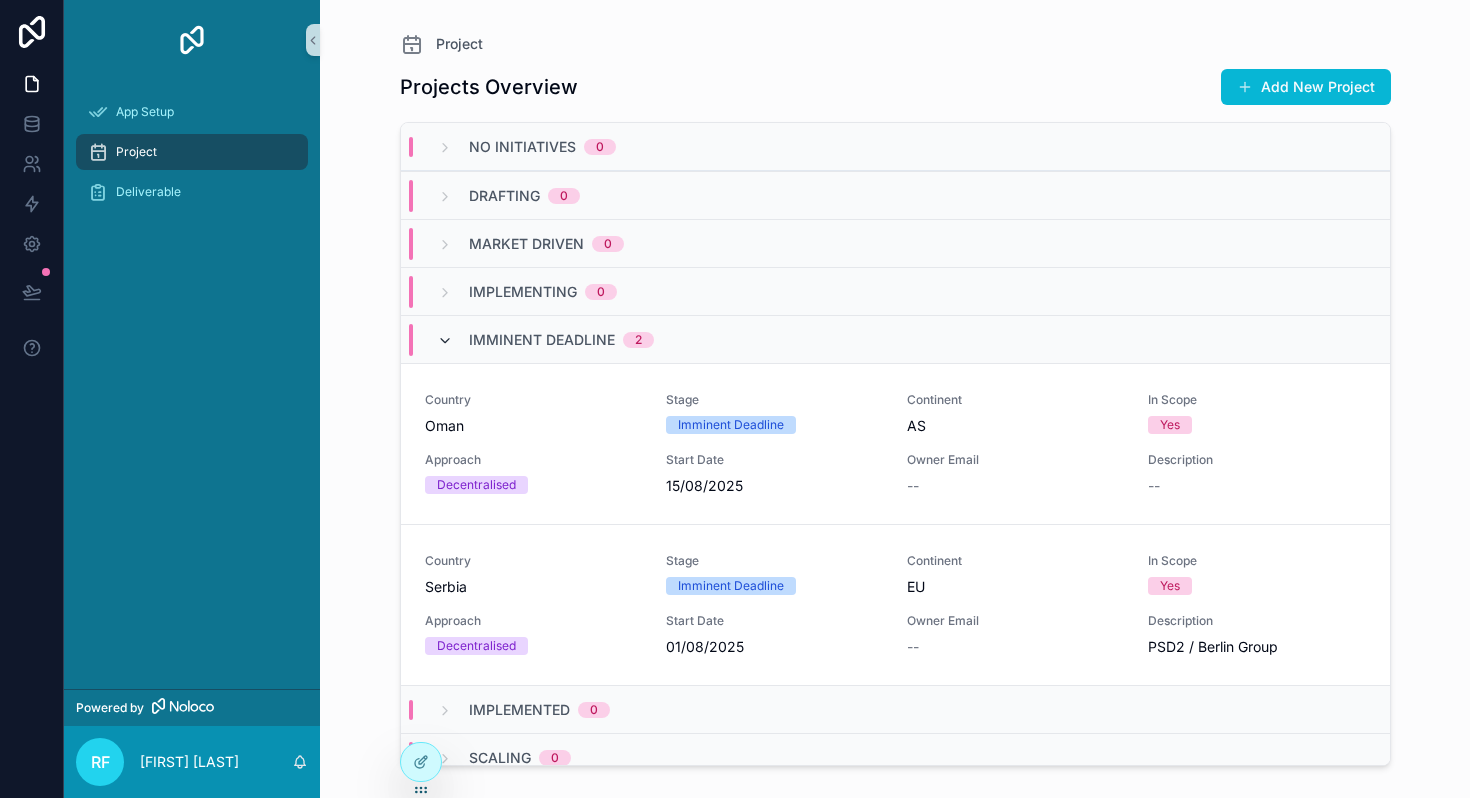 click at bounding box center [445, 341] 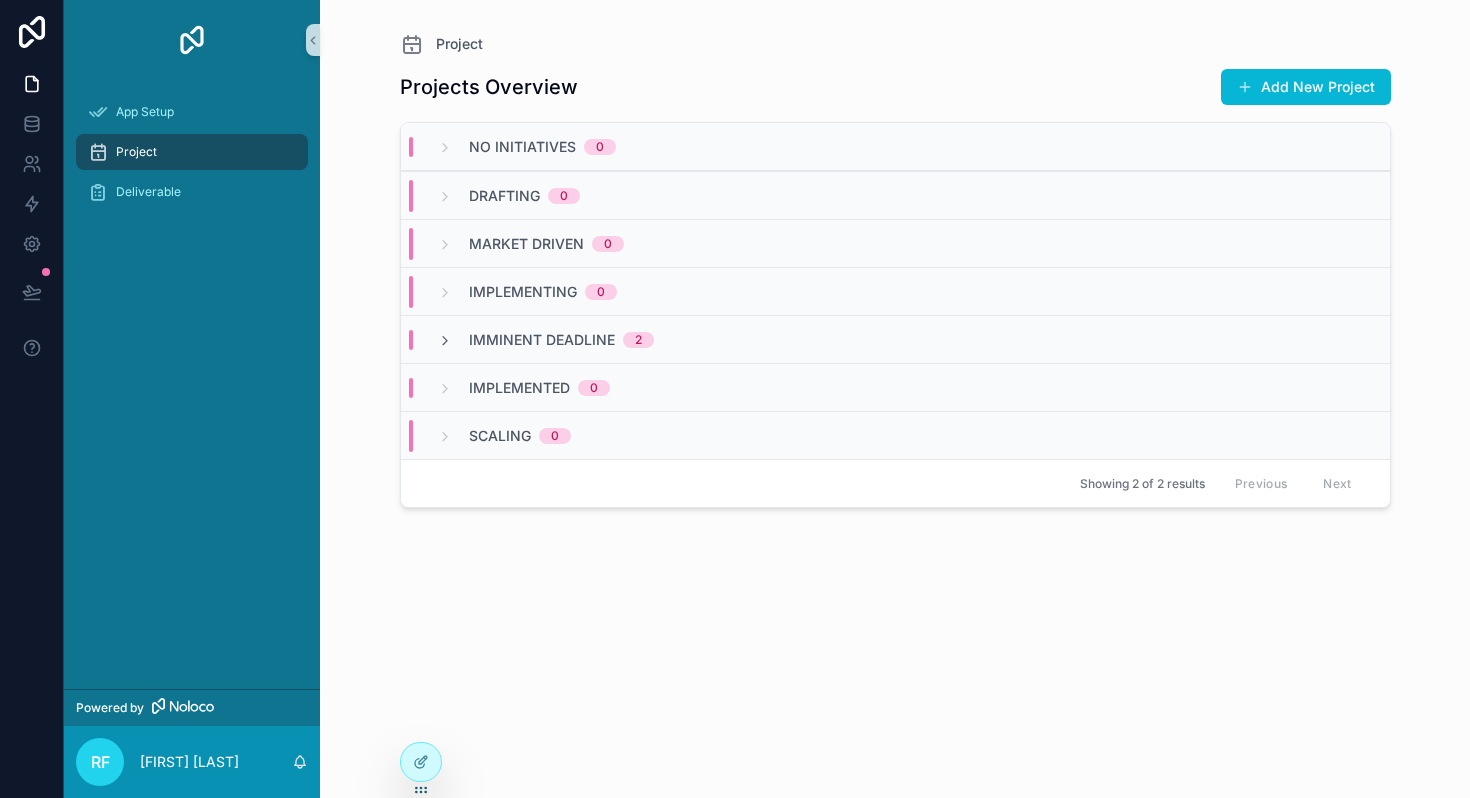 click at bounding box center (445, 341) 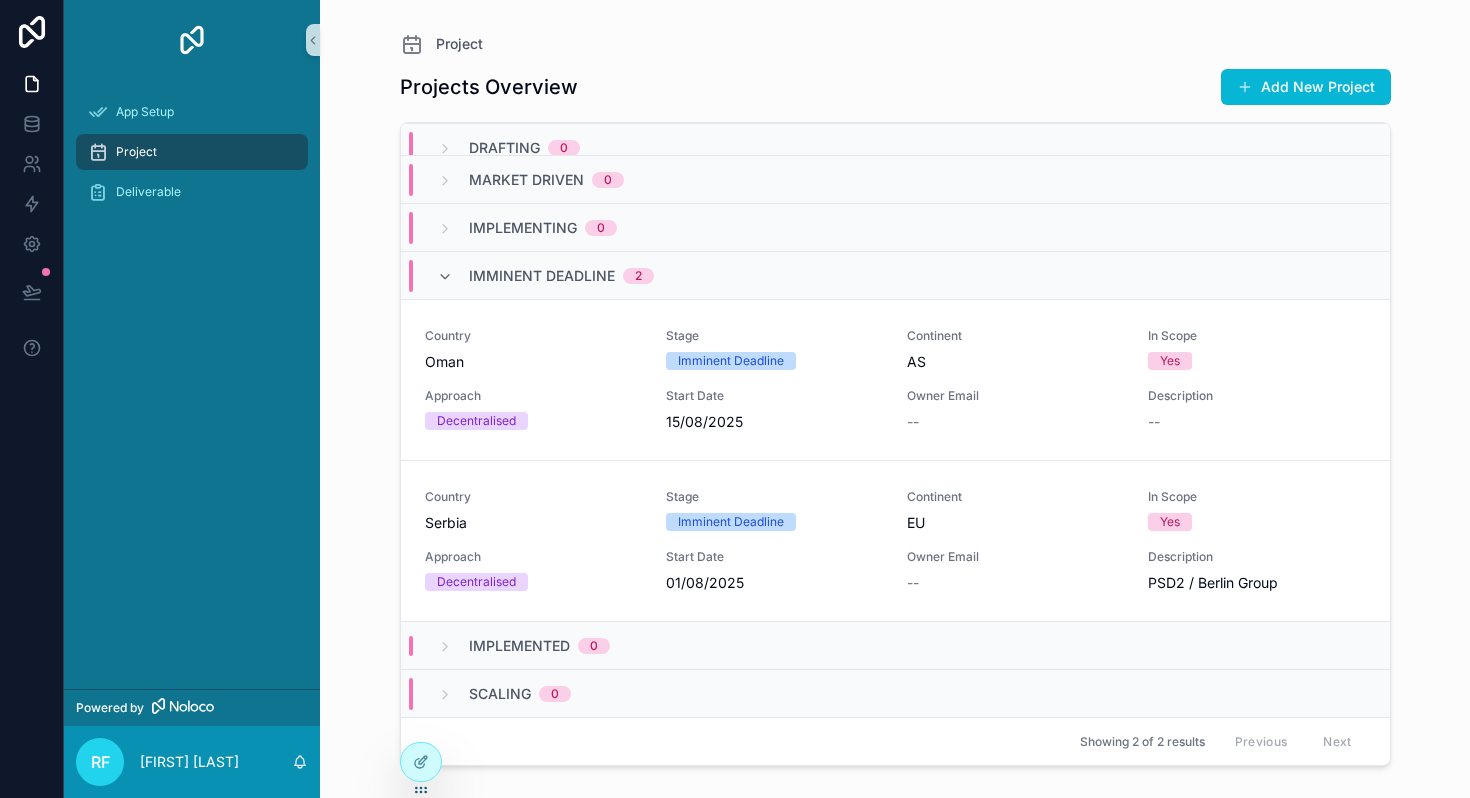 scroll, scrollTop: 0, scrollLeft: 0, axis: both 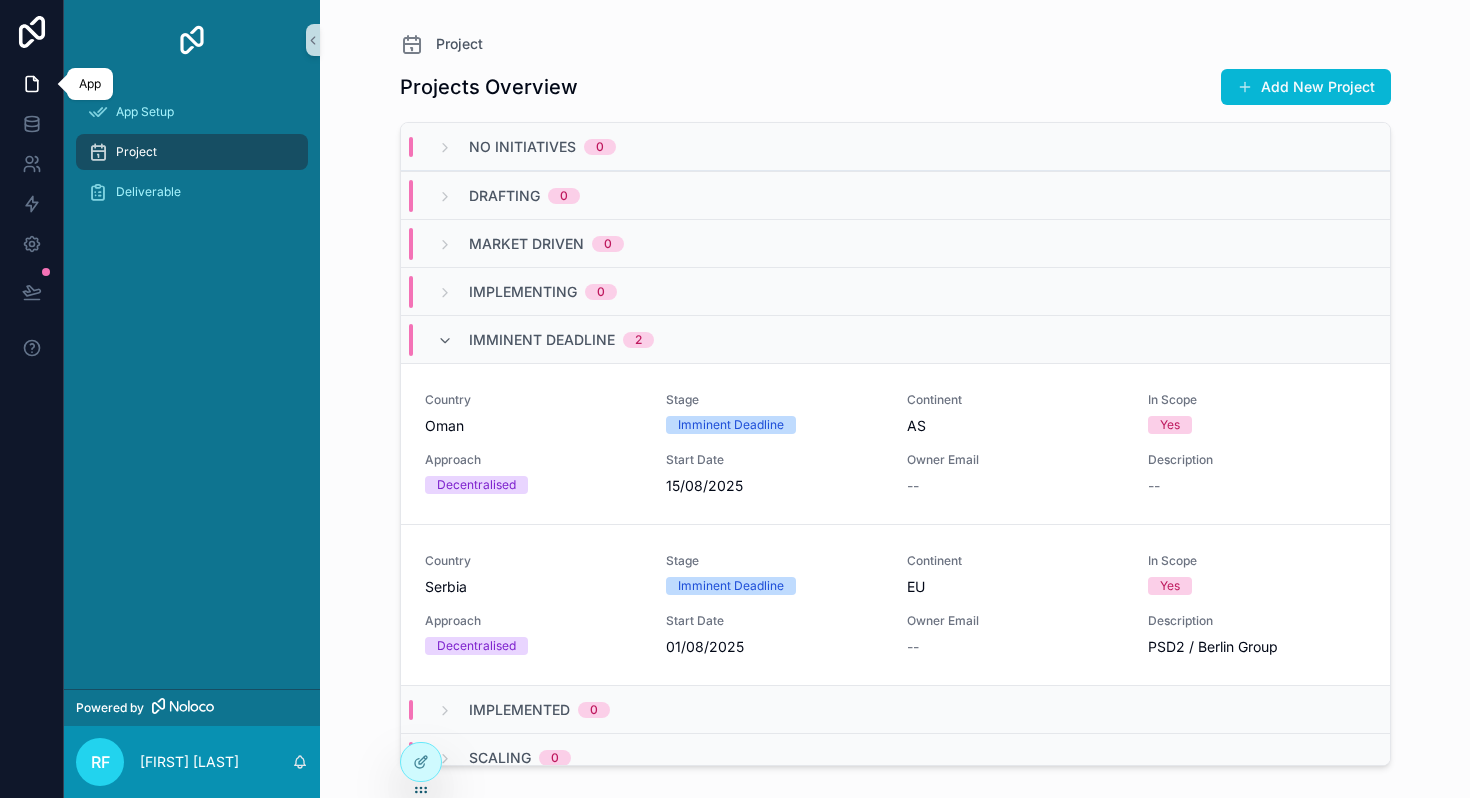 click at bounding box center [31, 84] 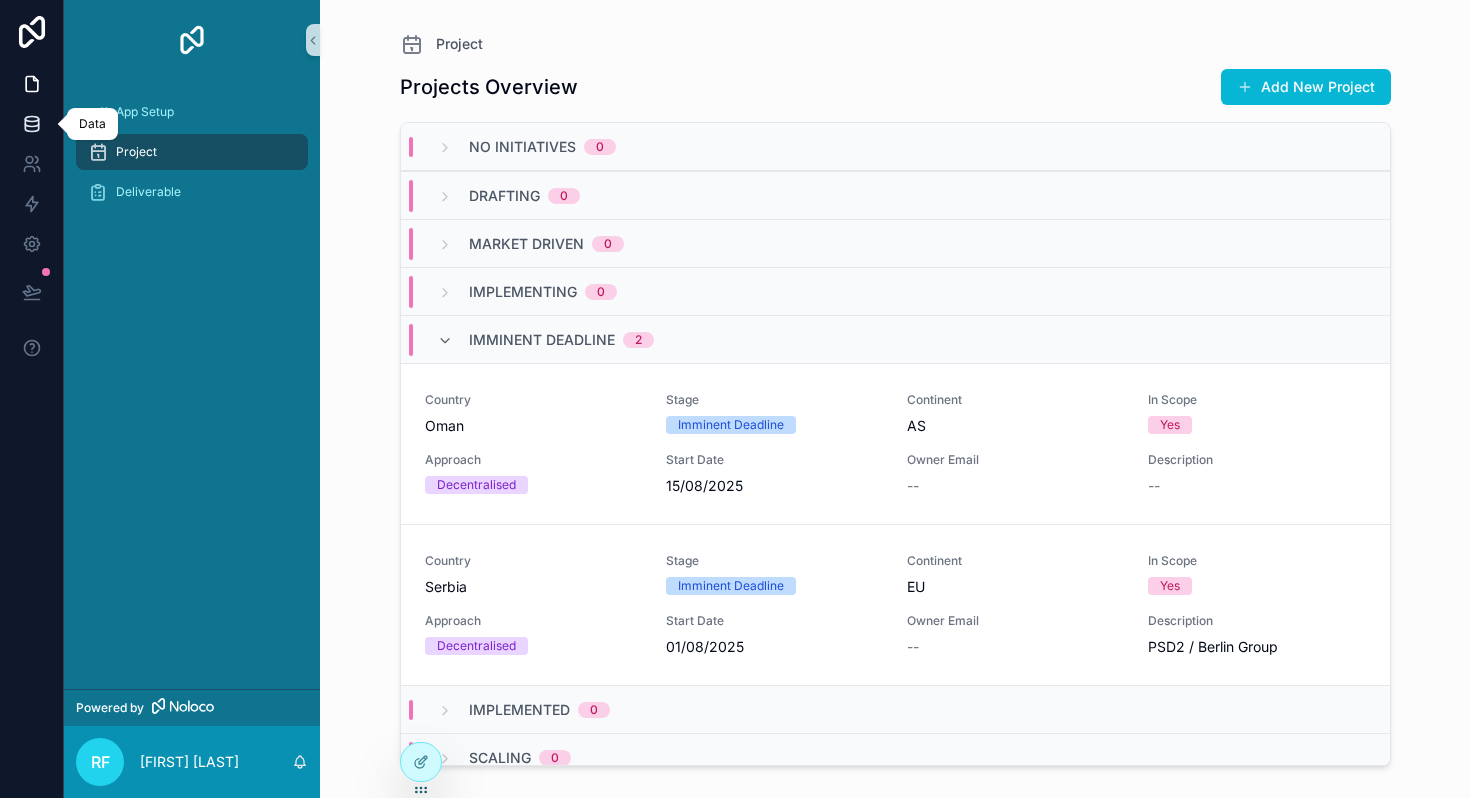 click 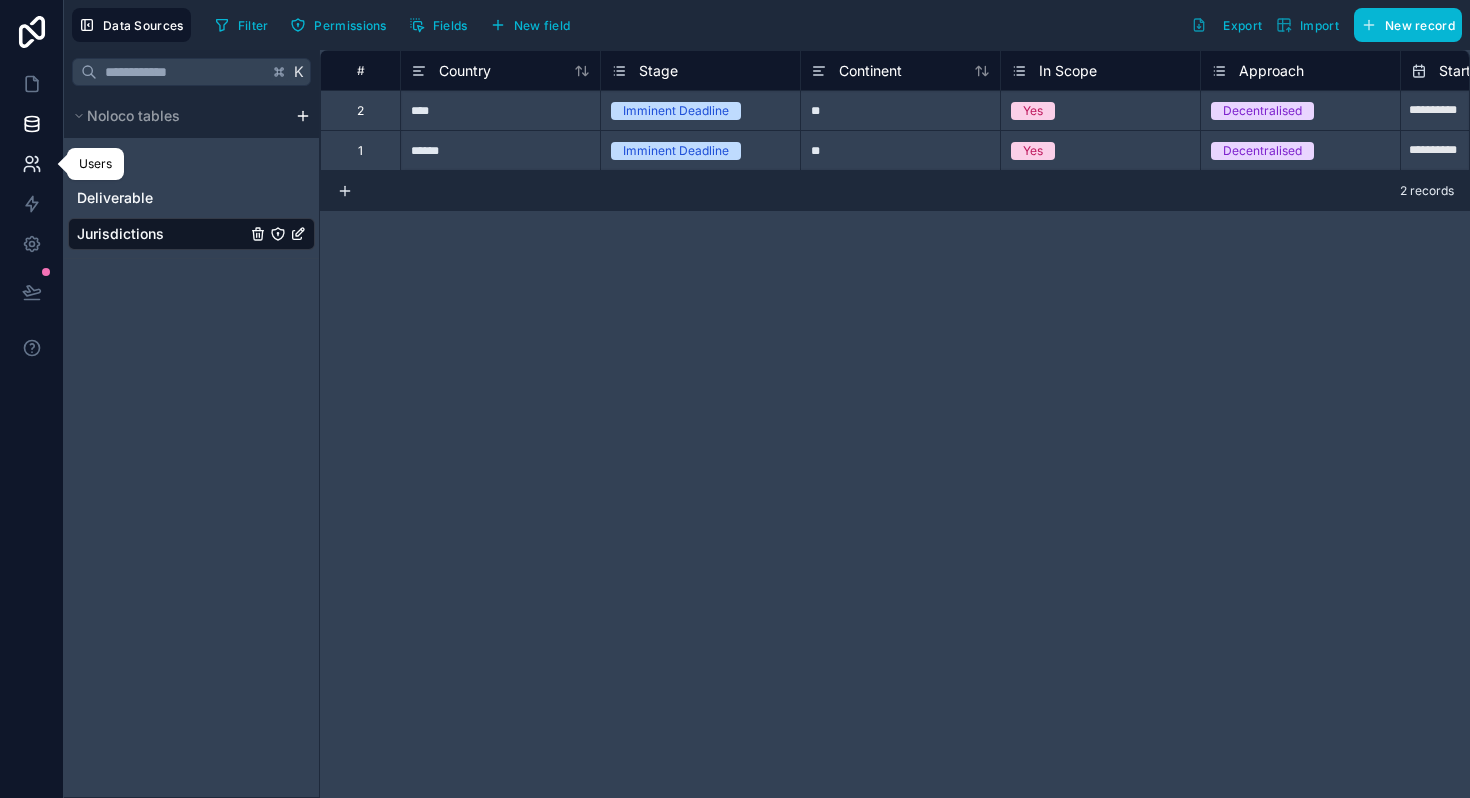 click 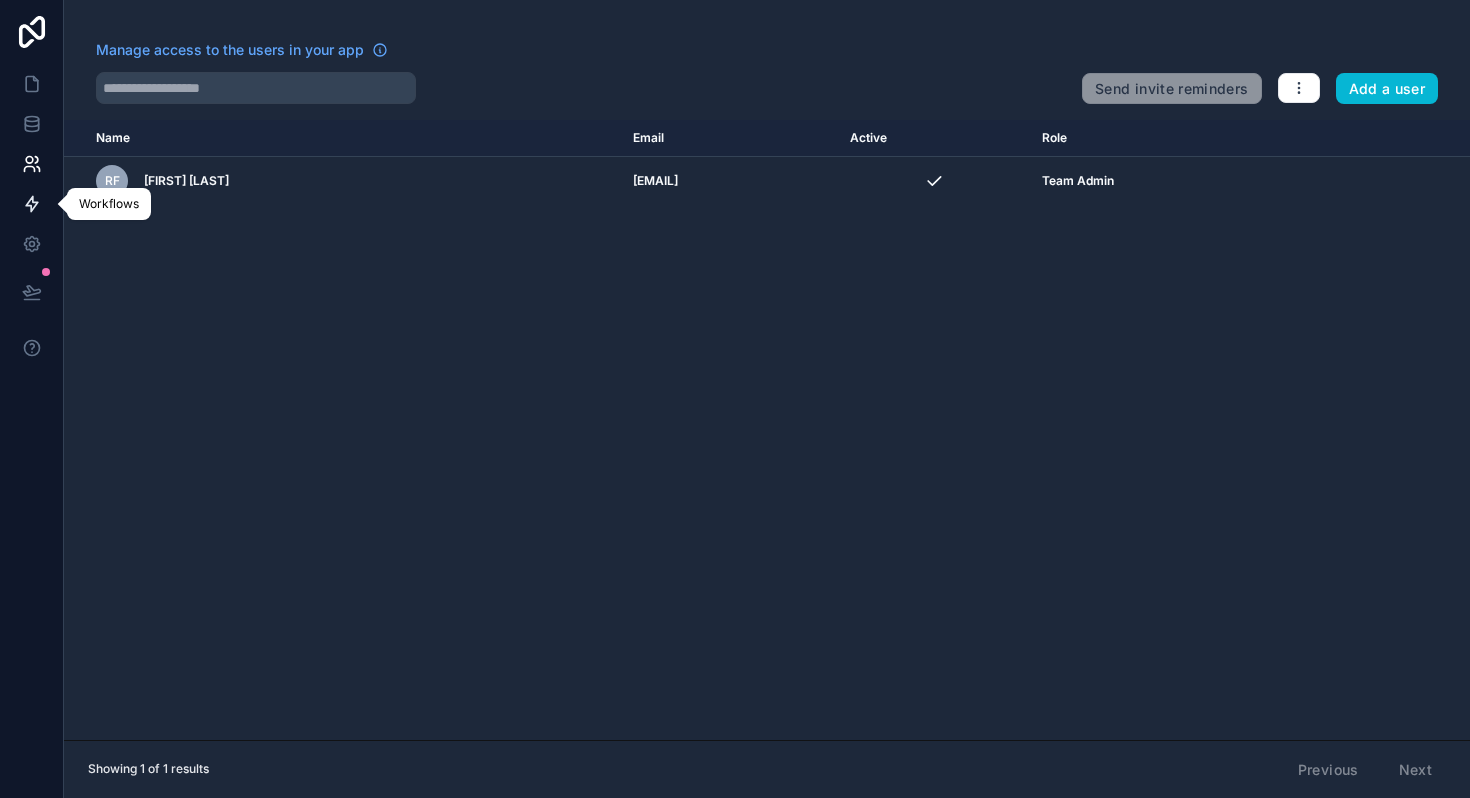 click 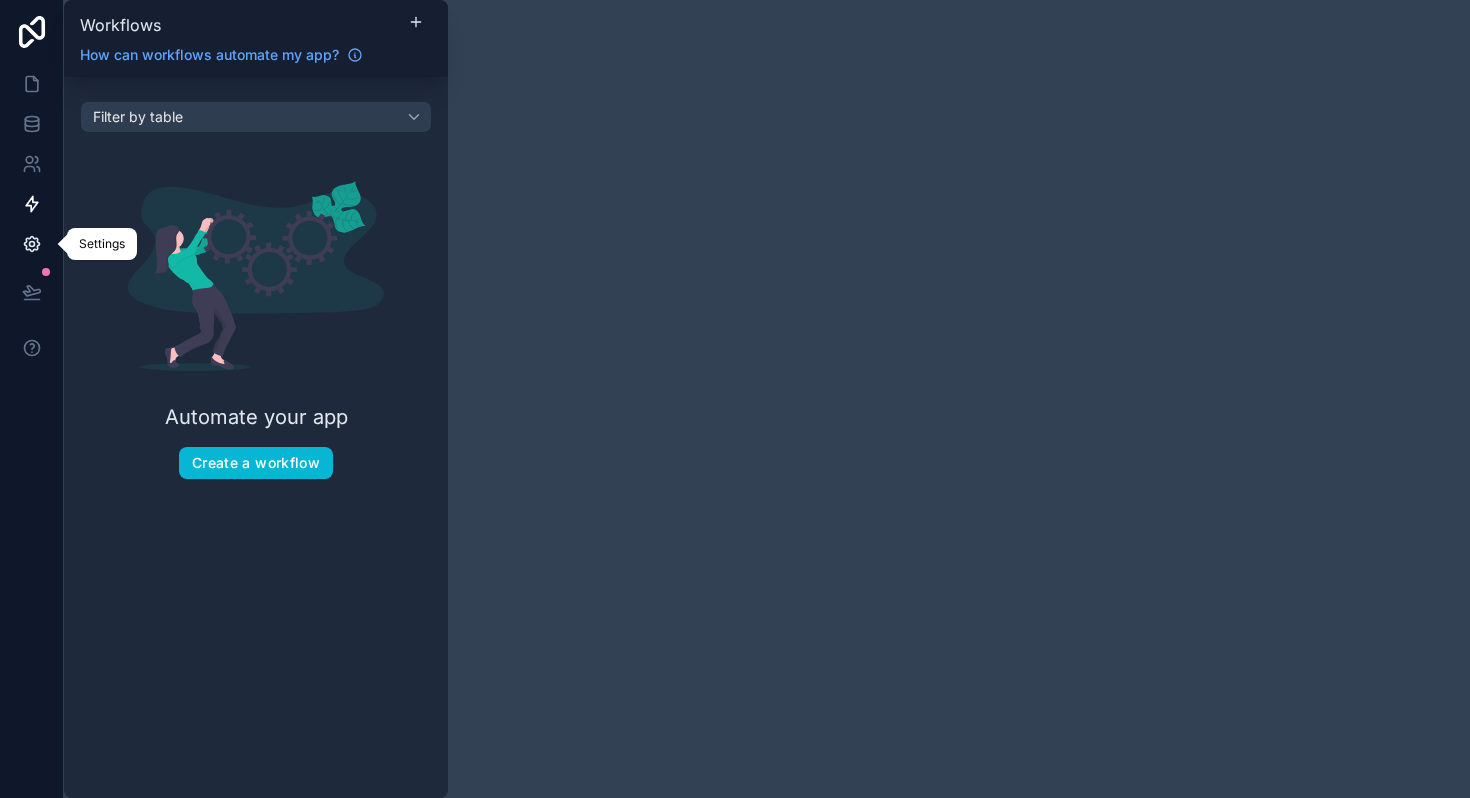 click at bounding box center [31, 244] 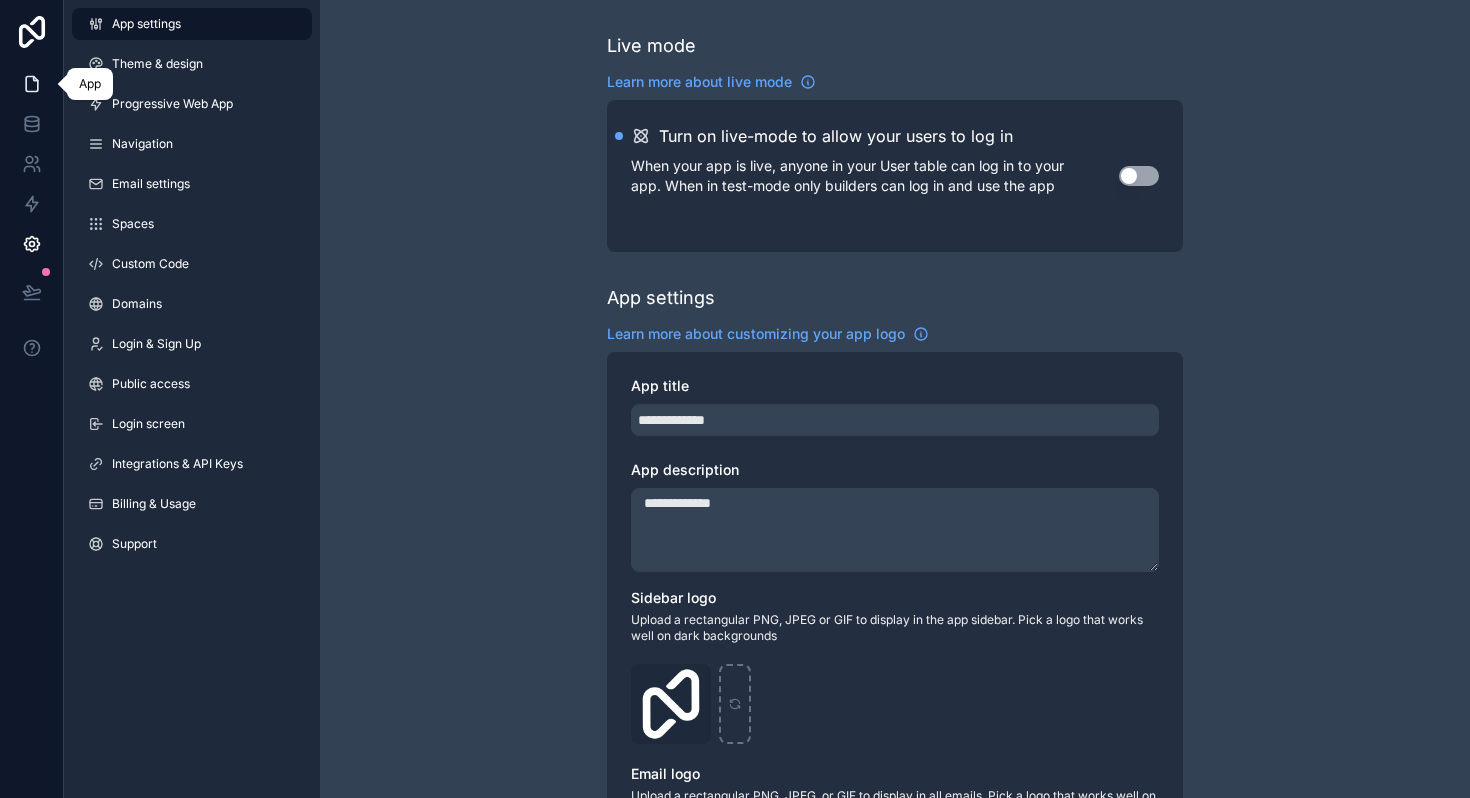 click 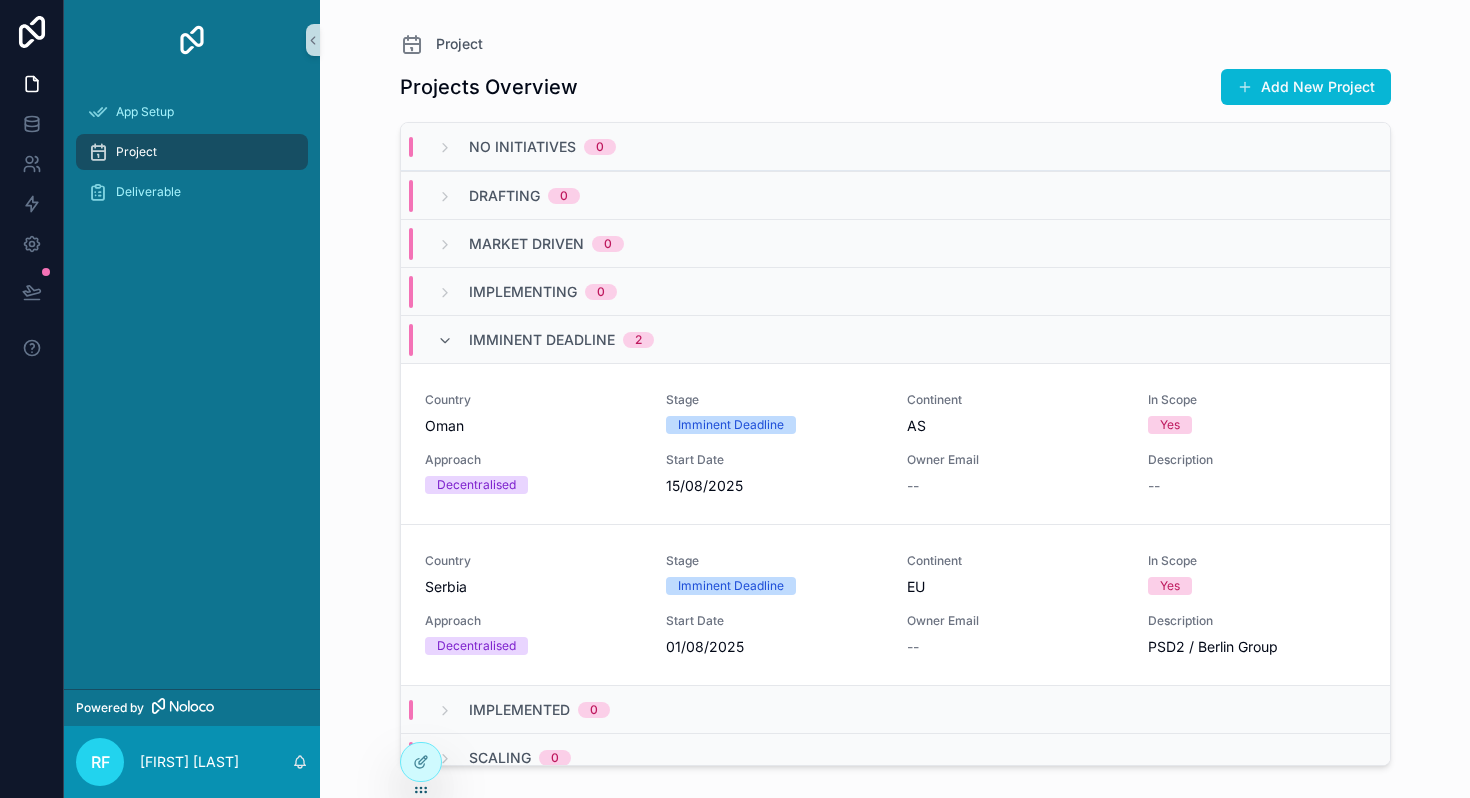 click on "Projects Overview Add New Project" at bounding box center [895, 87] 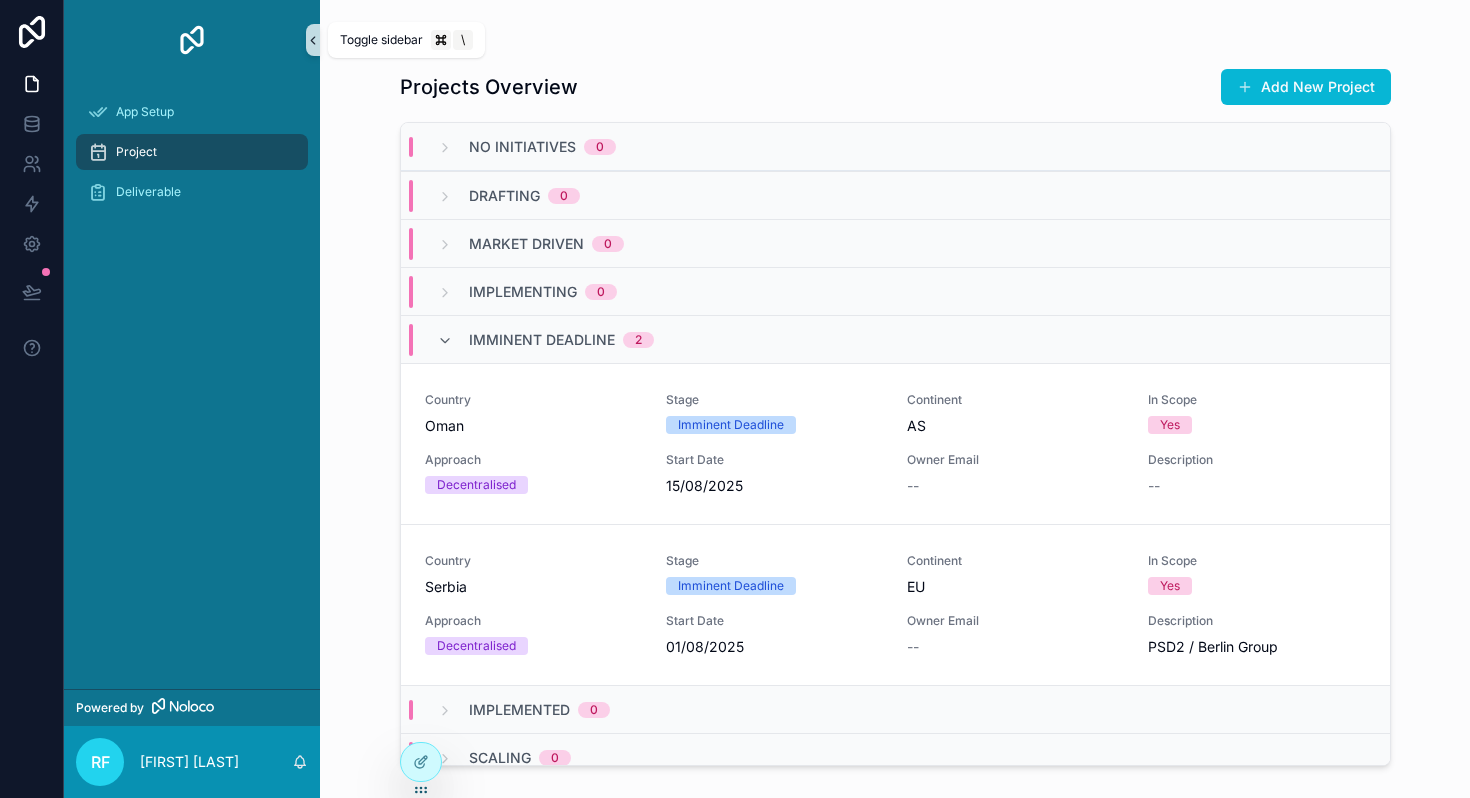 click 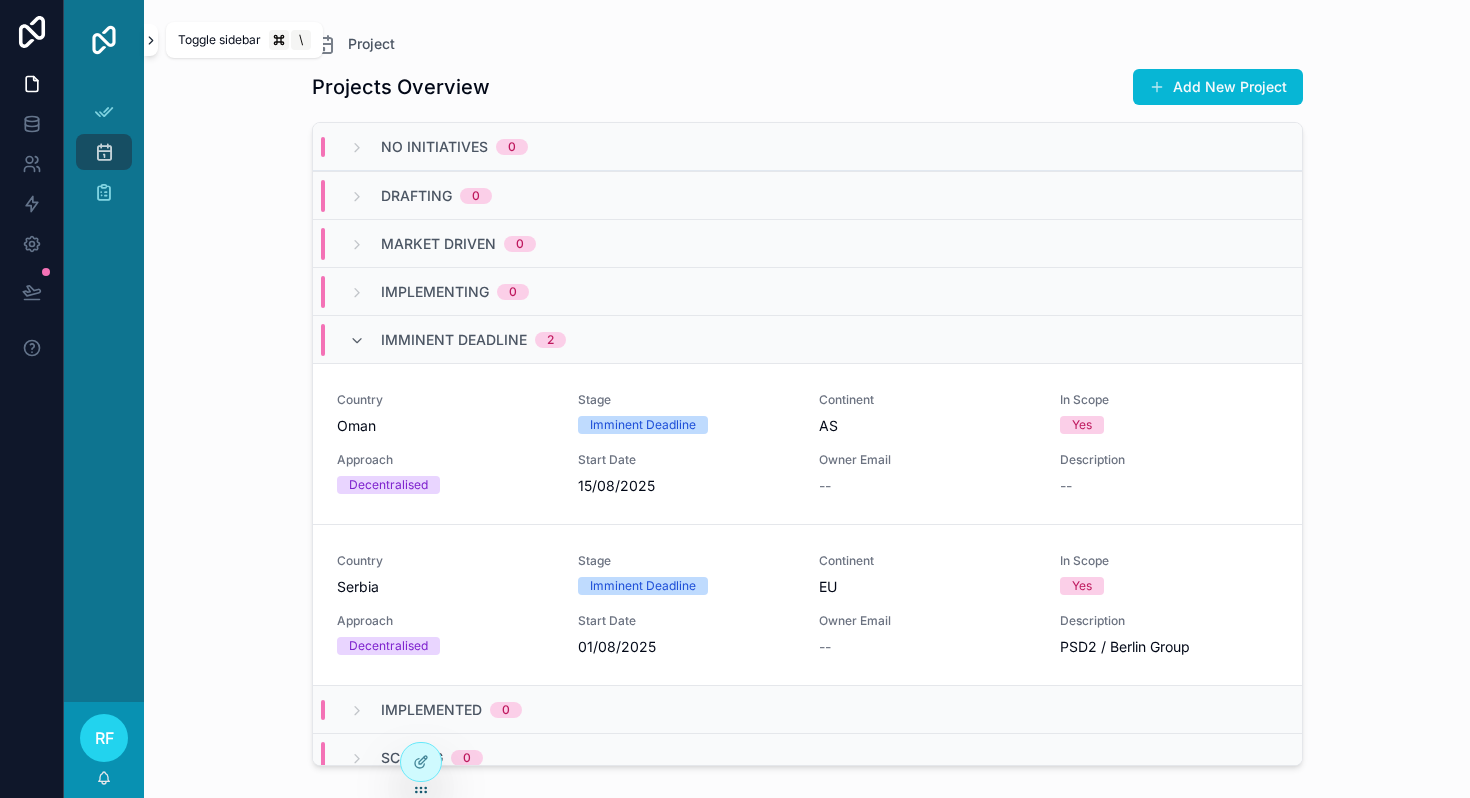 click at bounding box center (151, 40) 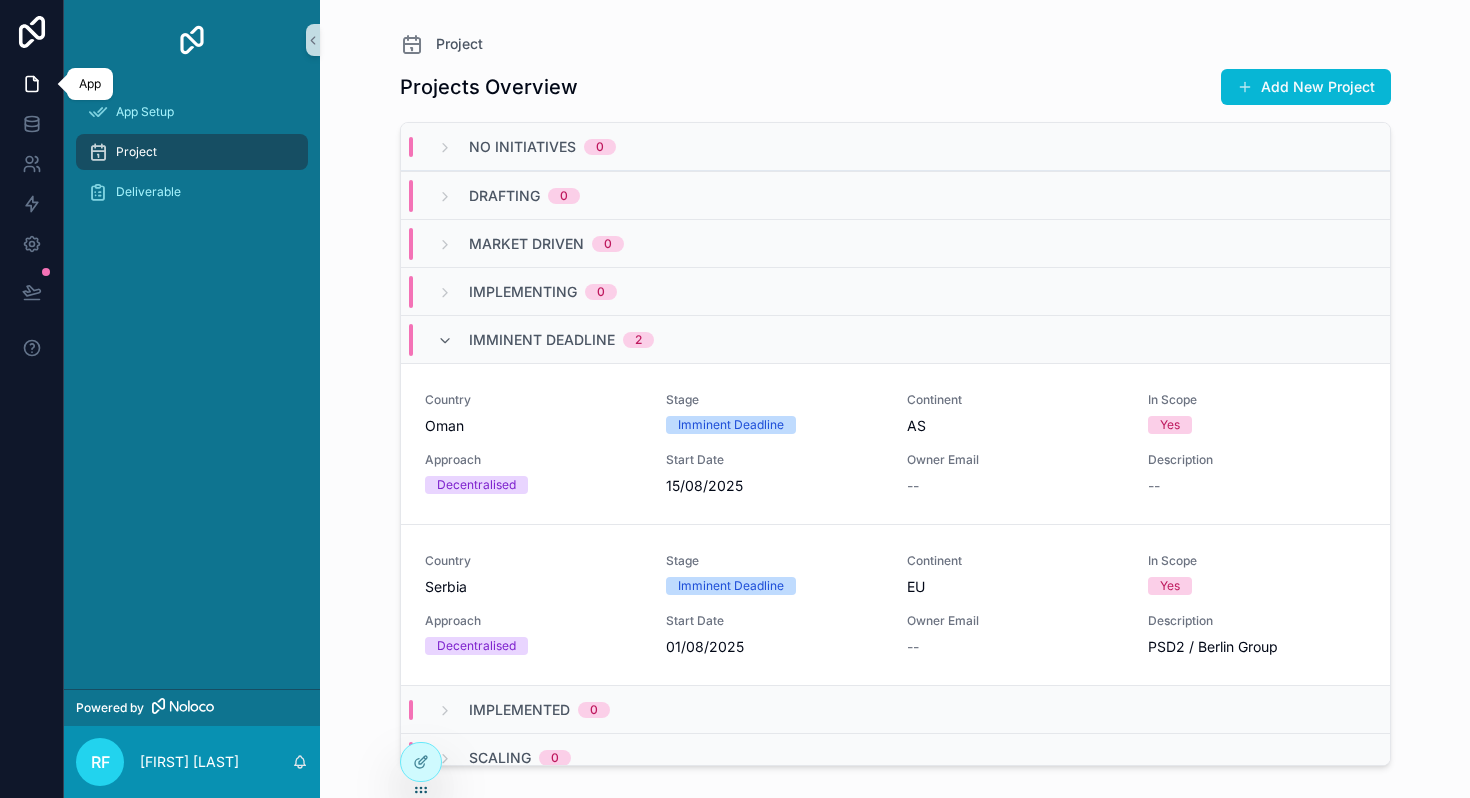 click 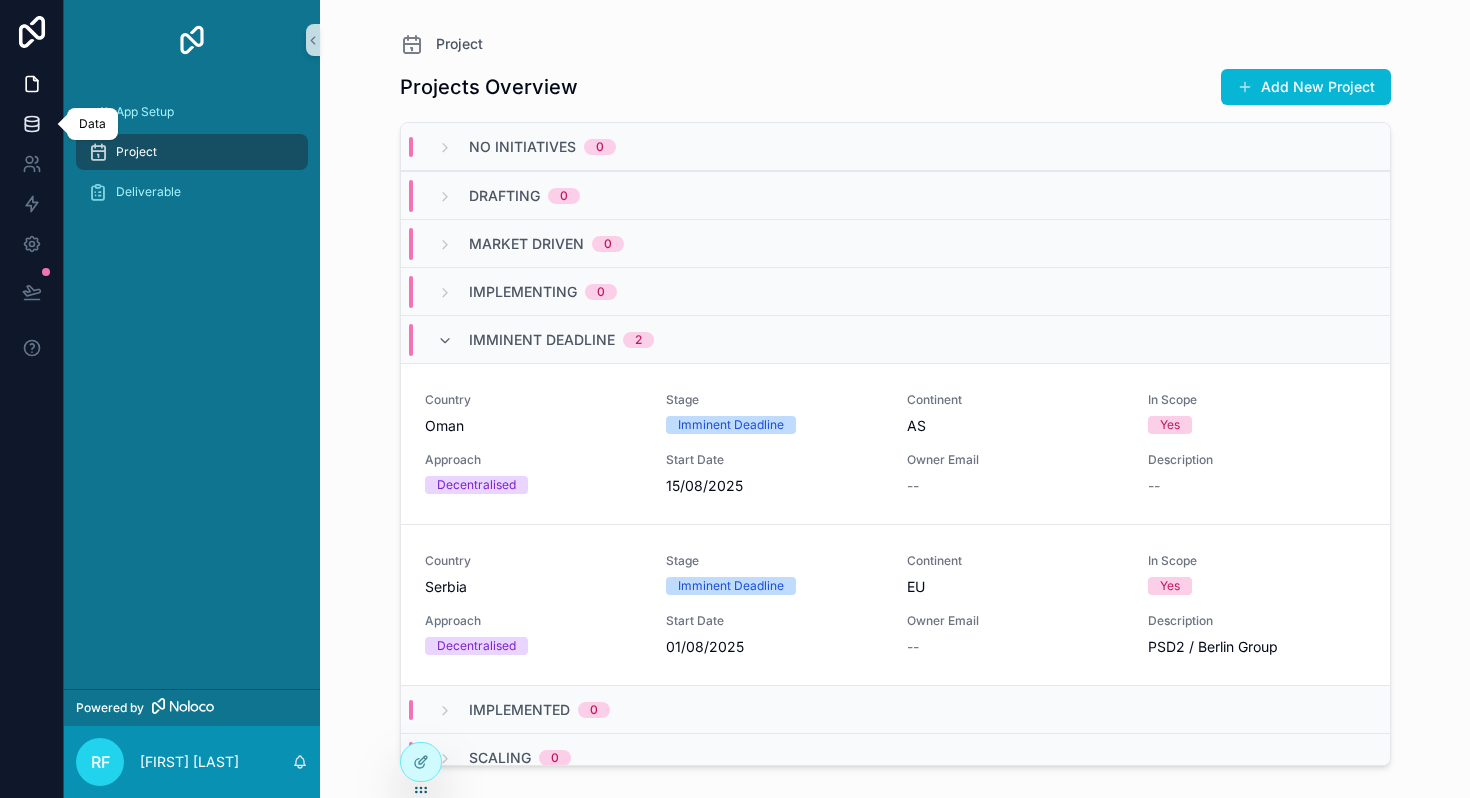 click 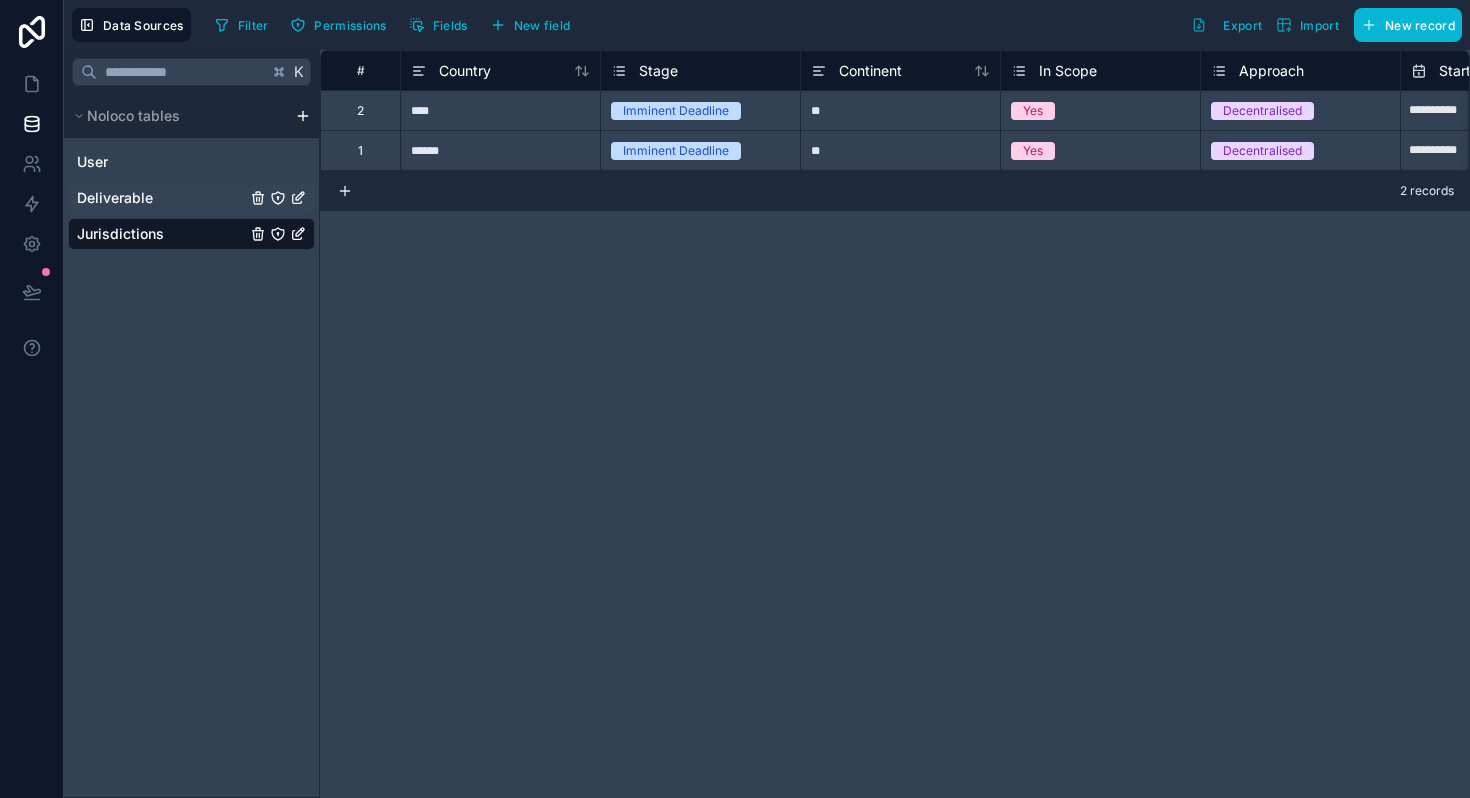 click on "Deliverable" at bounding box center [115, 198] 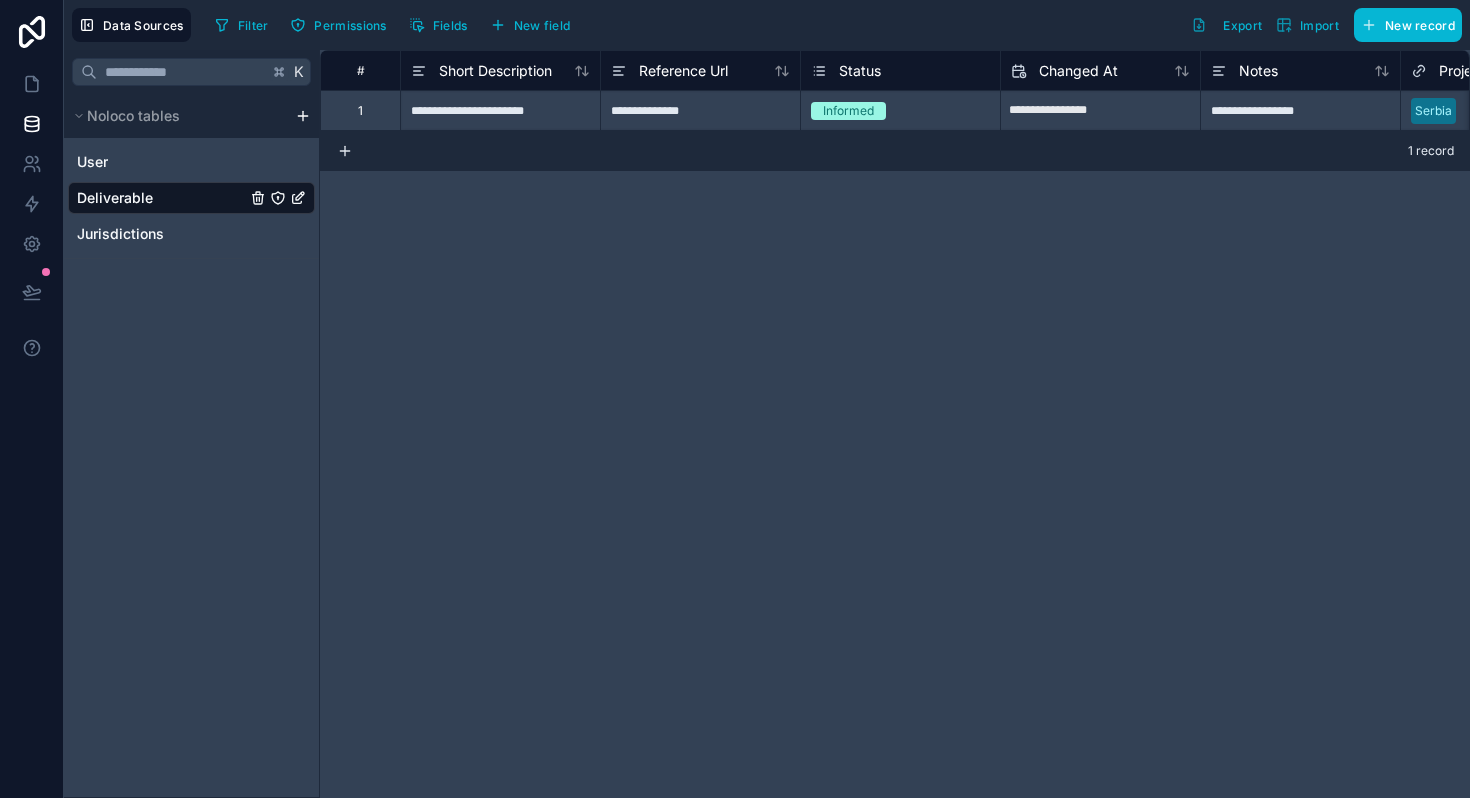 scroll, scrollTop: 0, scrollLeft: 931, axis: horizontal 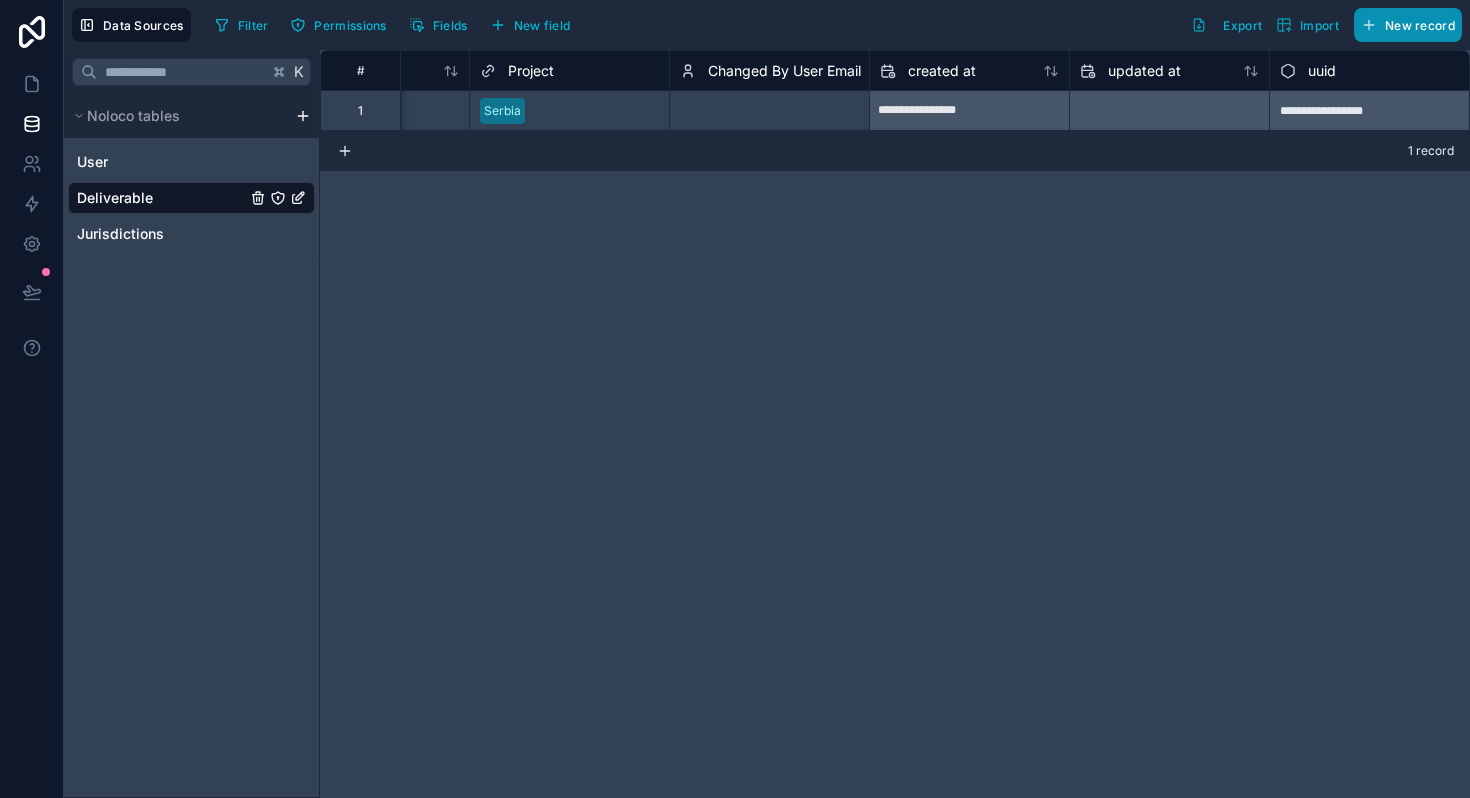click on "New record" at bounding box center [1408, 25] 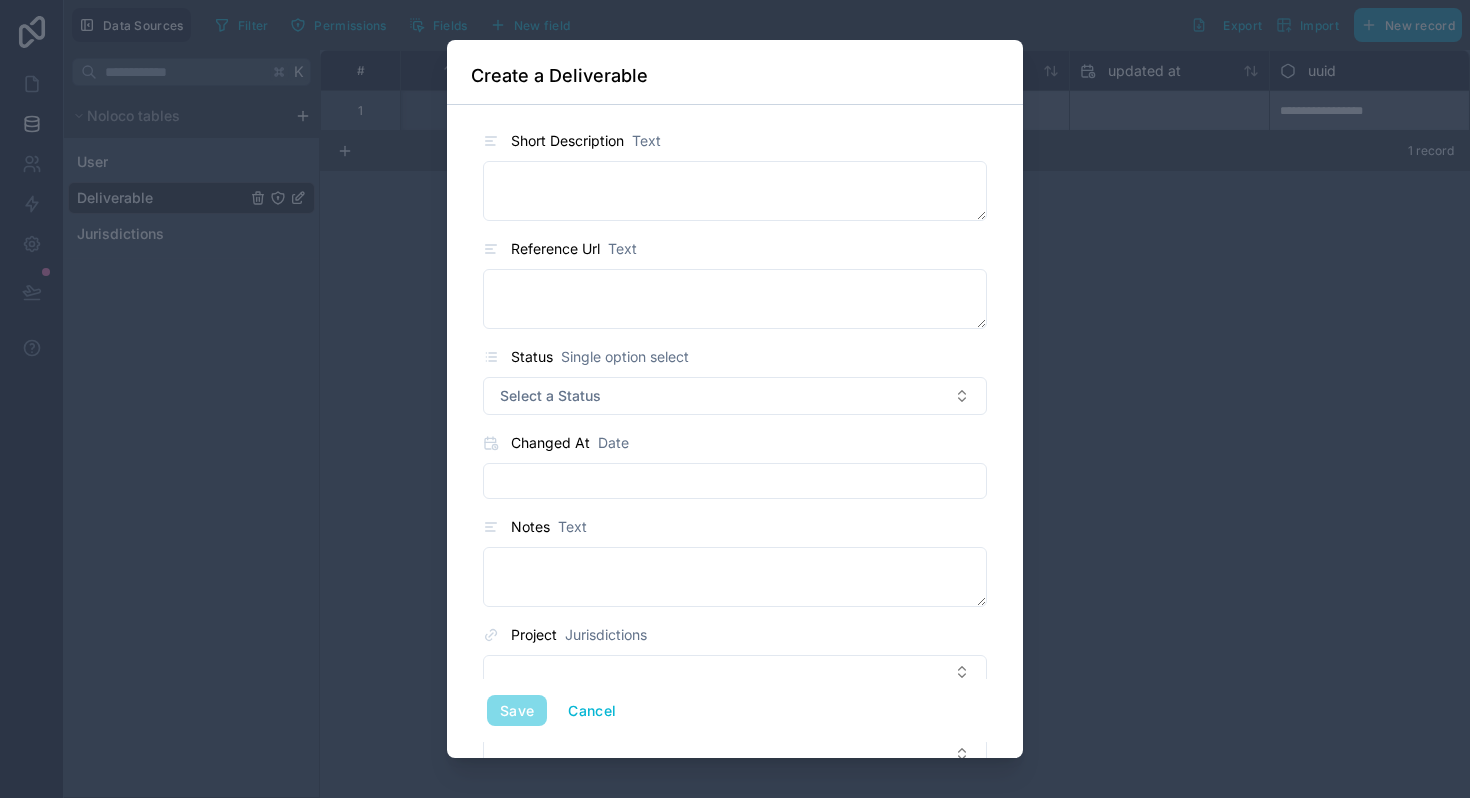 type 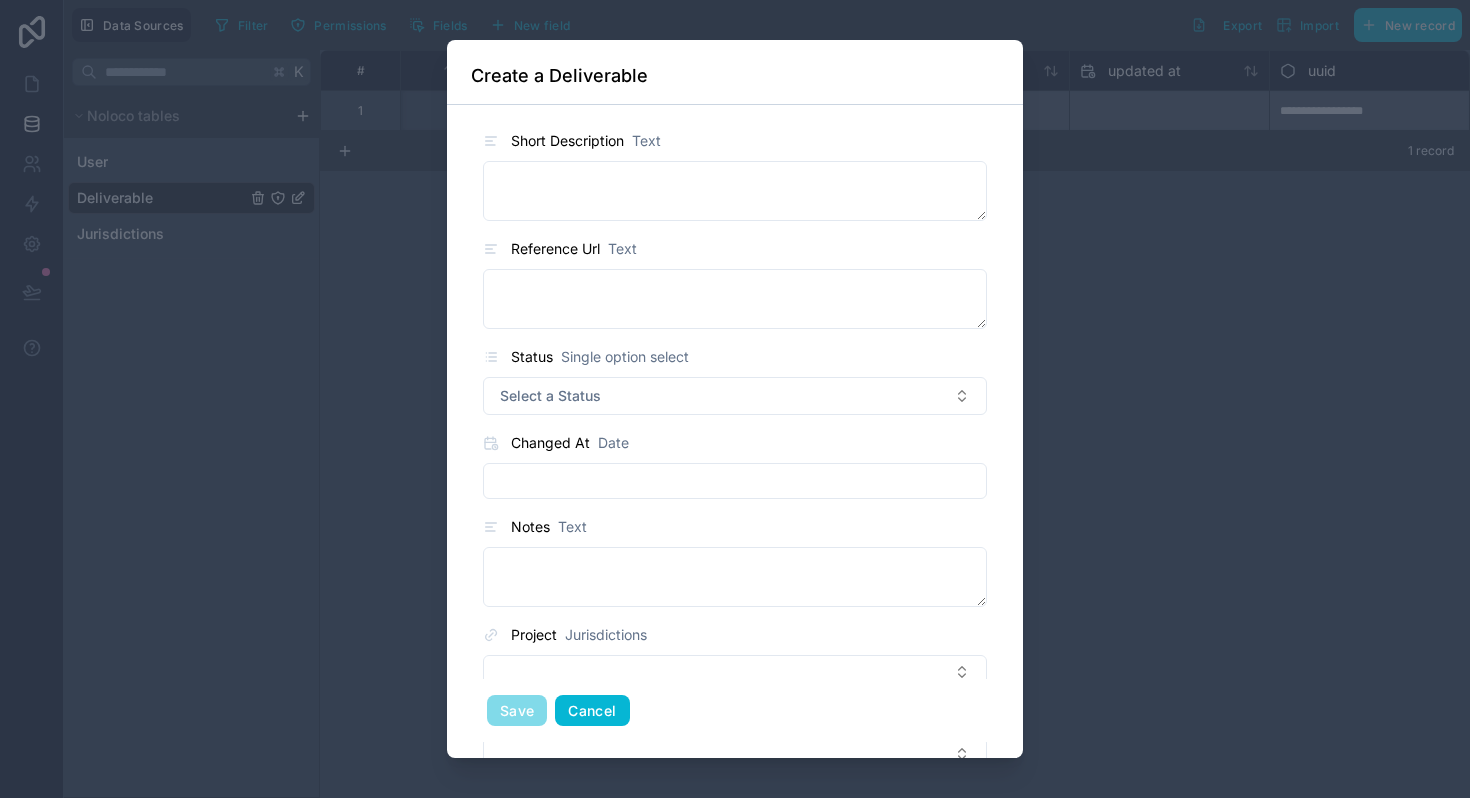 click on "Cancel" at bounding box center [592, 711] 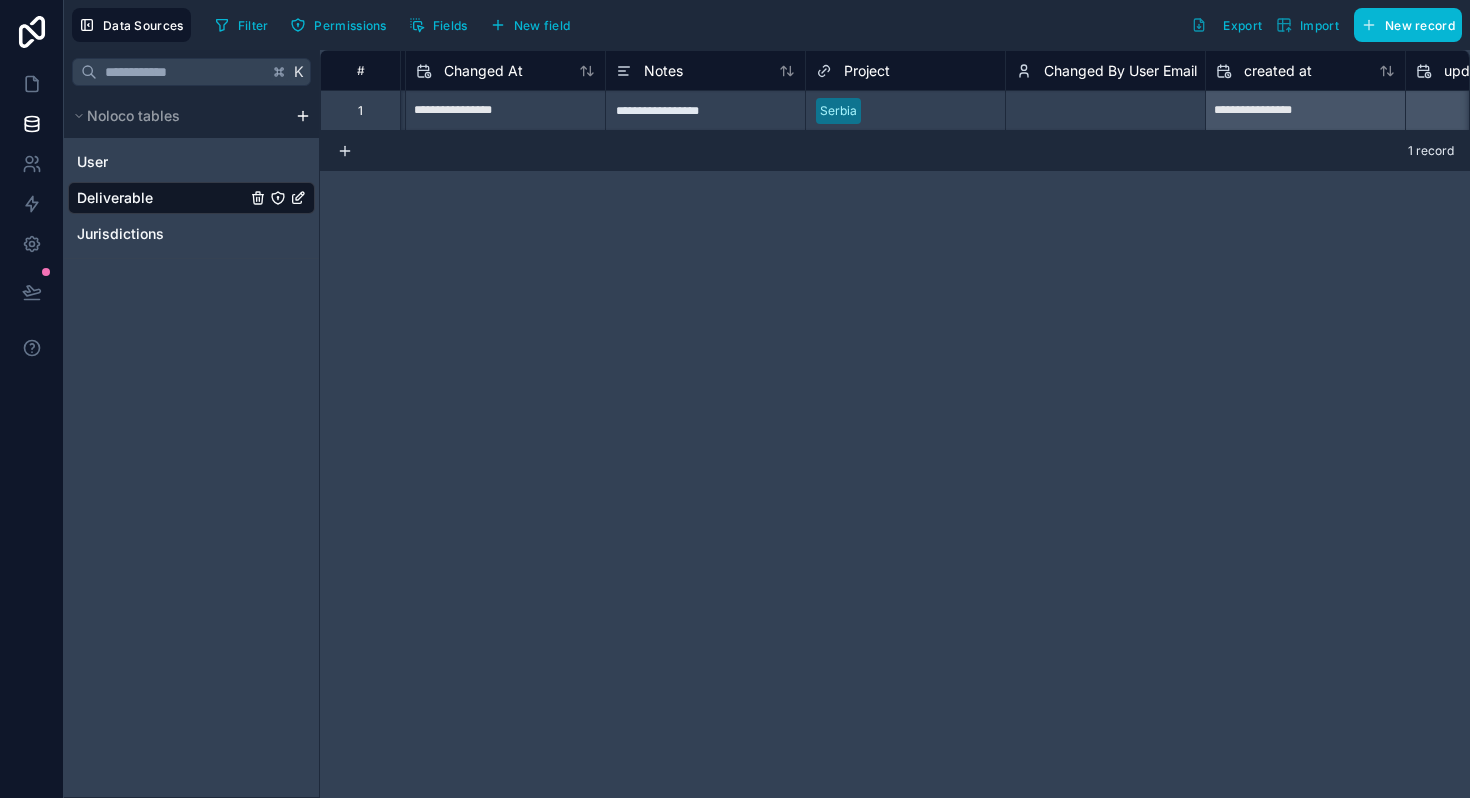 scroll, scrollTop: 0, scrollLeft: 0, axis: both 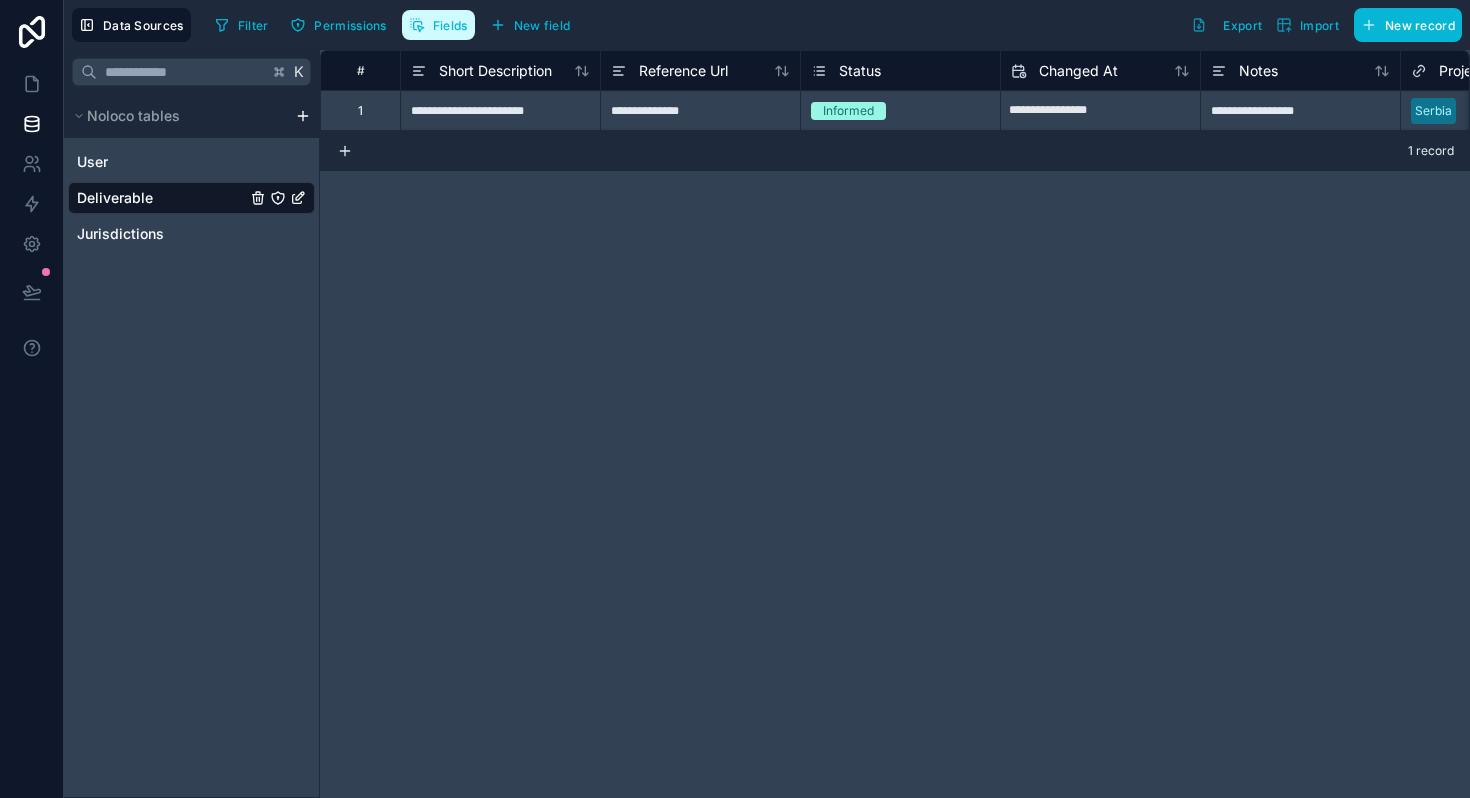 click on "Fields" at bounding box center [450, 25] 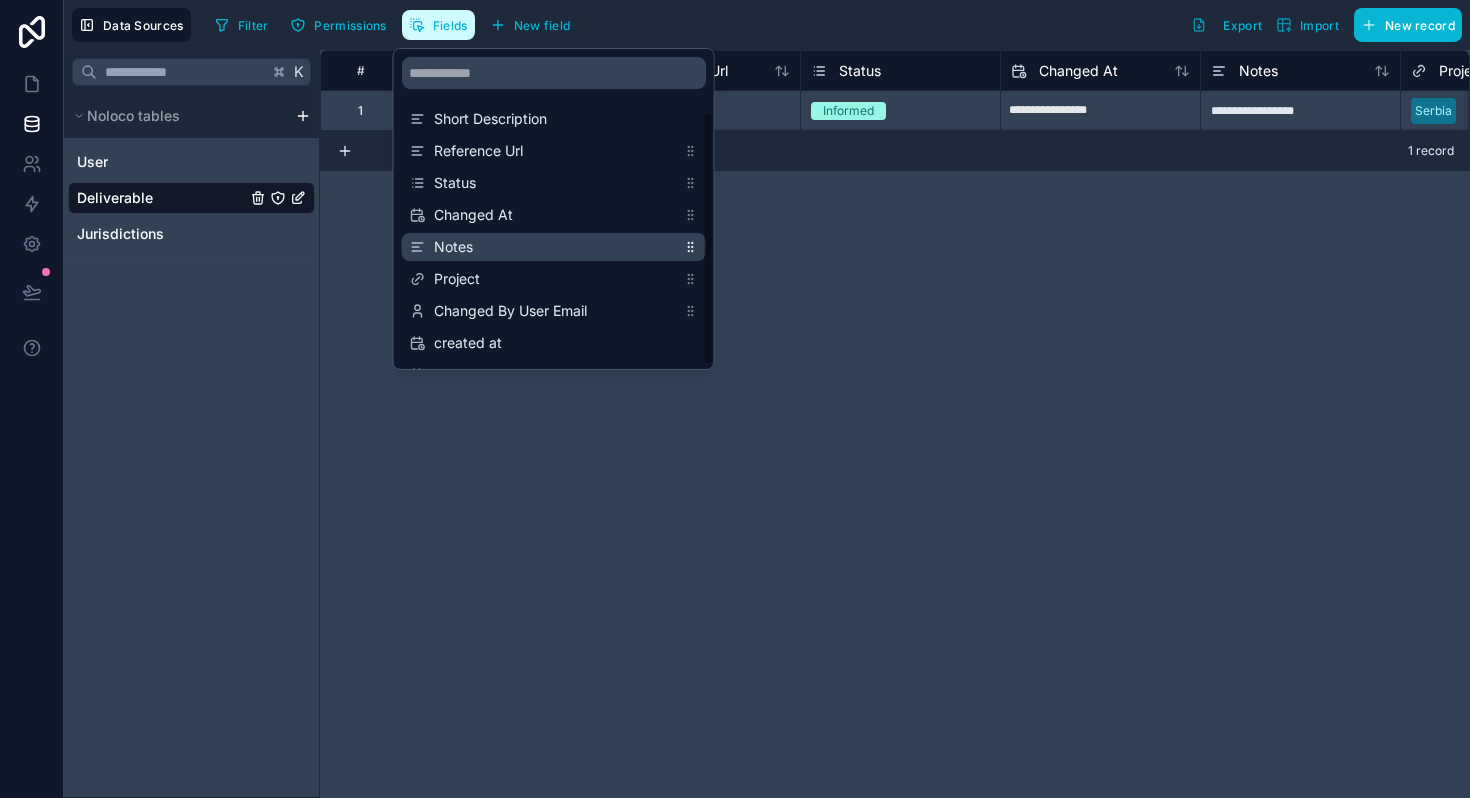 scroll, scrollTop: 64, scrollLeft: 0, axis: vertical 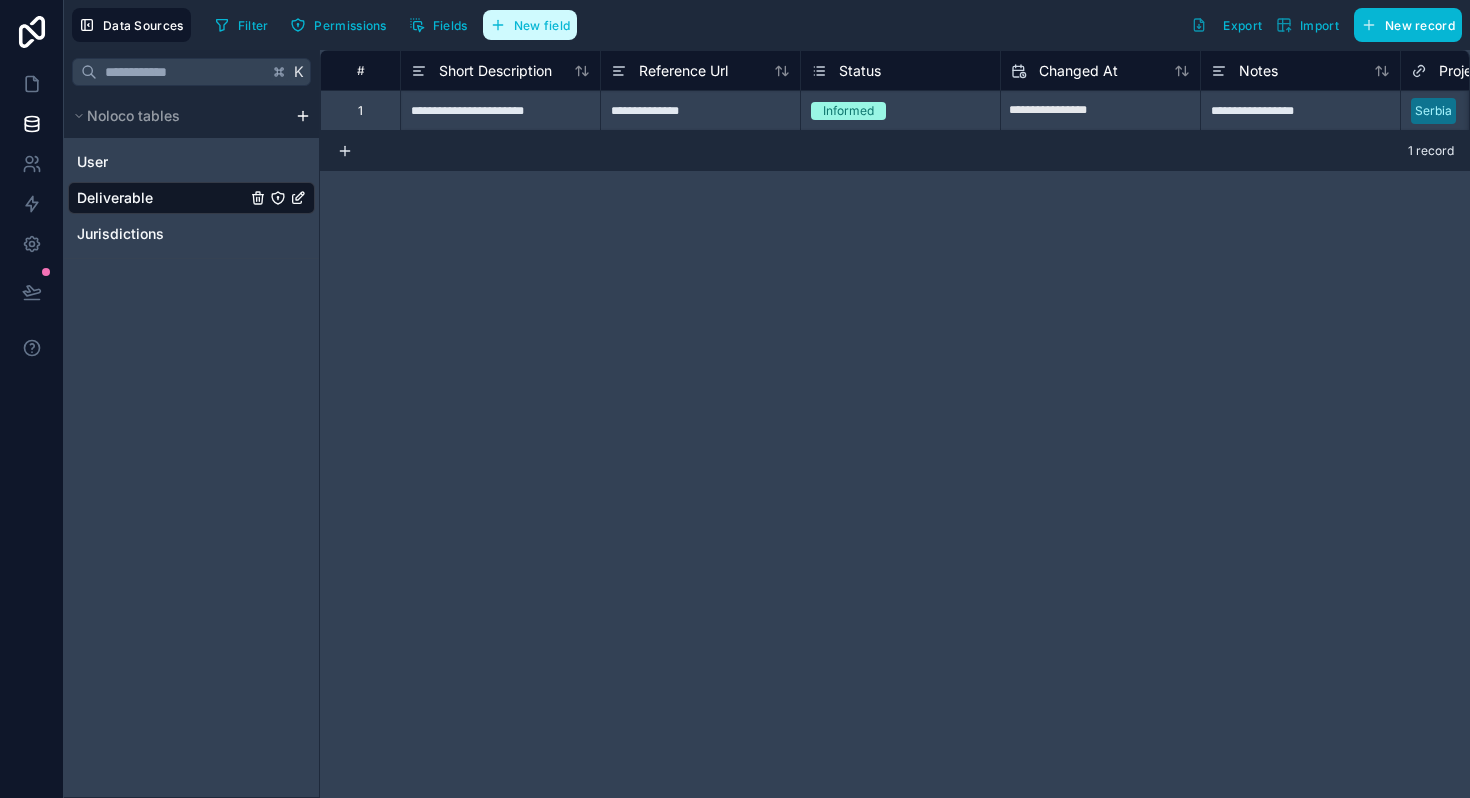 click on "New field" at bounding box center (542, 25) 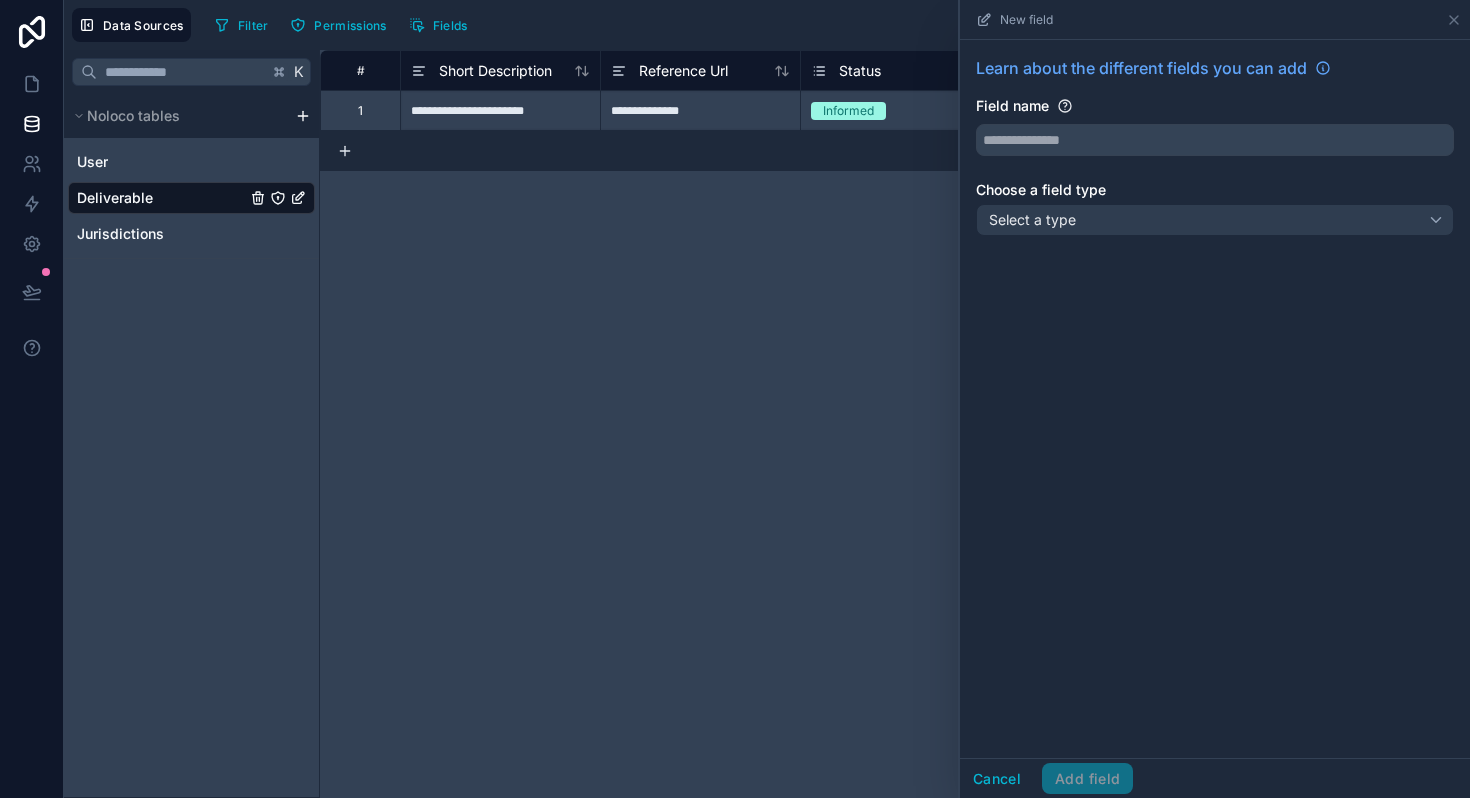 click on "Learn about the different fields you can add Field name Choose a field type Select a type" at bounding box center (1215, 150) 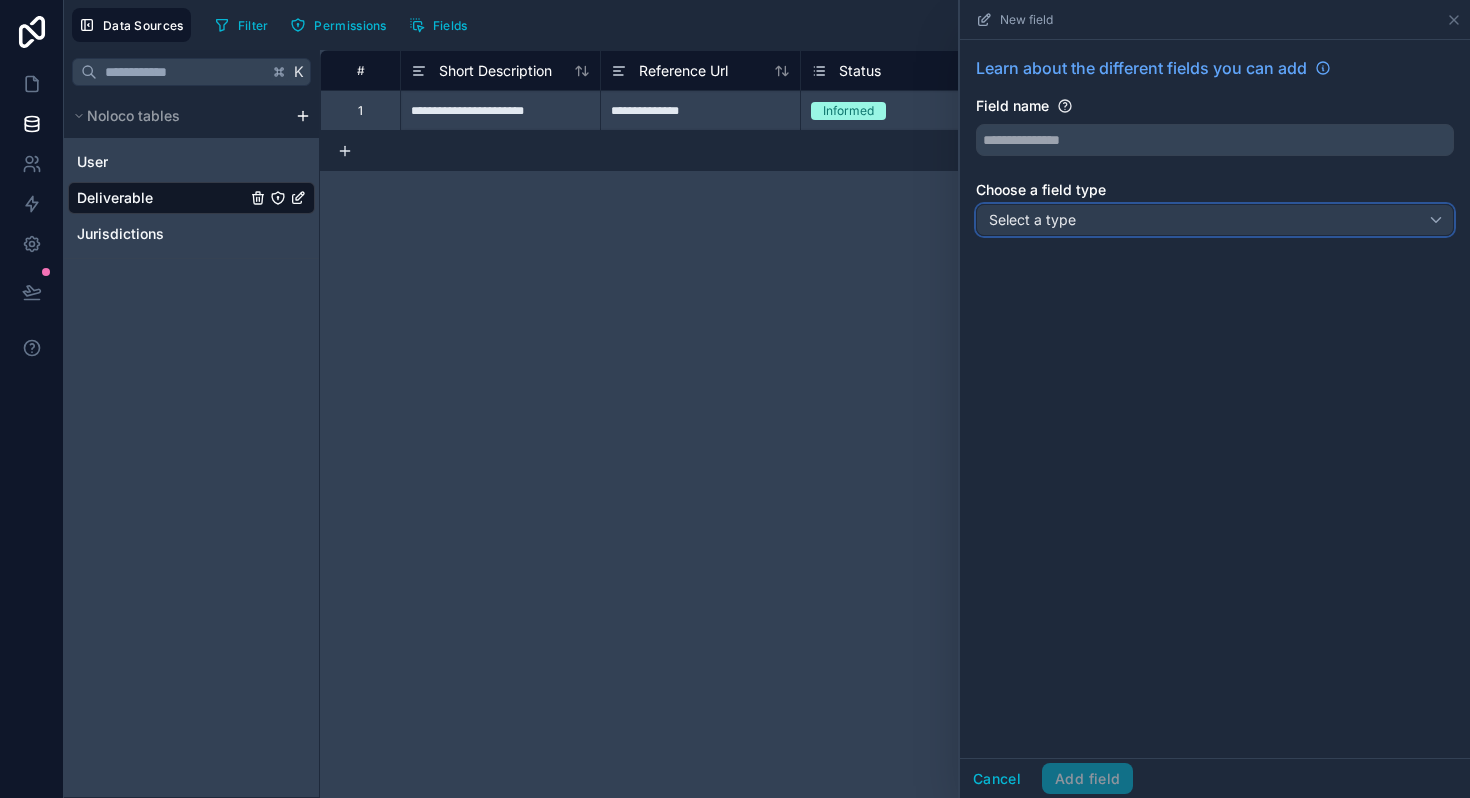 click on "Select a type" at bounding box center [1215, 220] 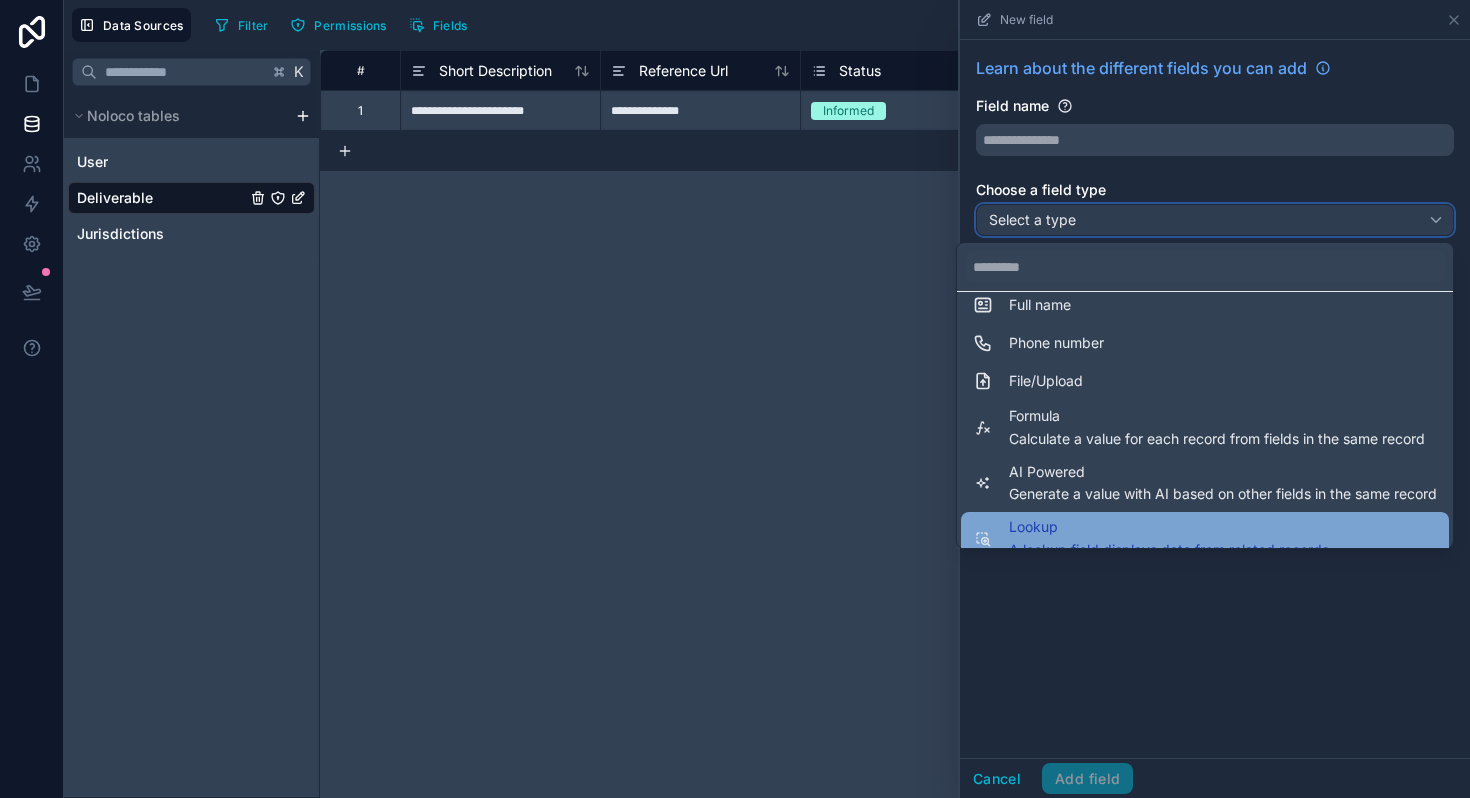 scroll, scrollTop: 548, scrollLeft: 0, axis: vertical 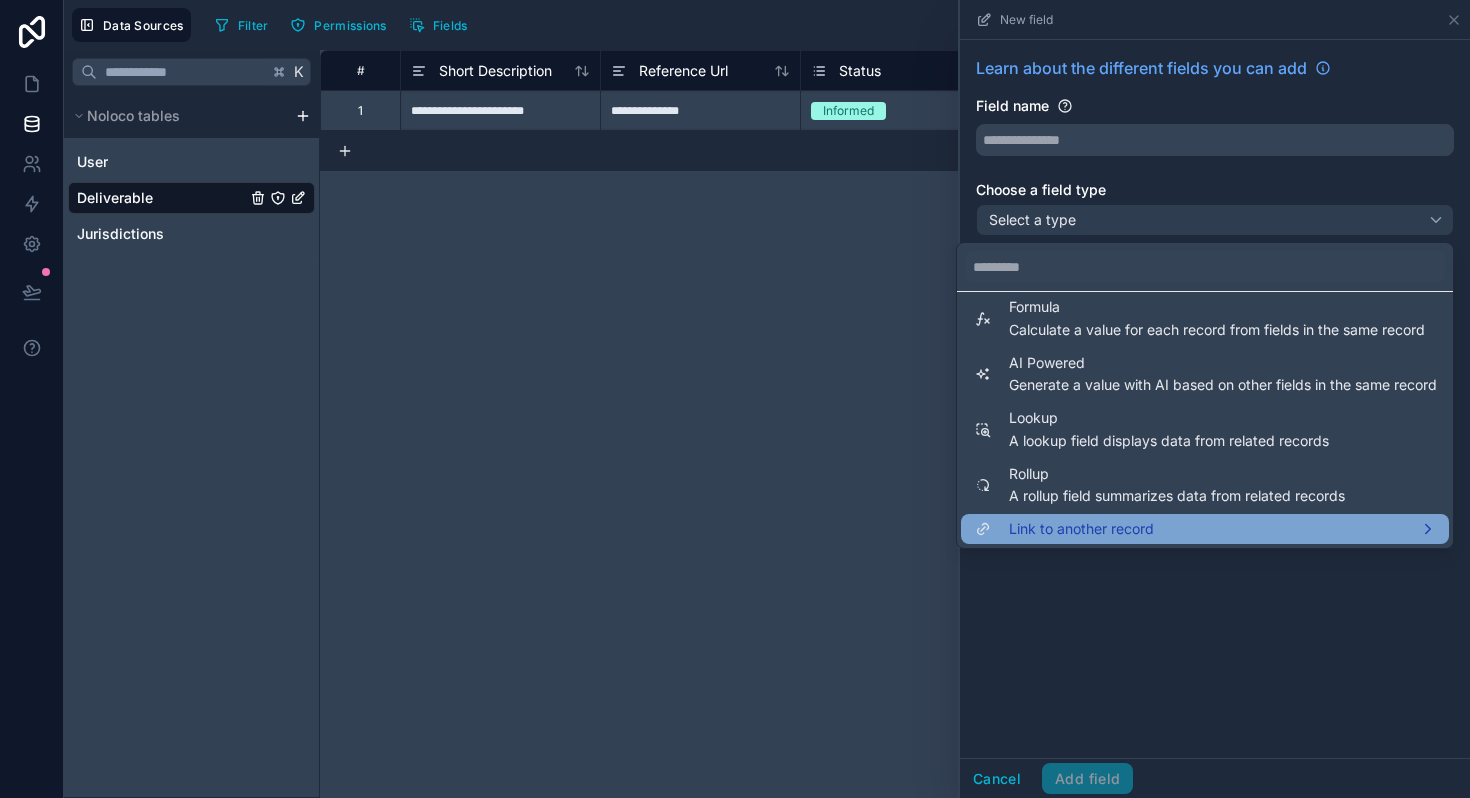 click on "Link to another record" at bounding box center [1081, 529] 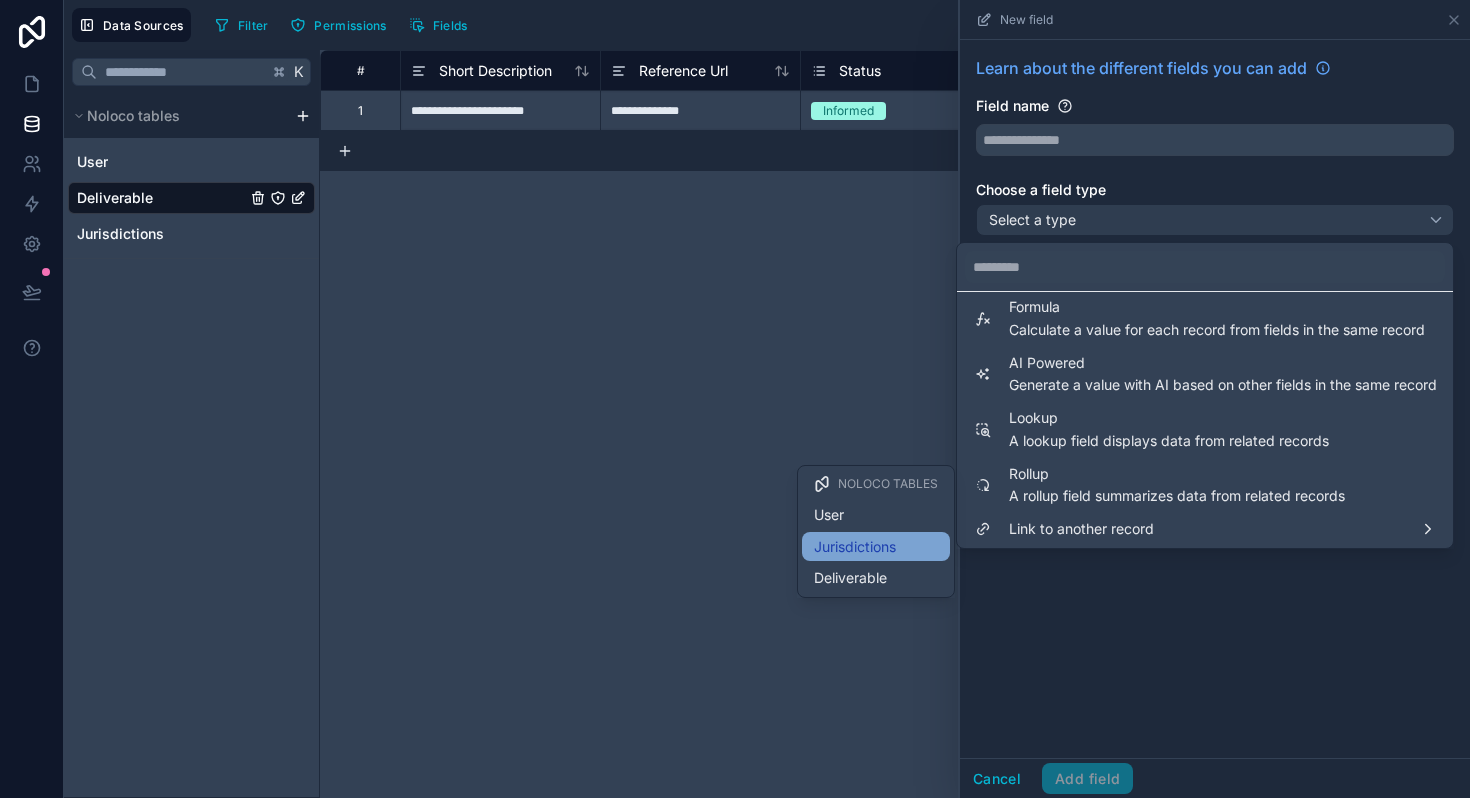 click on "Jurisdictions" at bounding box center [876, 547] 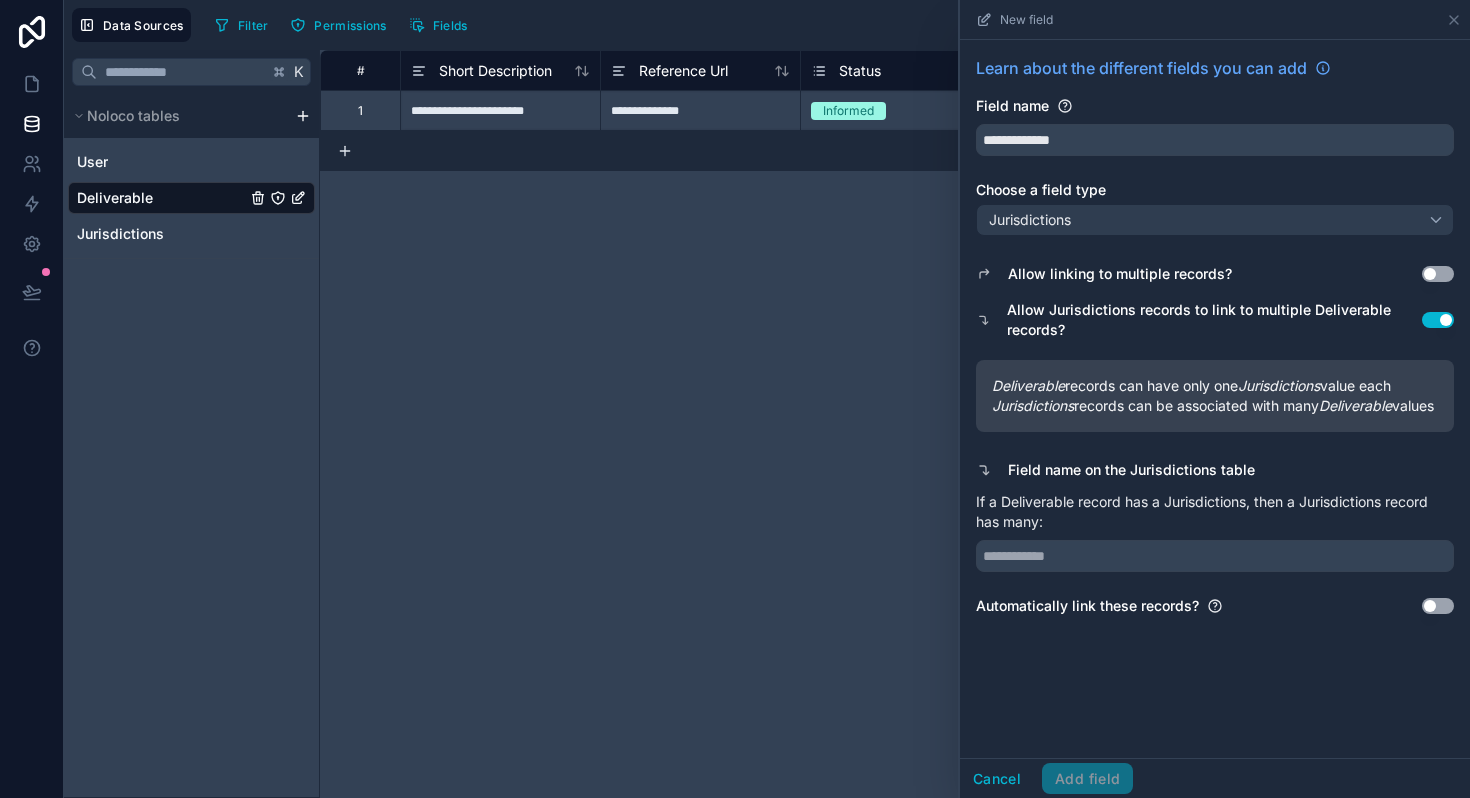 click on "Cancel Add field" at bounding box center (1215, 778) 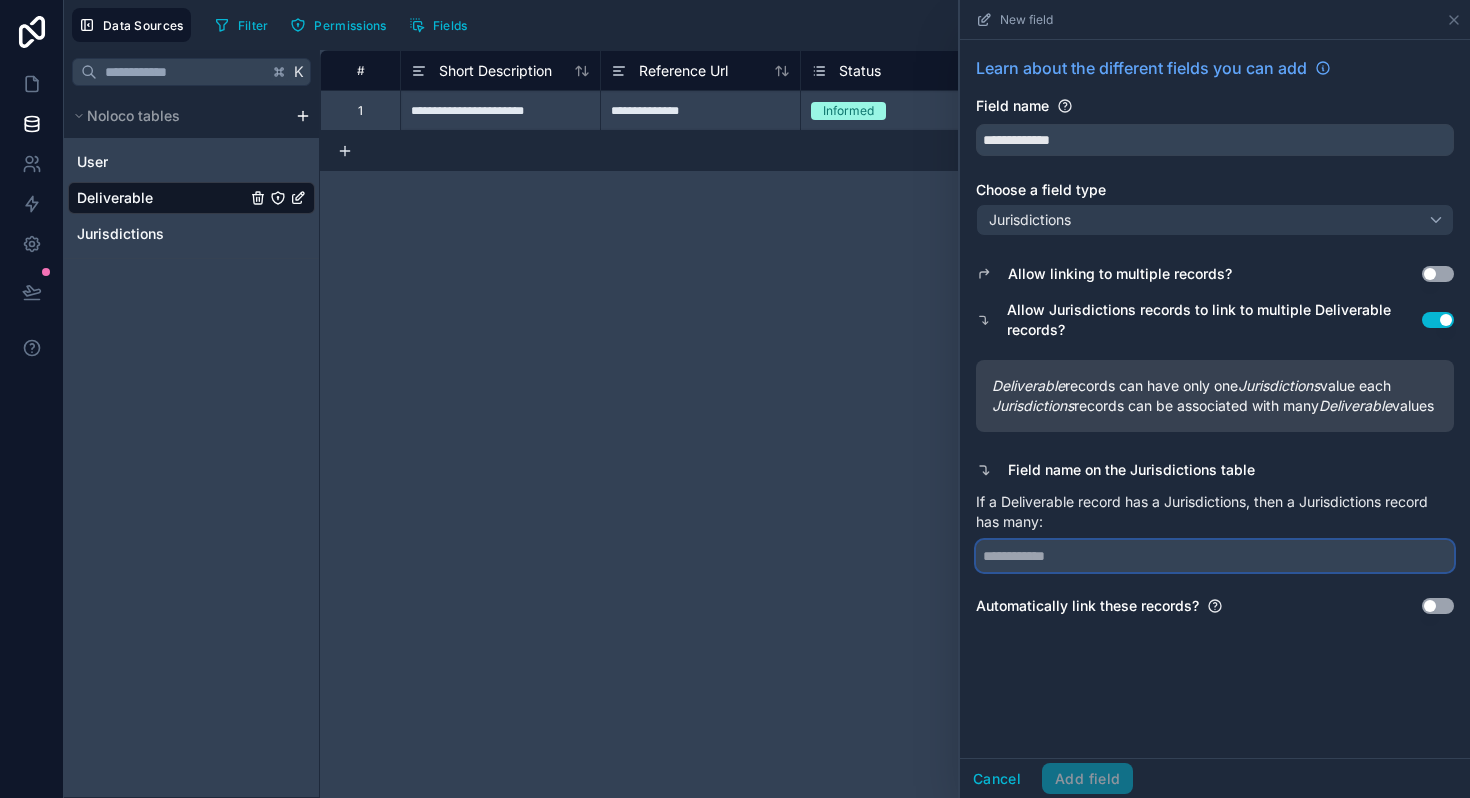 click at bounding box center (1215, 556) 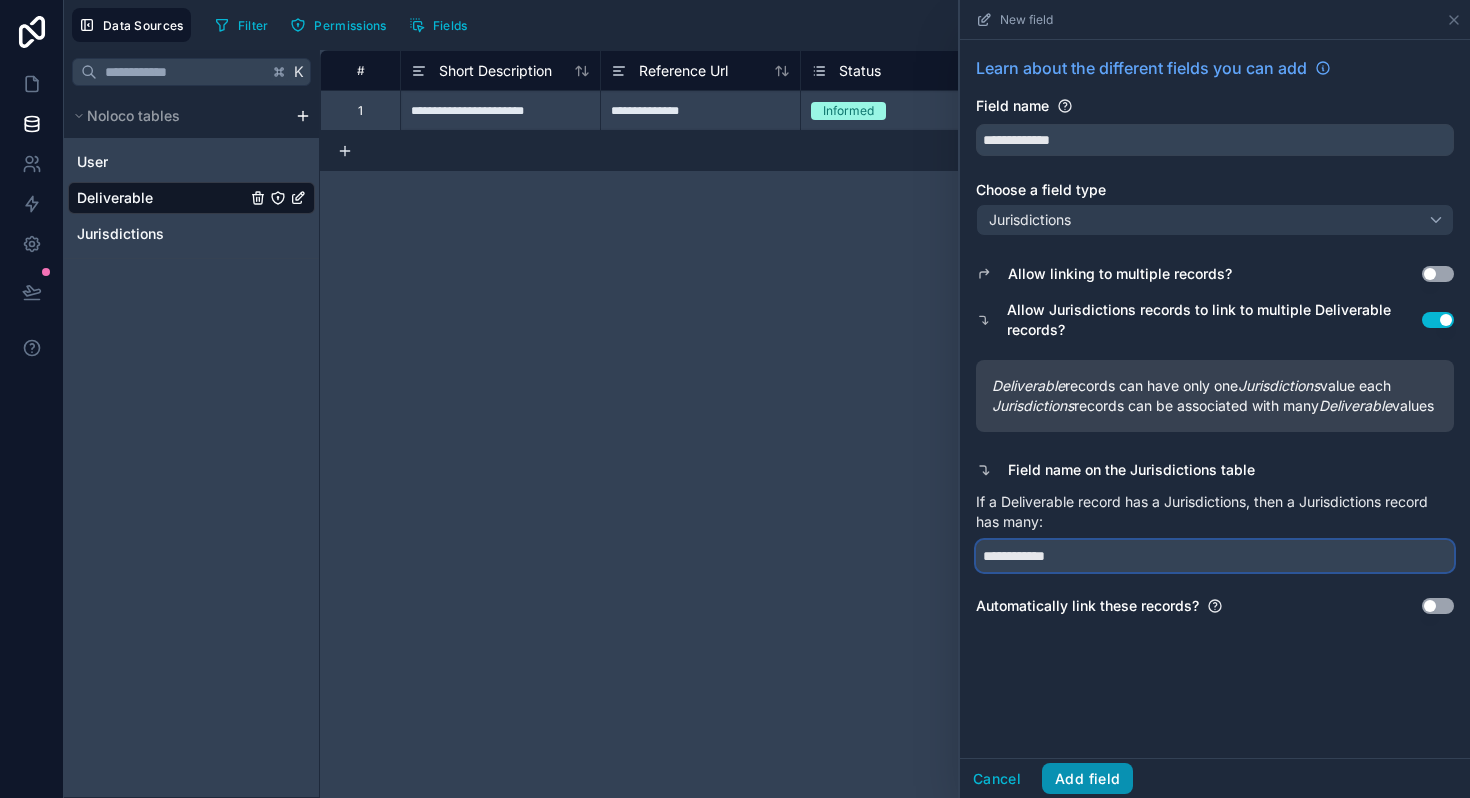 type on "**********" 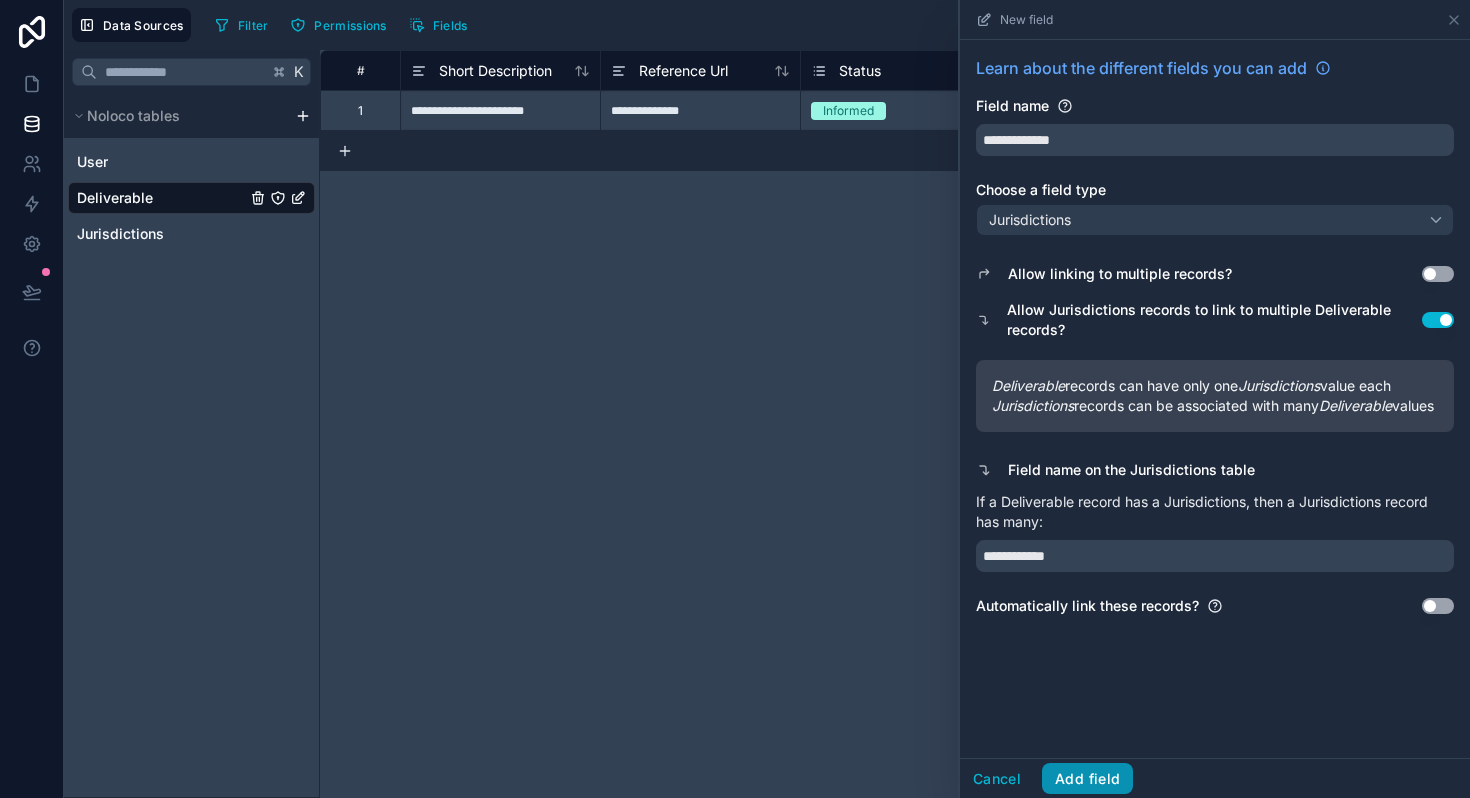 click on "Add field" at bounding box center [1087, 779] 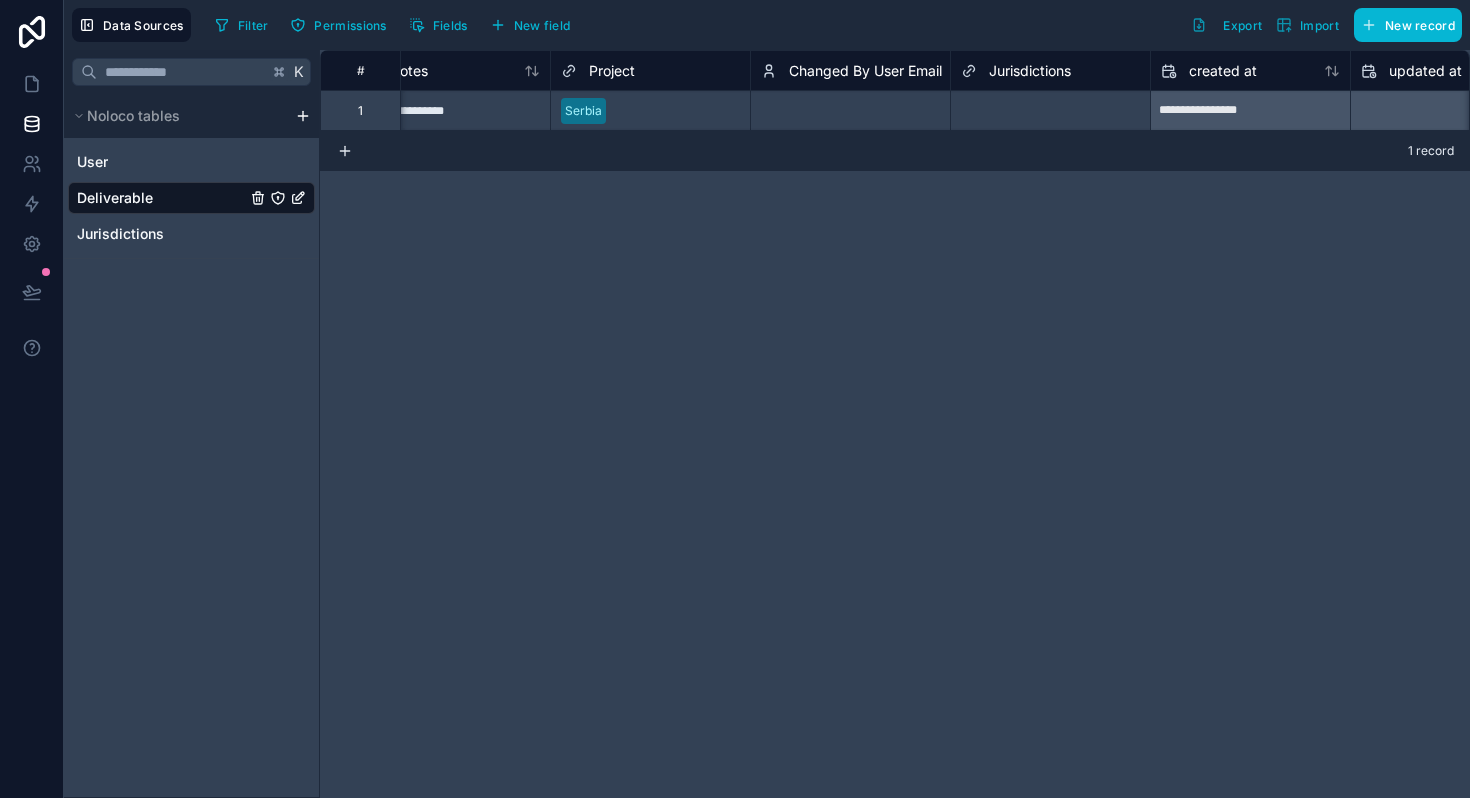 scroll, scrollTop: 0, scrollLeft: 841, axis: horizontal 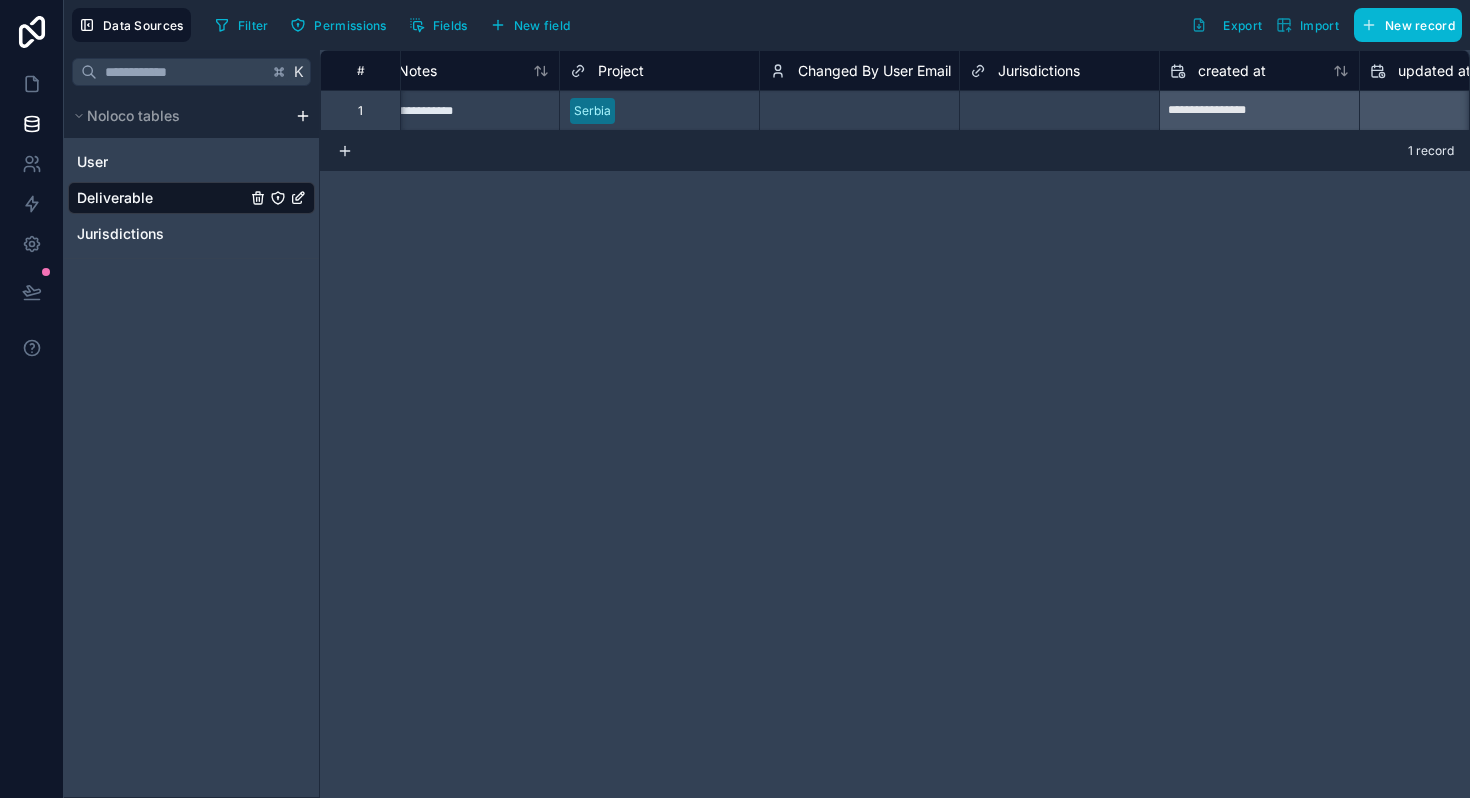 click on "Select a Jurisdictions" at bounding box center (1059, 111) 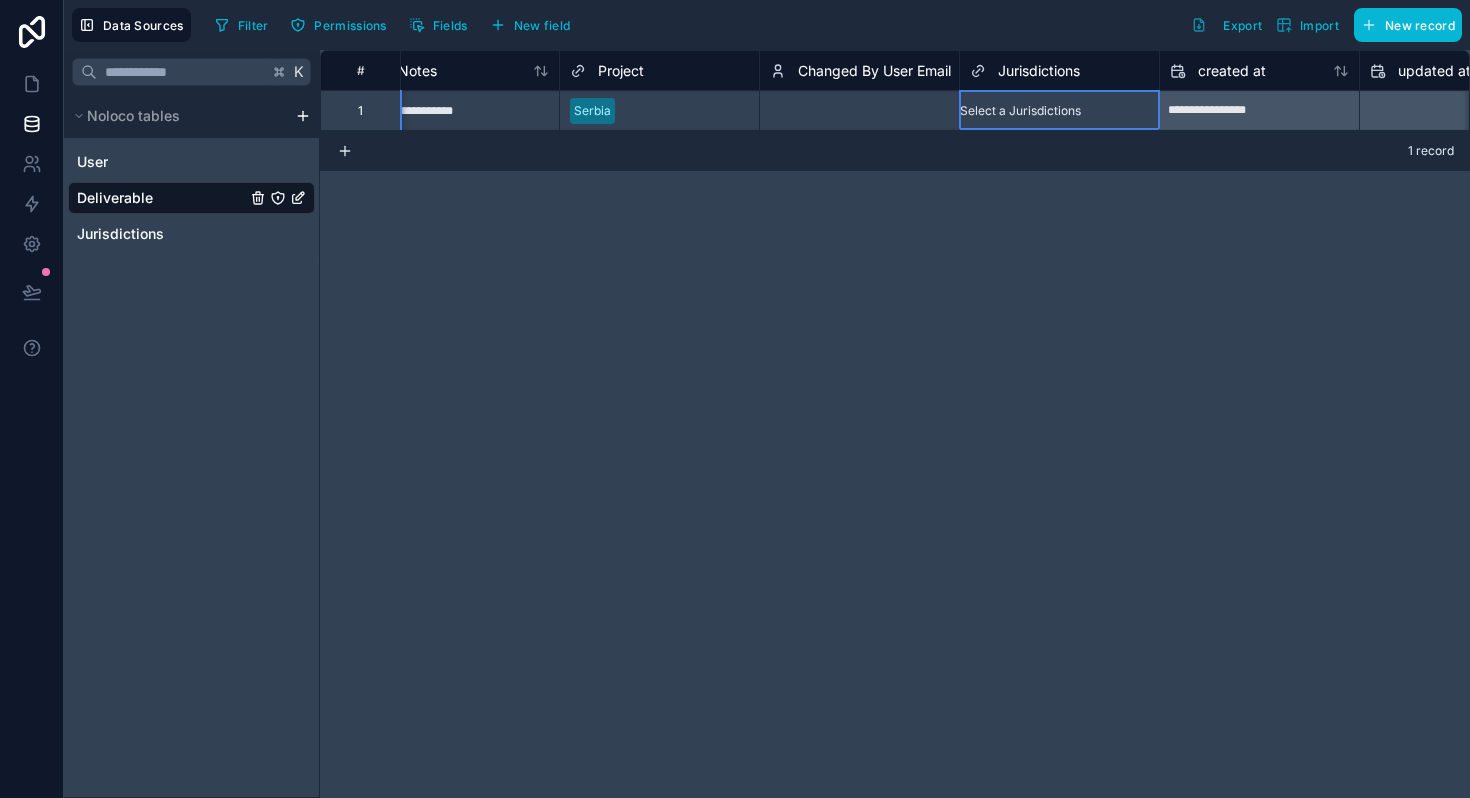 click on "Select a Jurisdictions" at bounding box center (1020, 111) 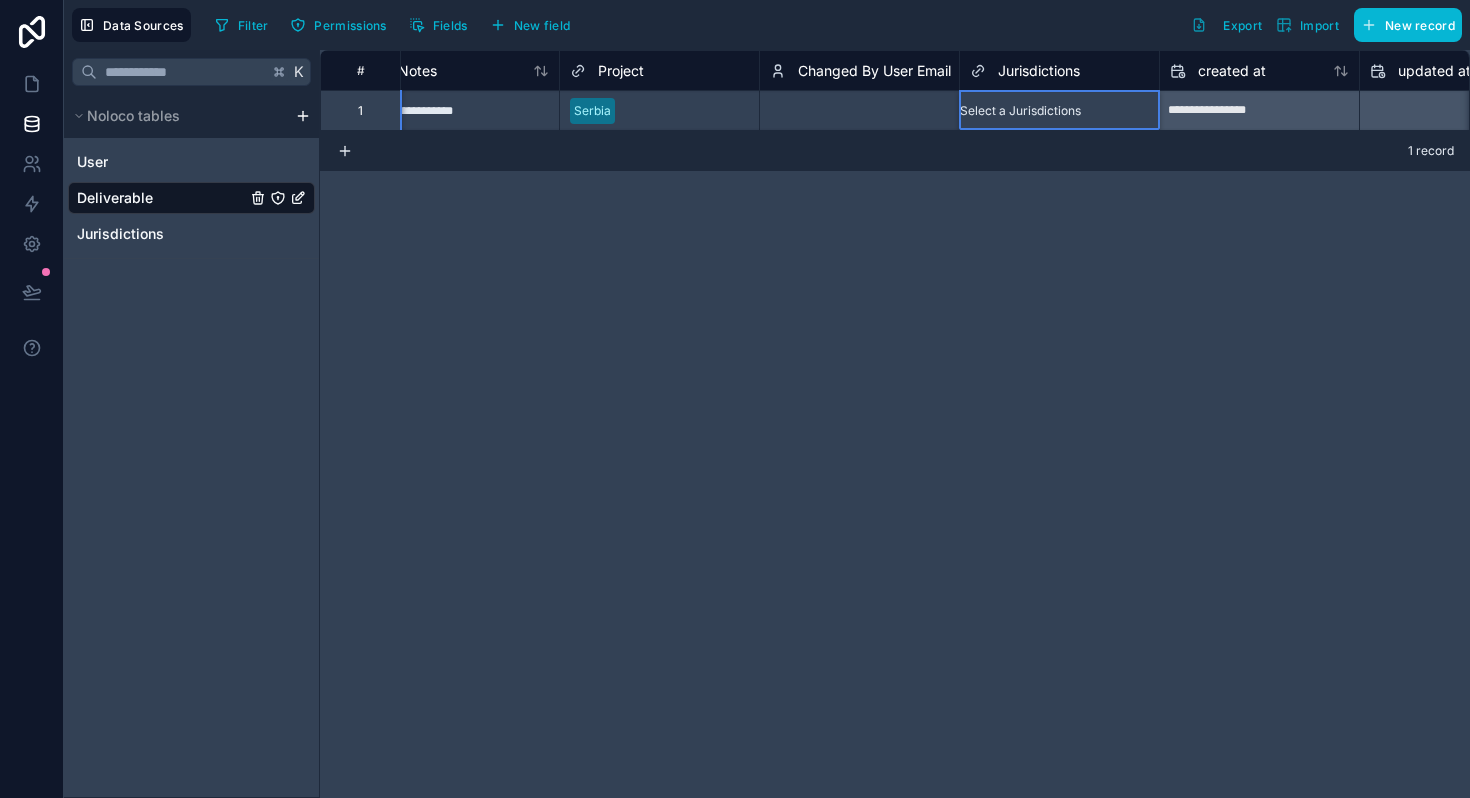 click on "Serbia" at bounding box center (735, 810) 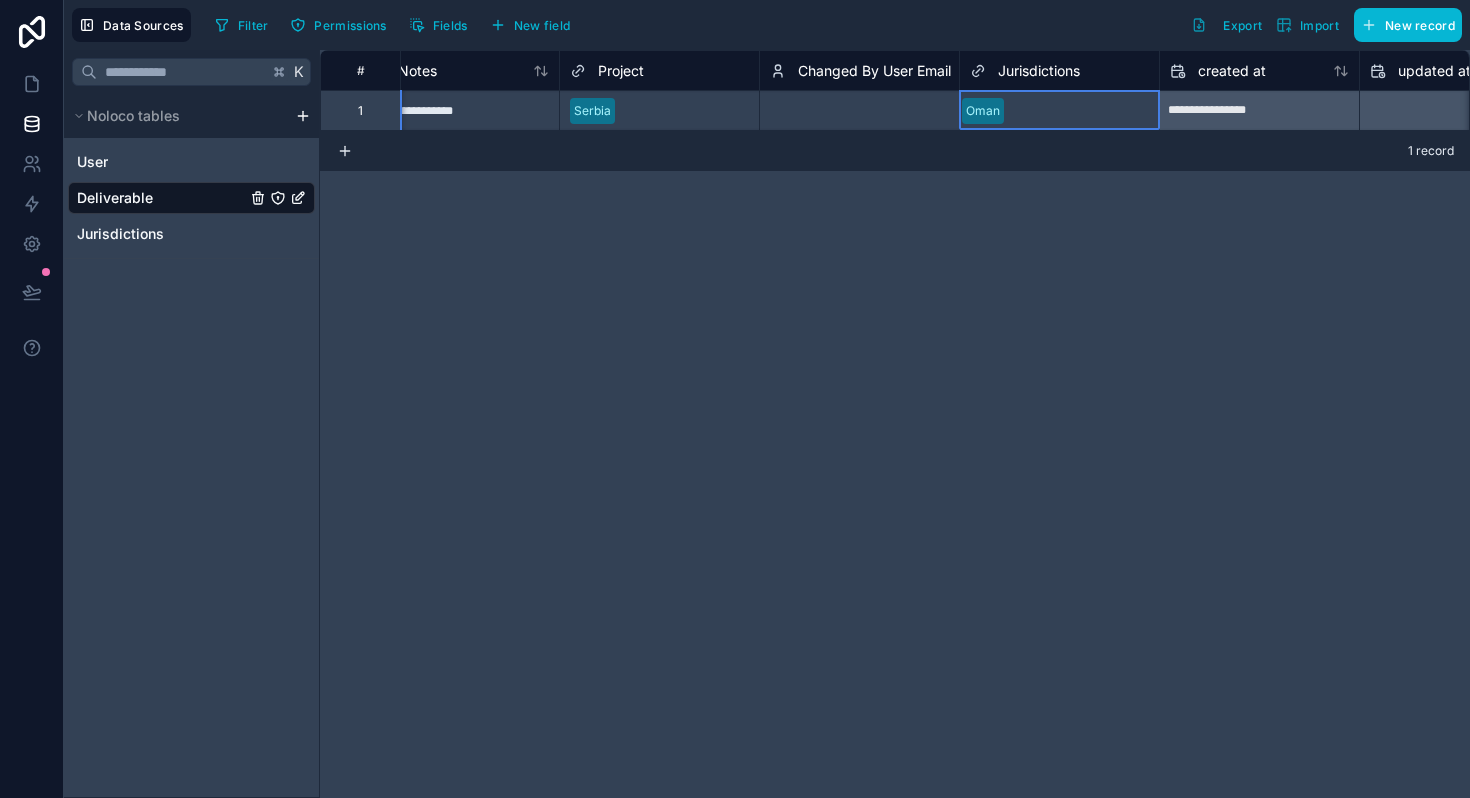 click on "Oman" at bounding box center [983, 111] 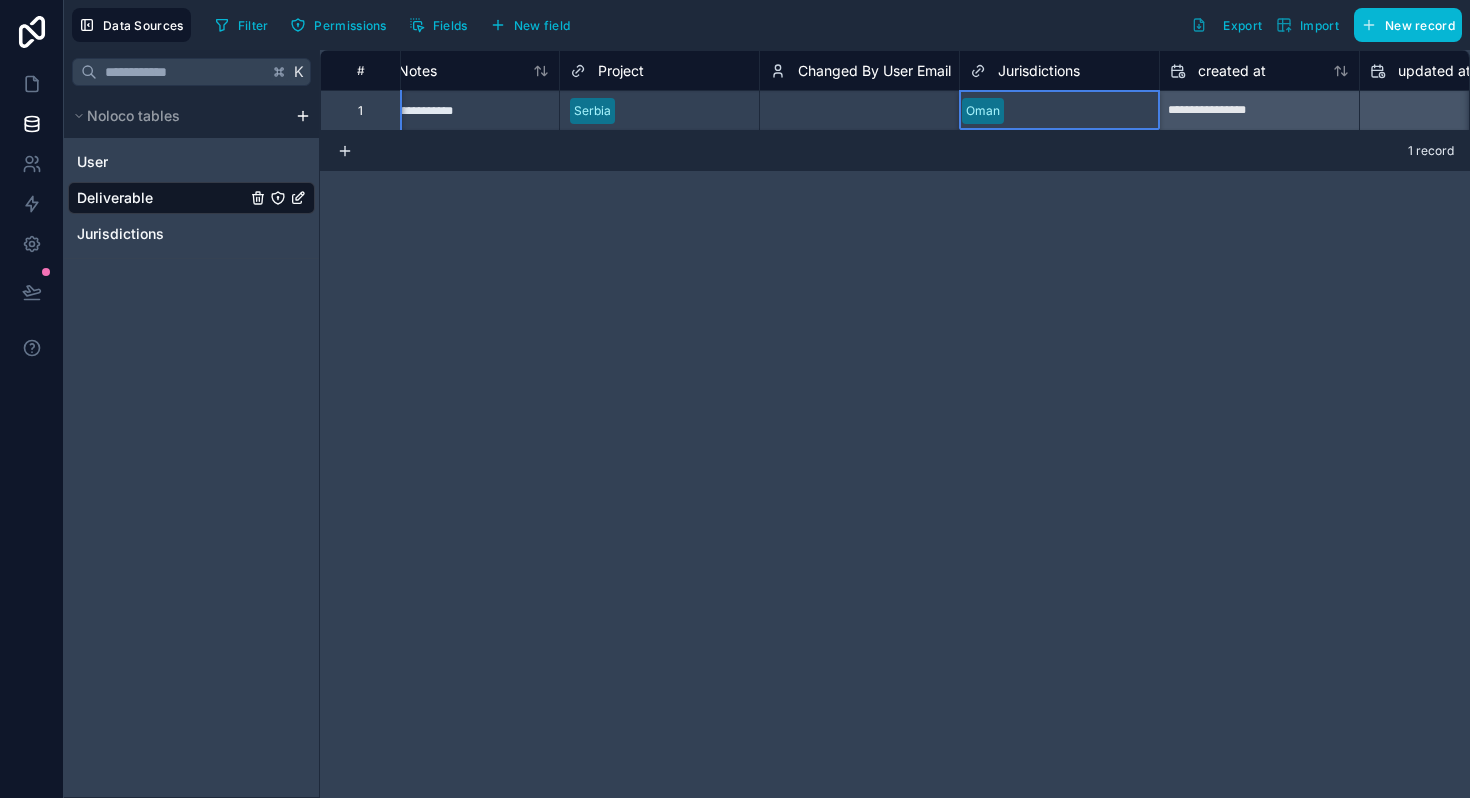 click on "Serbia" at bounding box center (735, 834) 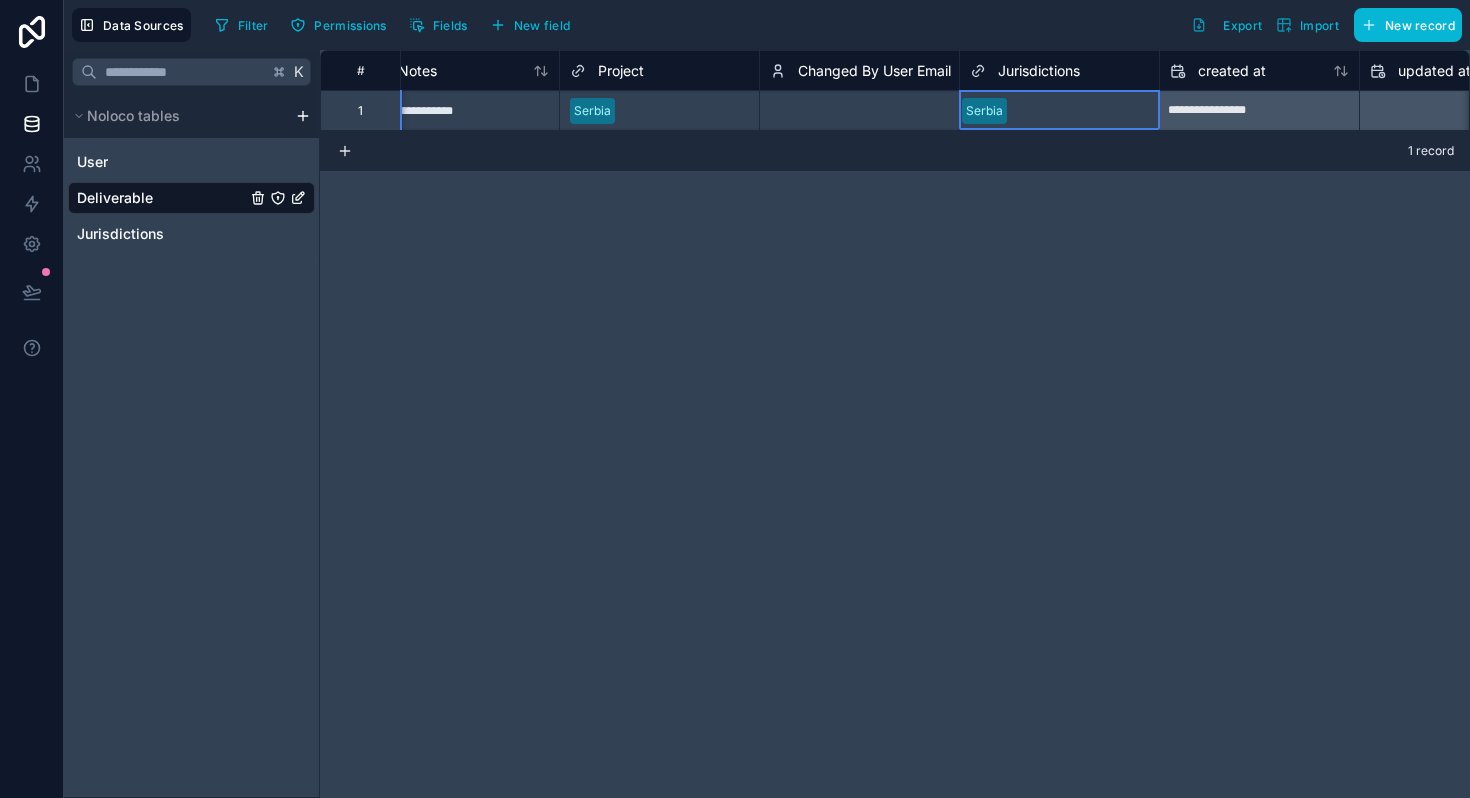 click on "**********" at bounding box center (895, 424) 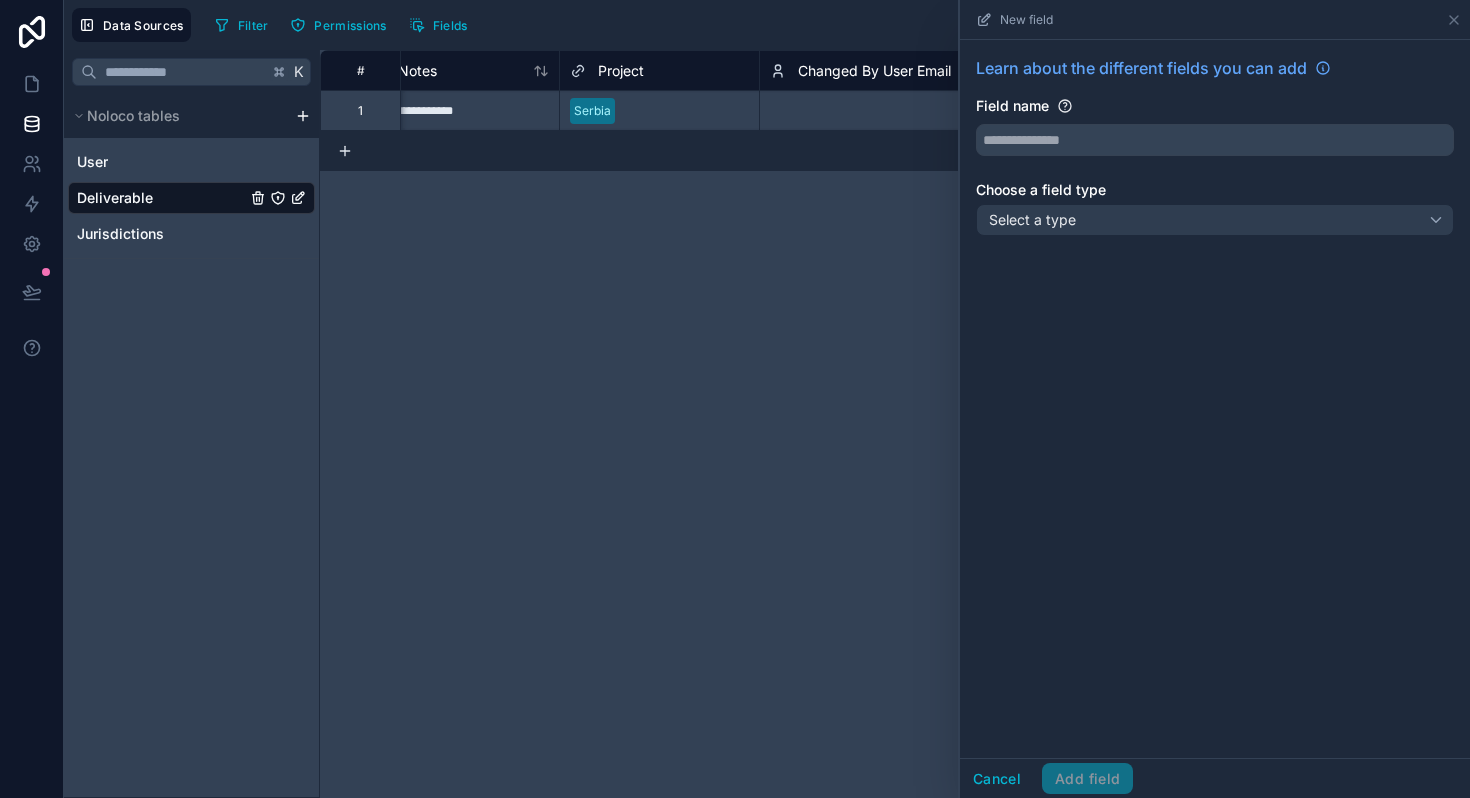 click on "**********" at bounding box center (895, 424) 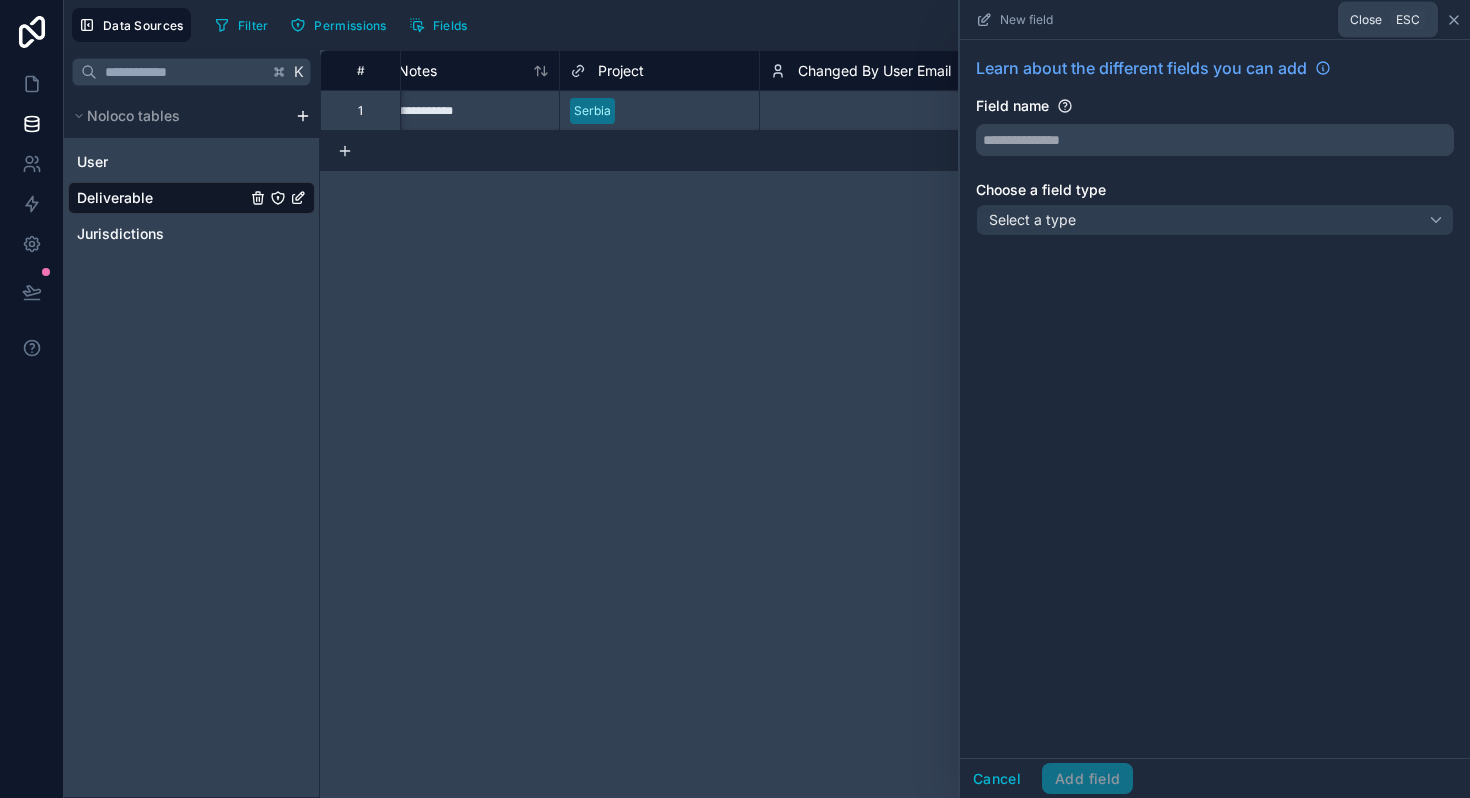 click 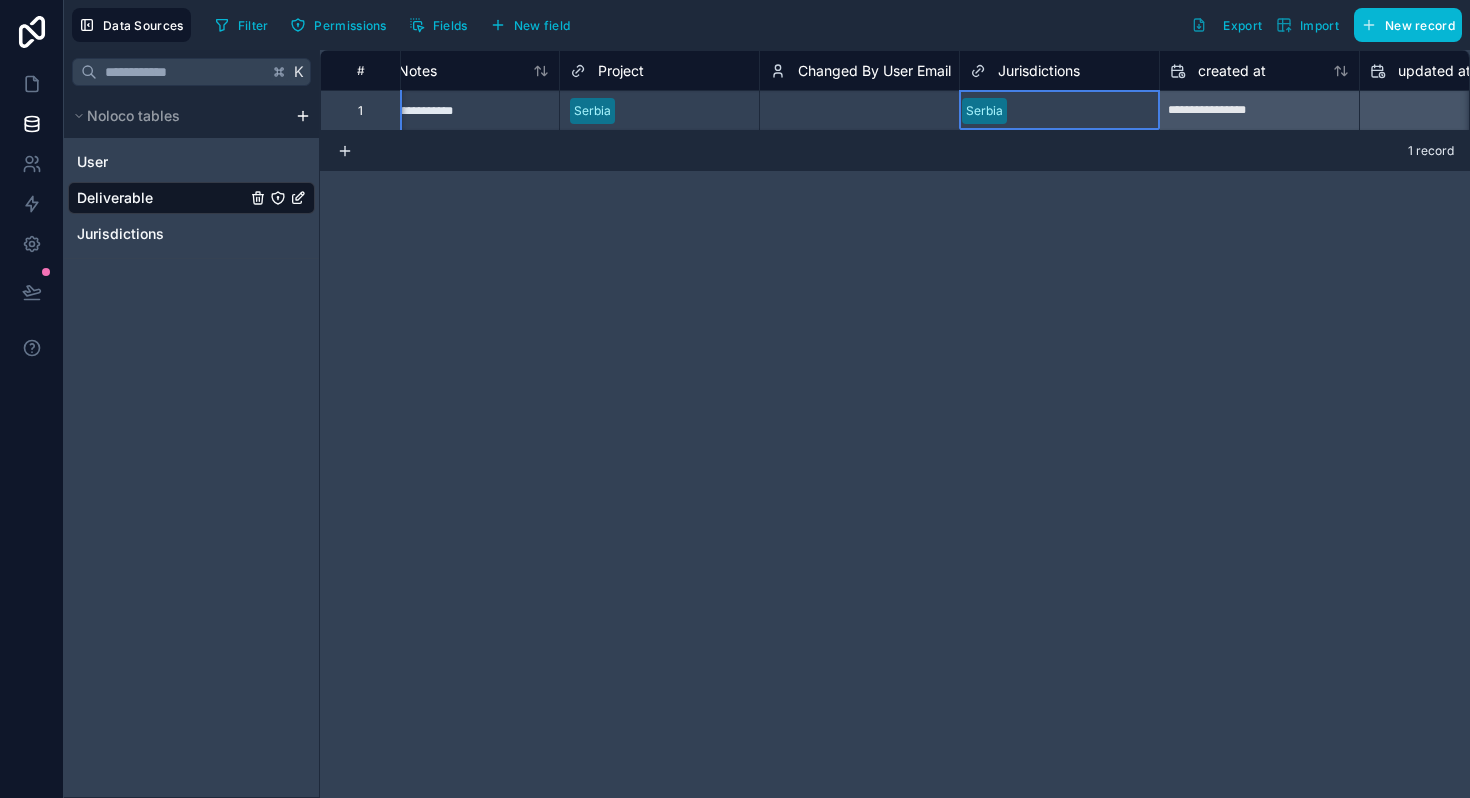 click on "Serbia" at bounding box center [984, 111] 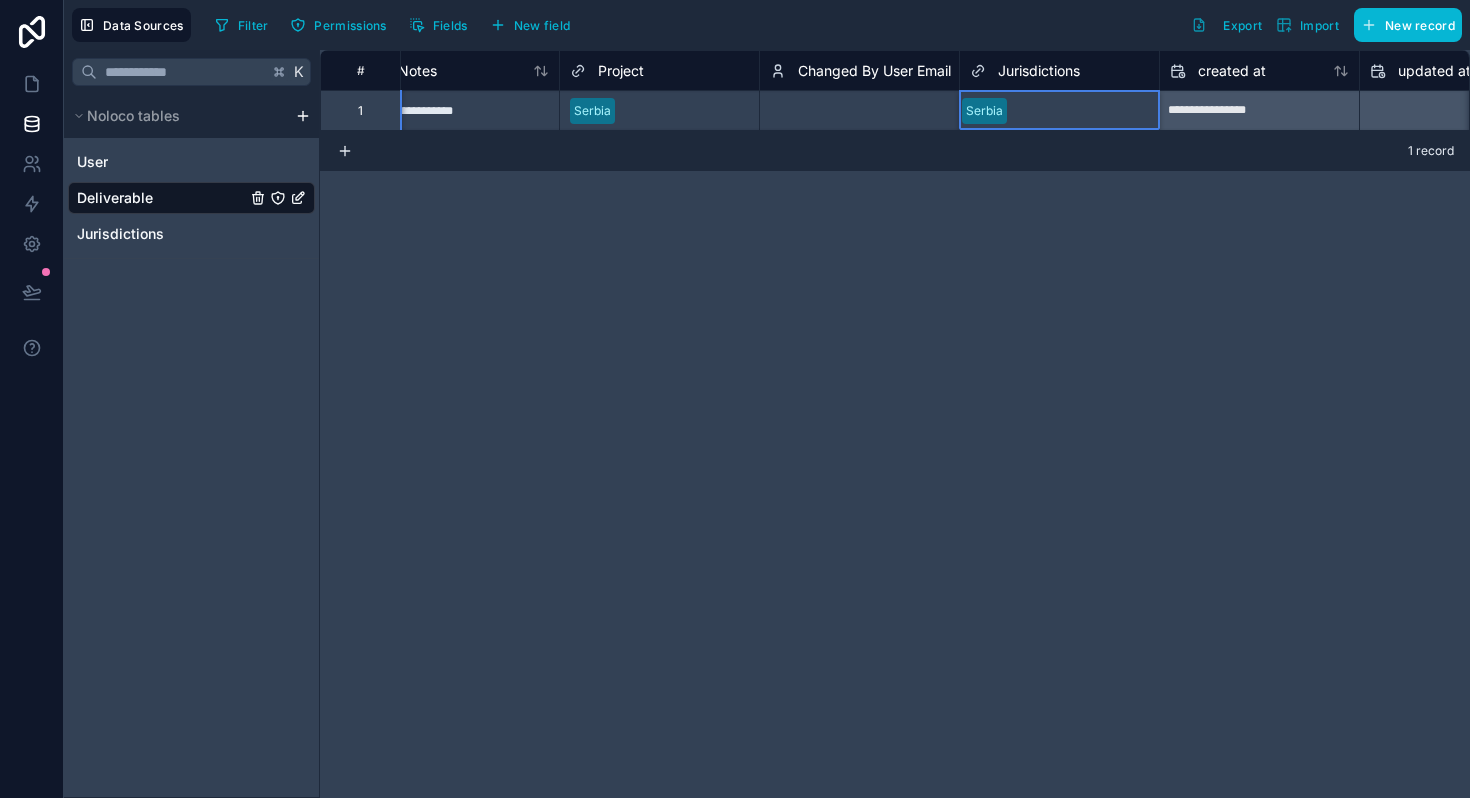 click on "Oman" at bounding box center (735, 810) 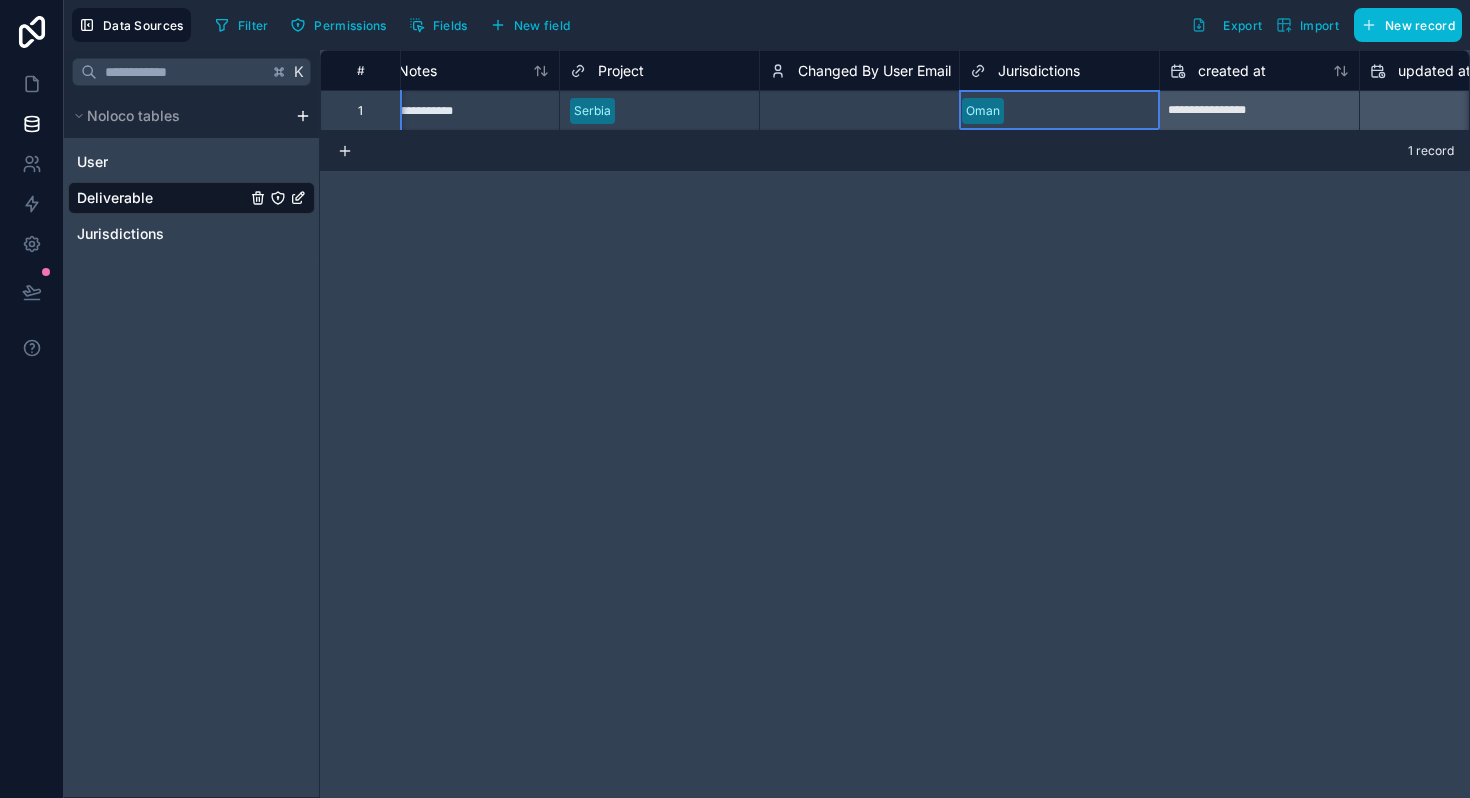 click on "**********" at bounding box center (895, 424) 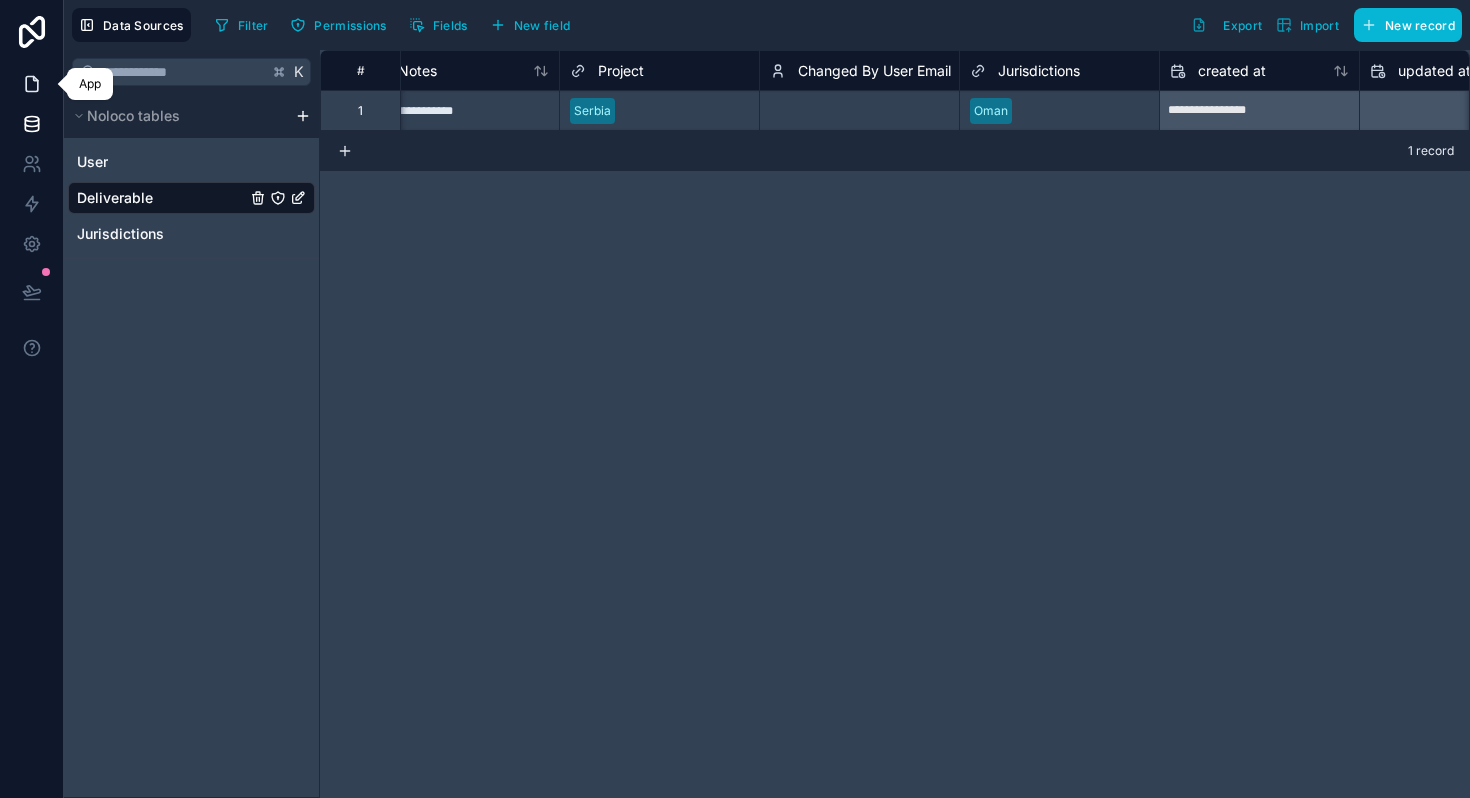 click 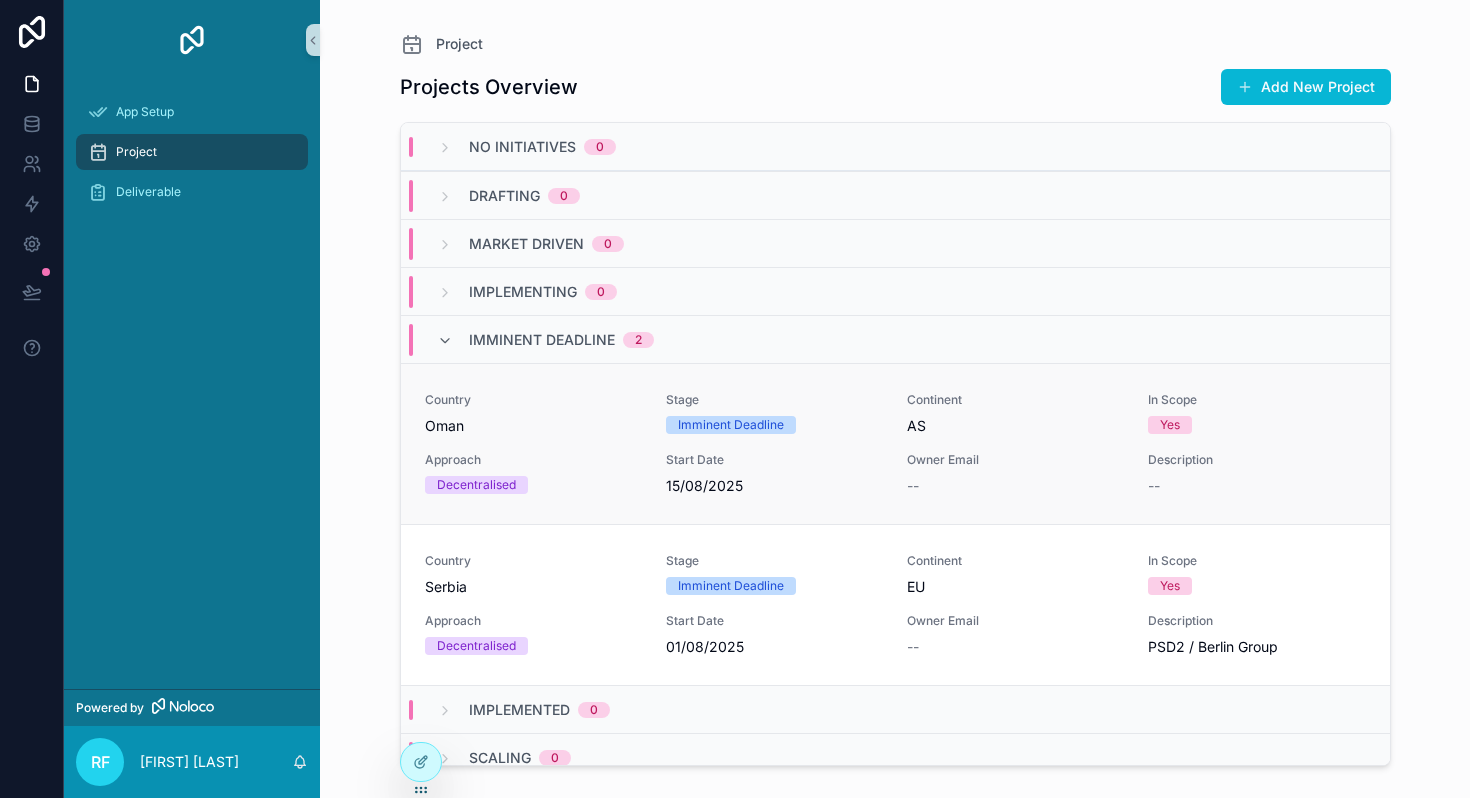 click on "Country [COUNTRY] Stage Imminent Deadline Continent AS In Scope Yes Approach Decentralised Start Date 15/08/2025 Owner Email -- Description --" at bounding box center (895, 444) 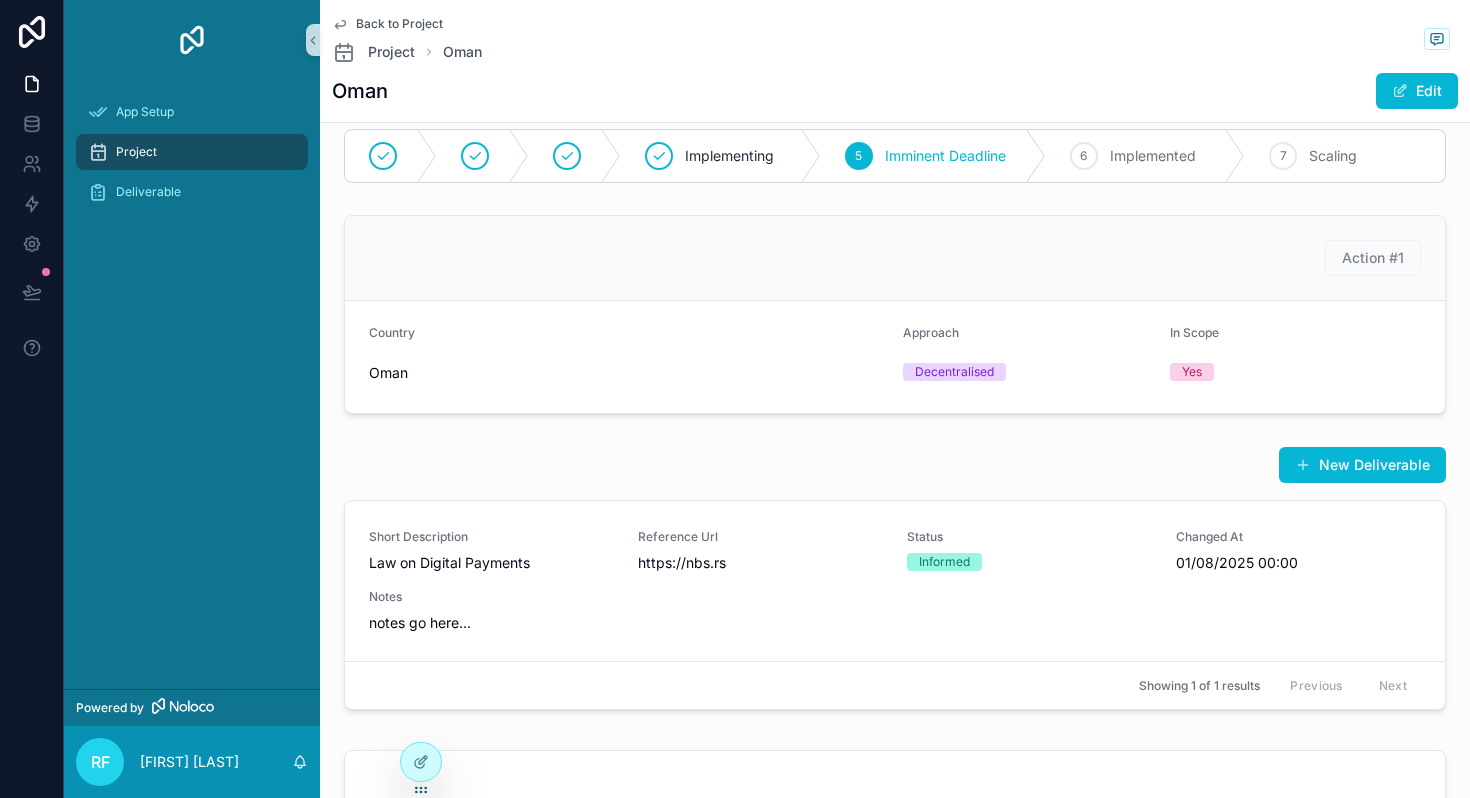 scroll, scrollTop: 0, scrollLeft: 0, axis: both 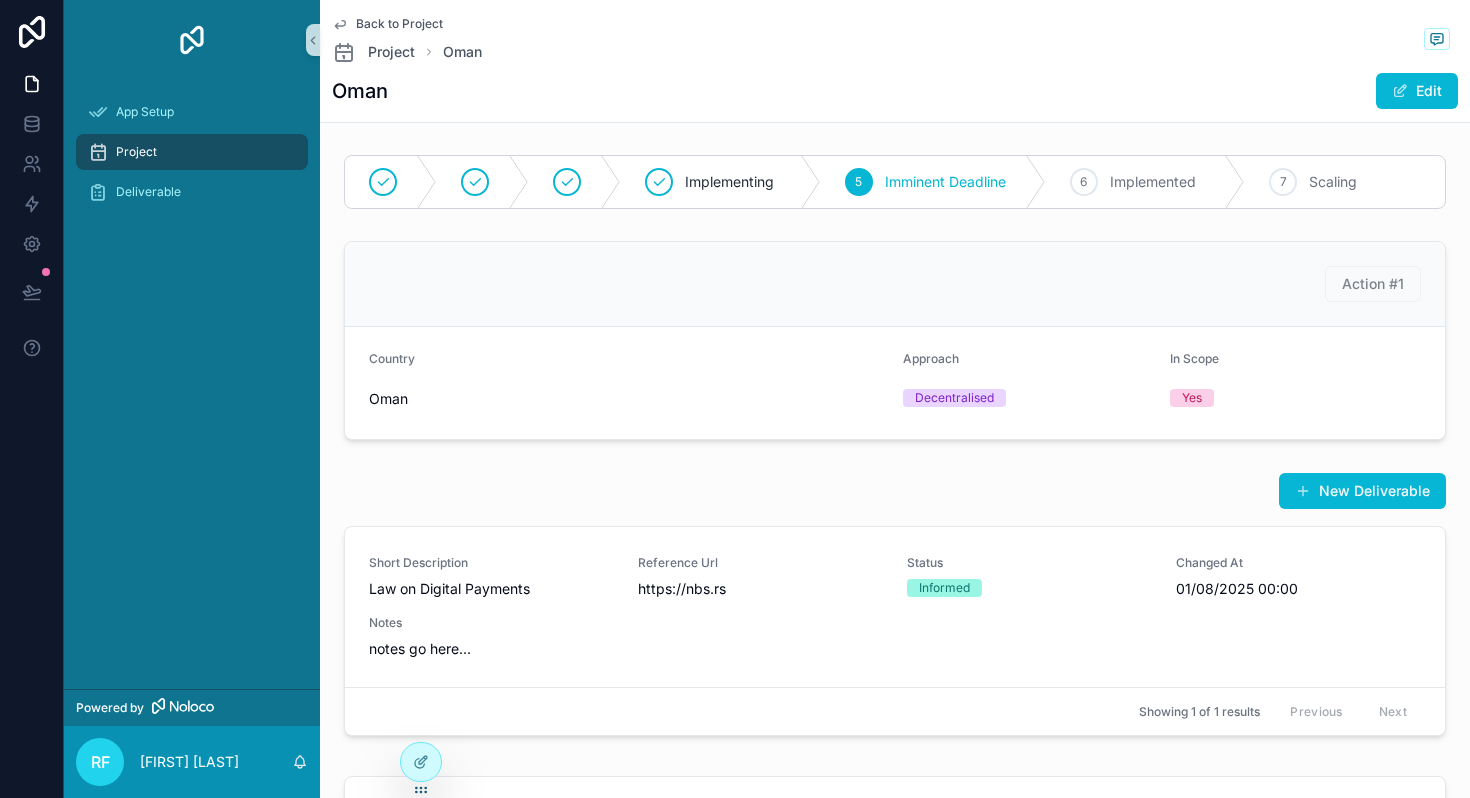 click 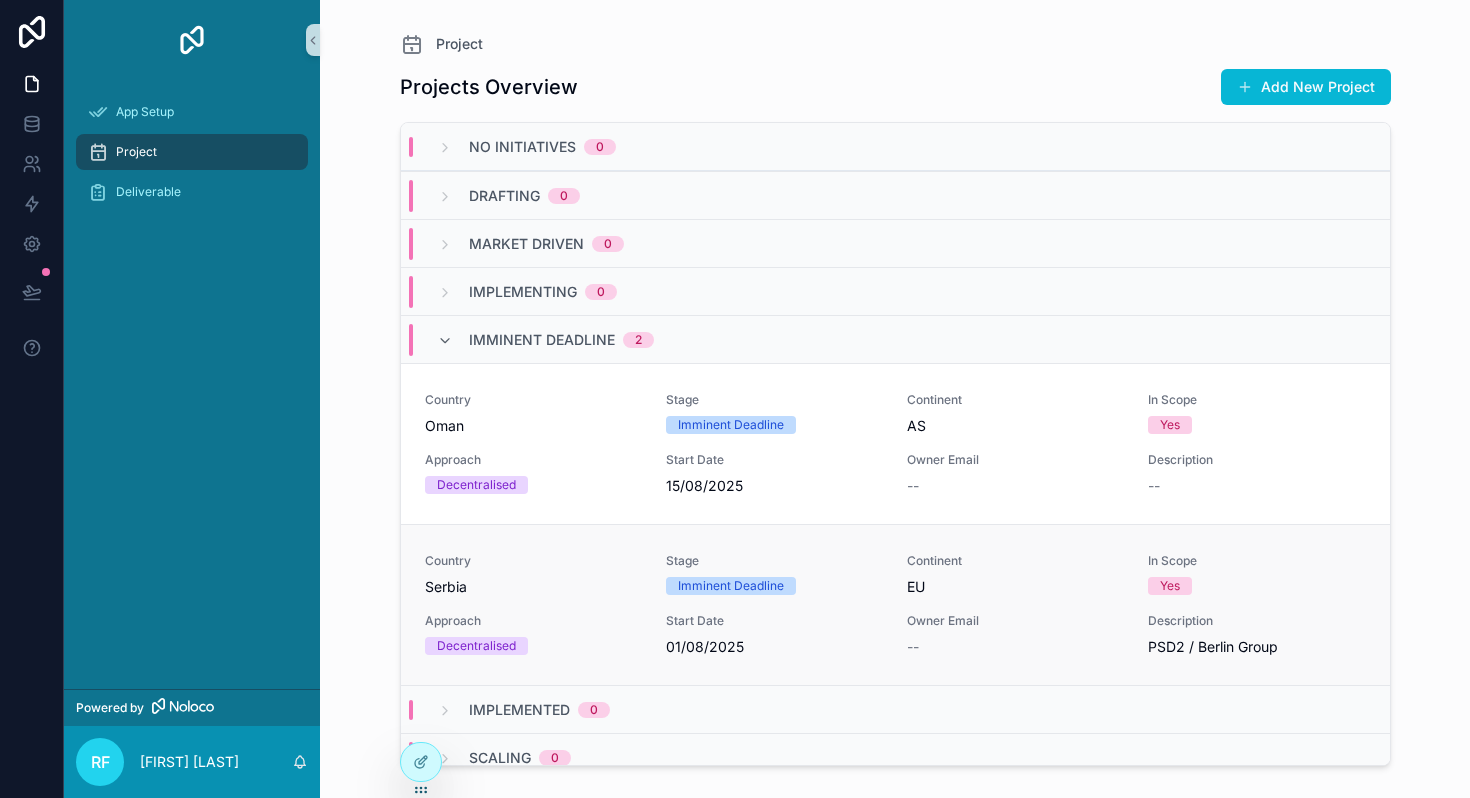 click on "Serbia" at bounding box center [533, 587] 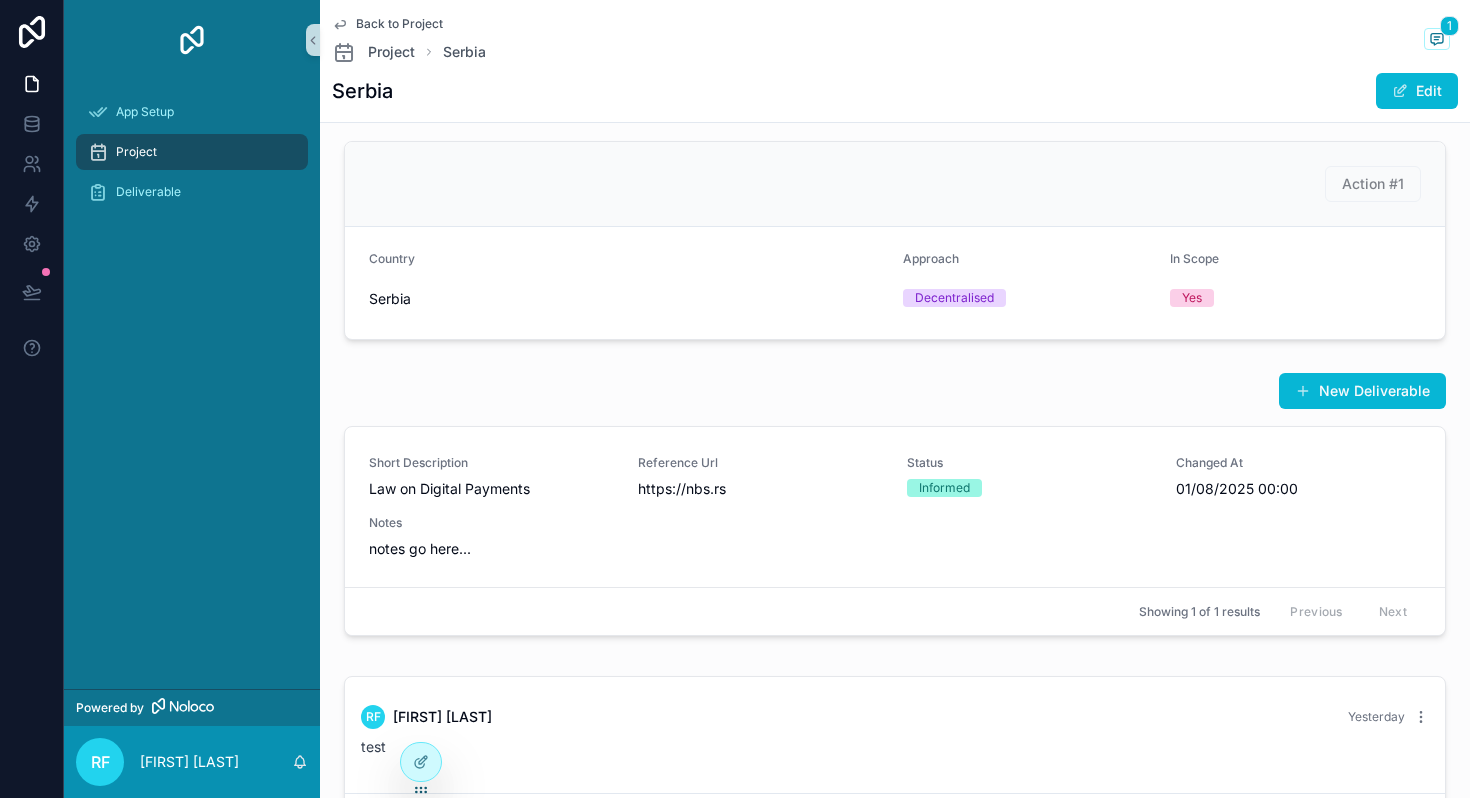 scroll, scrollTop: 0, scrollLeft: 0, axis: both 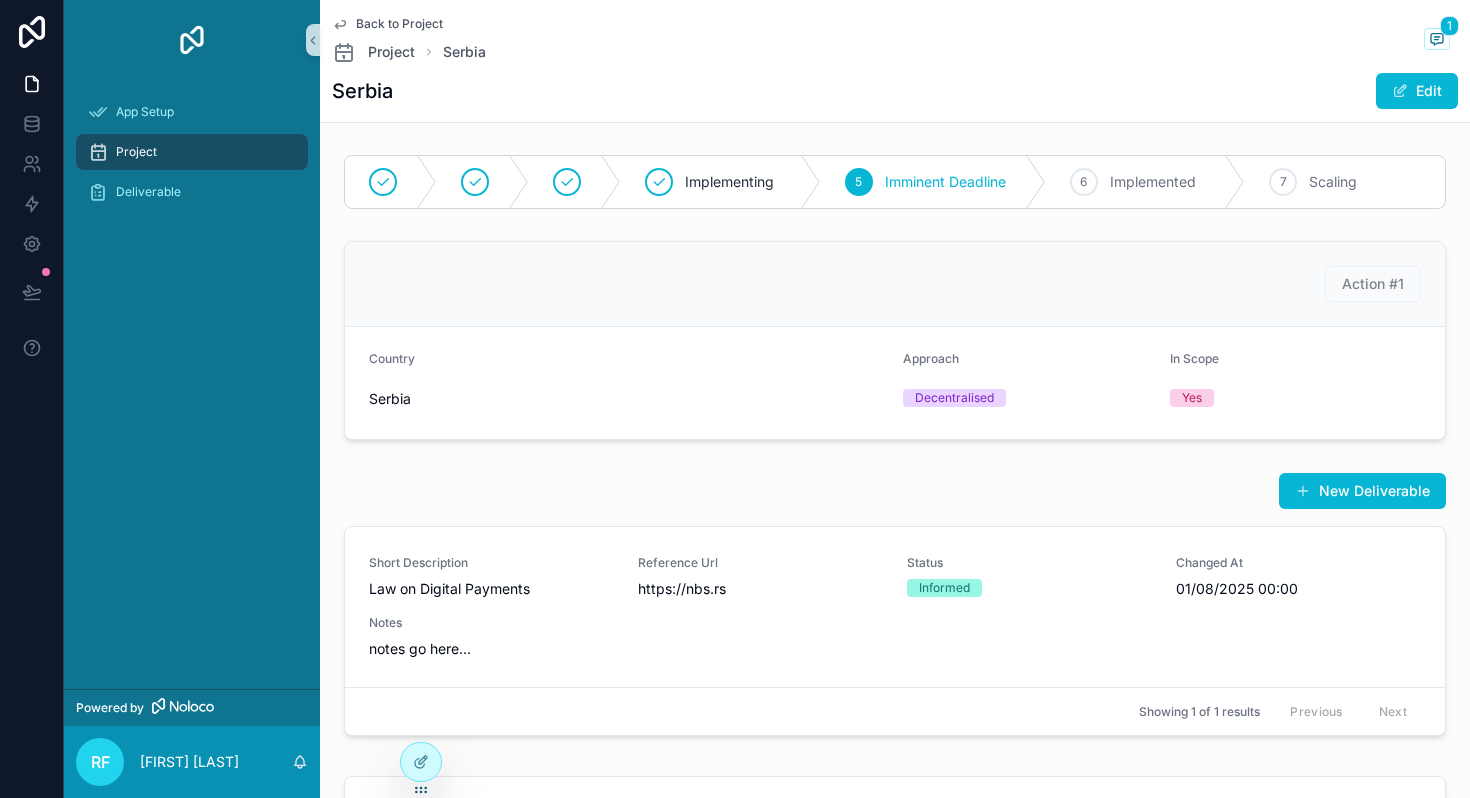 click on "Back to Project" at bounding box center [387, 24] 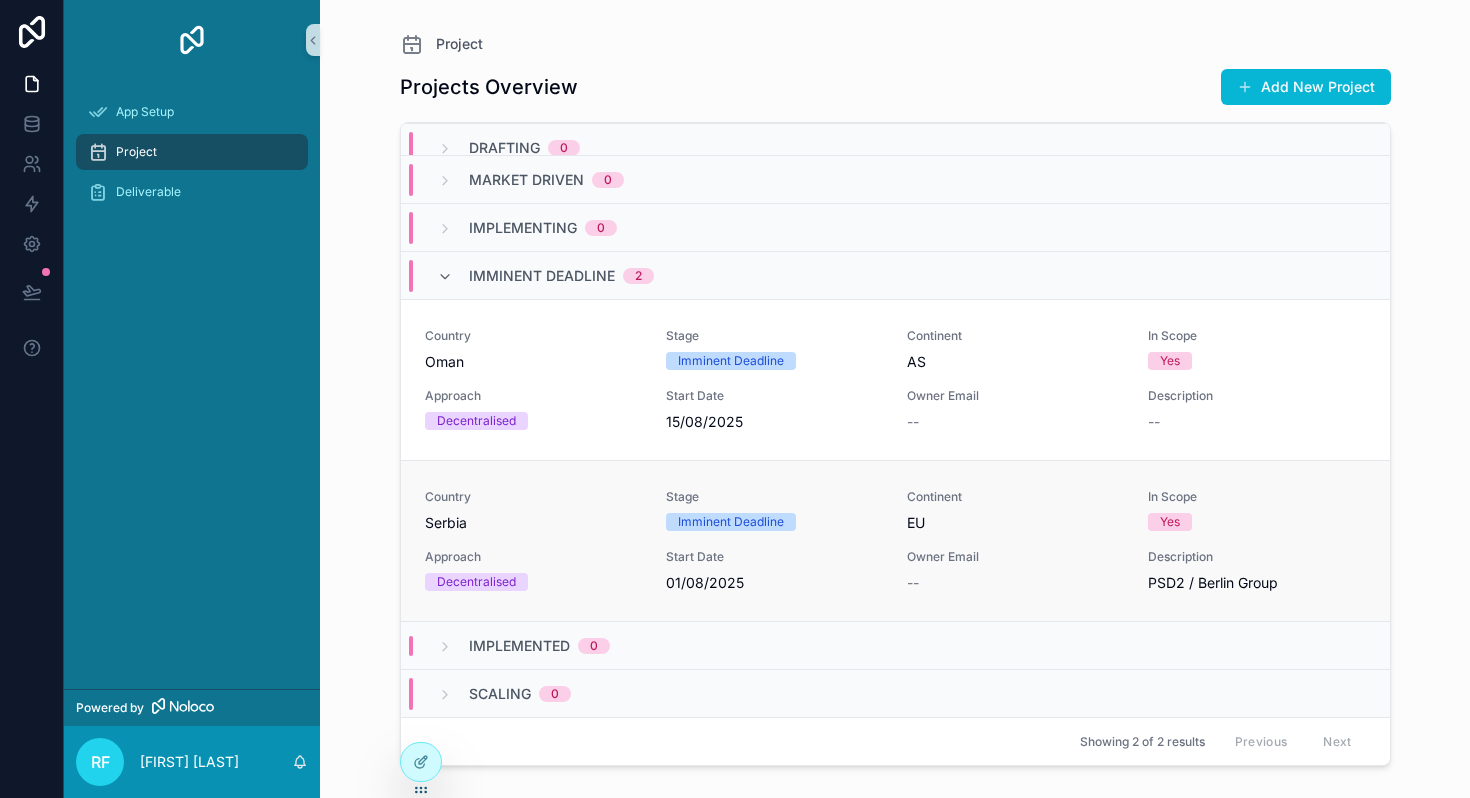 scroll, scrollTop: 0, scrollLeft: 0, axis: both 